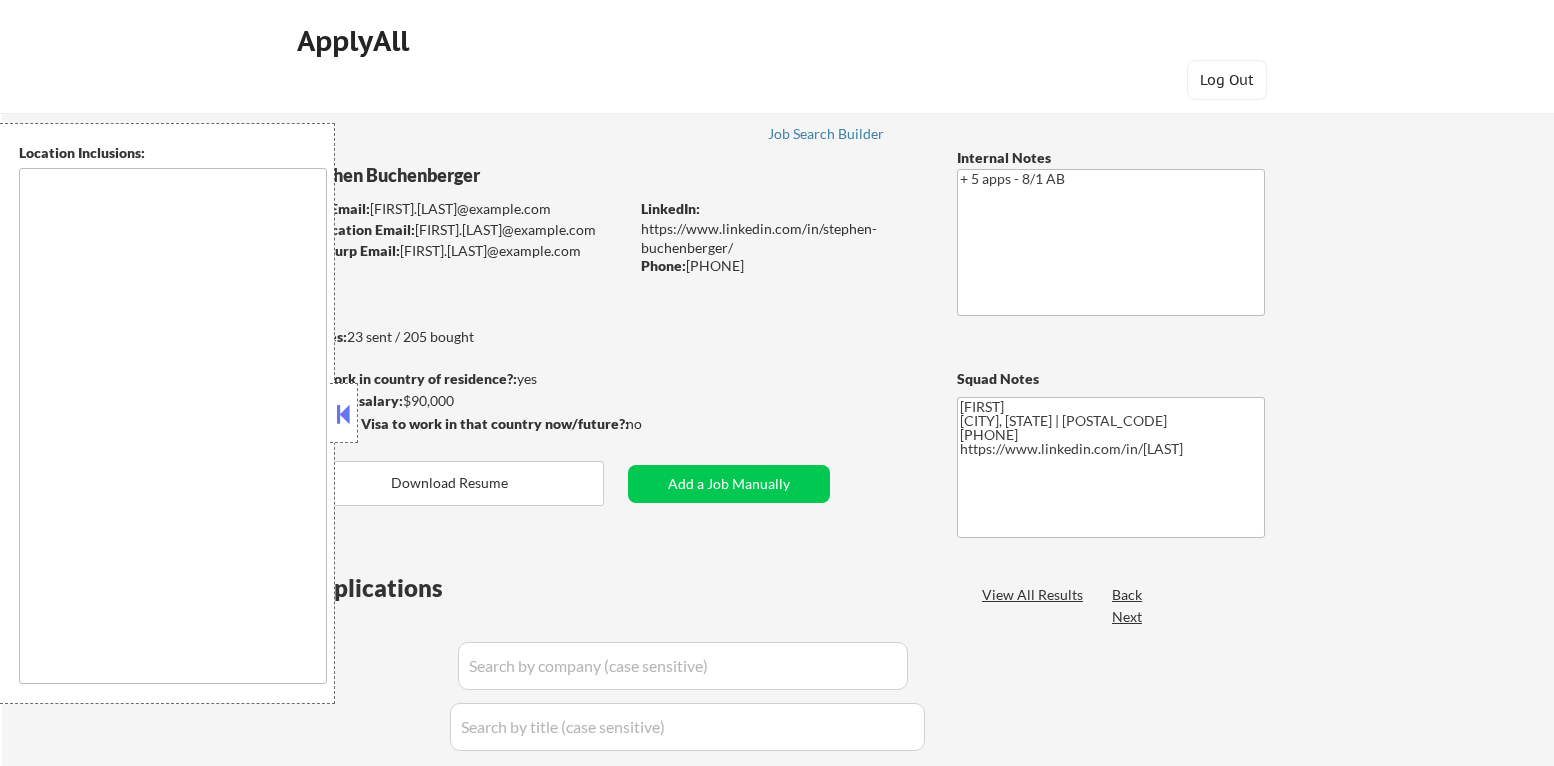 scroll, scrollTop: 0, scrollLeft: 0, axis: both 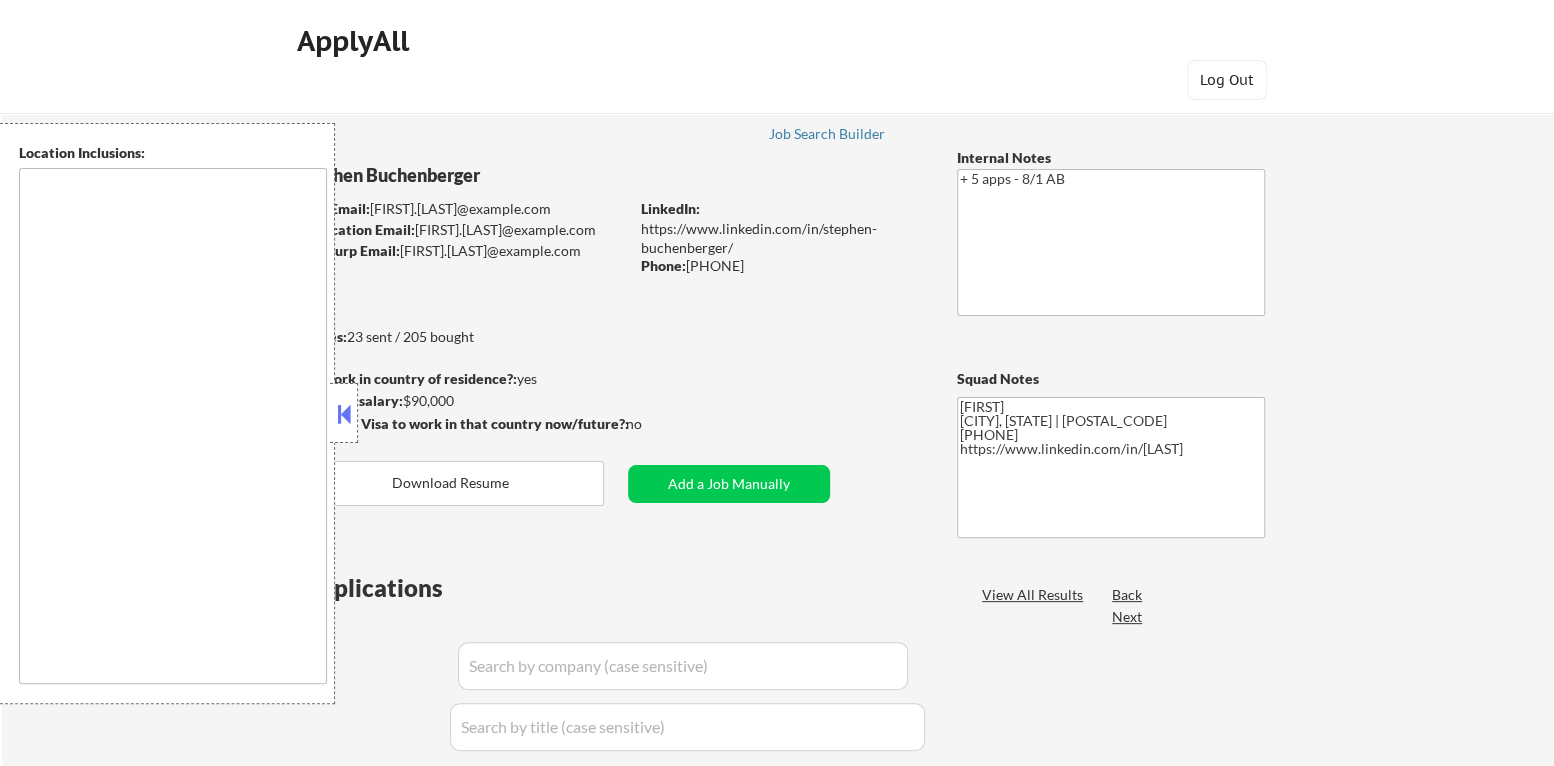 type on "Charlotte, NC   Pineville, NC   Matthews, NC   Mint Hill, NC   Huntersville, NC   Cornelius, NC   Davidson, NC   Mount Holly, NC   Belmont, NC   Gastonia, NC   Indian Trail, NC   Monroe, NC   Concord, NC   Kannapolis, NC   Harrisburg, NC   Fort Mill, SC   Tega Cay, SC   Rock Hill, SC   Clover, SC   Stanley, NC   Greensboro, NC   High Point, NC   Jamestown, NC   Summerfield, NC   Oak Ridge, NC   Pleasant Garden, NC   Gibsonville, NC   McLeansville, NC   Kernersville, NC   Burlington, NC   Whitsett, NC   Stokesdale, NC   Archdale, NC   Thomasville, NC   Reidsville, NC Austin, TX   West Lake Hills, TX   Rollingwood, TX   Sunset Valley, TX   Cedar Park, TX   Pflugerville, TX   Round Rock, TX   Leander, TX   Lakeway, TX   Bee Cave, TX   Buda, TX   Manor, TX   Kyle, TX   Hutto, TX   Dripping Springs, TX   Georgetown, TX   Del Valle, TX   Elgin, TX   Bastrop, TX Raleigh, NC   Cary, NC   Morrisville, NC   Apex, NC   Garner, NC   Wake Forest, NC   Holly Springs, NC   Knightdale, NC   Fuquay-Varina, NC   Rolesville,..." 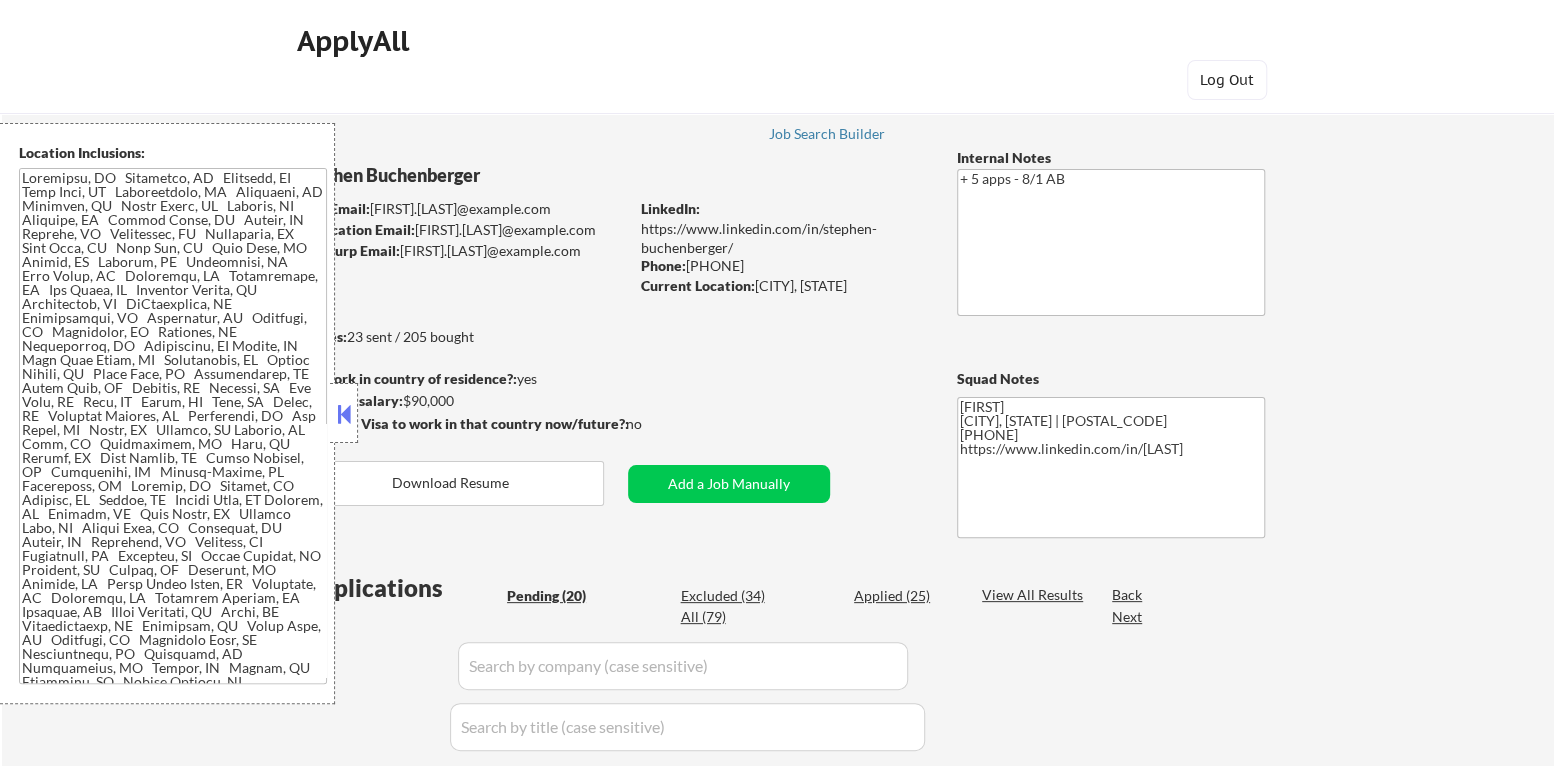 select on ""pending"" 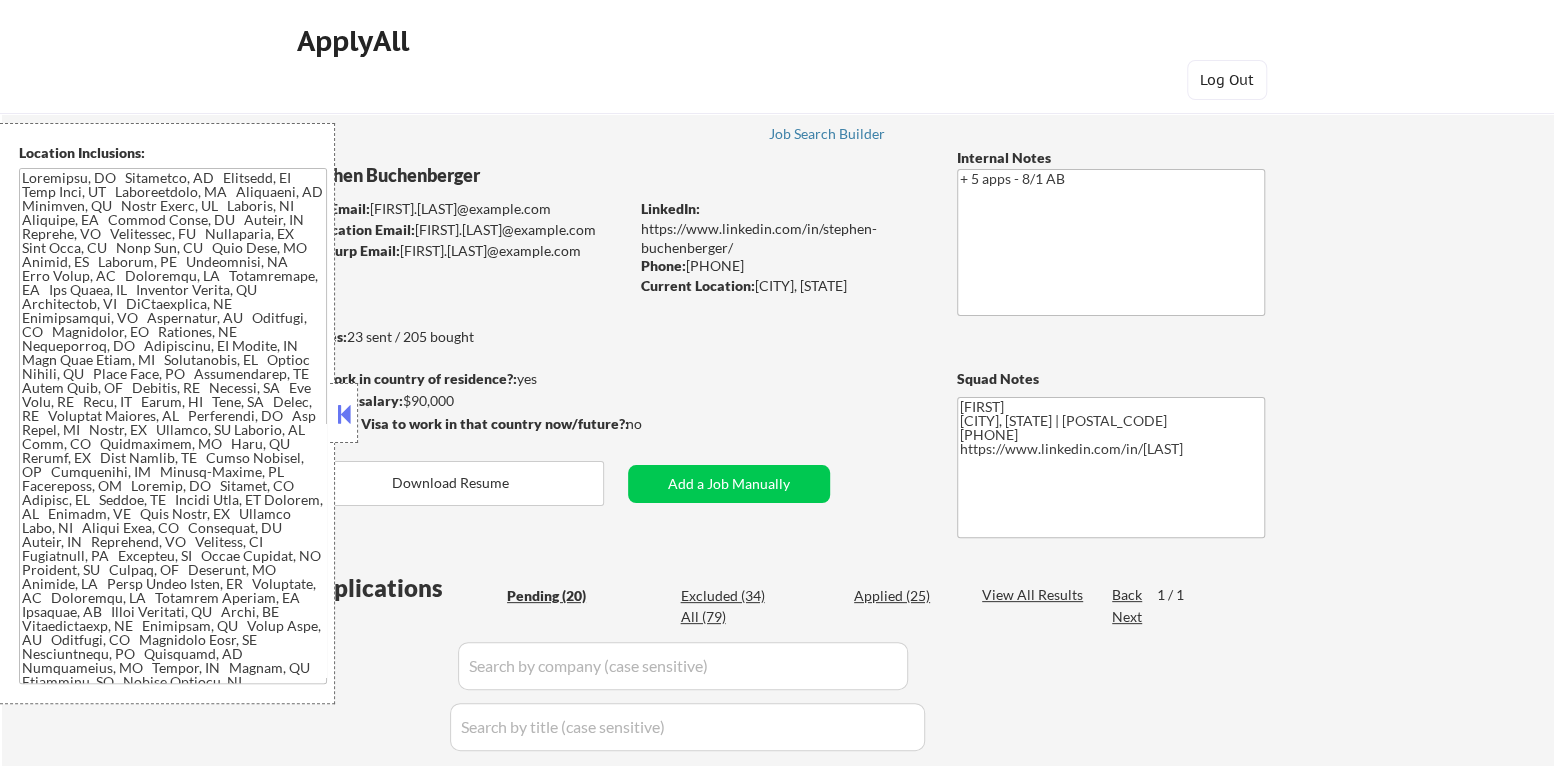 click at bounding box center (344, 414) 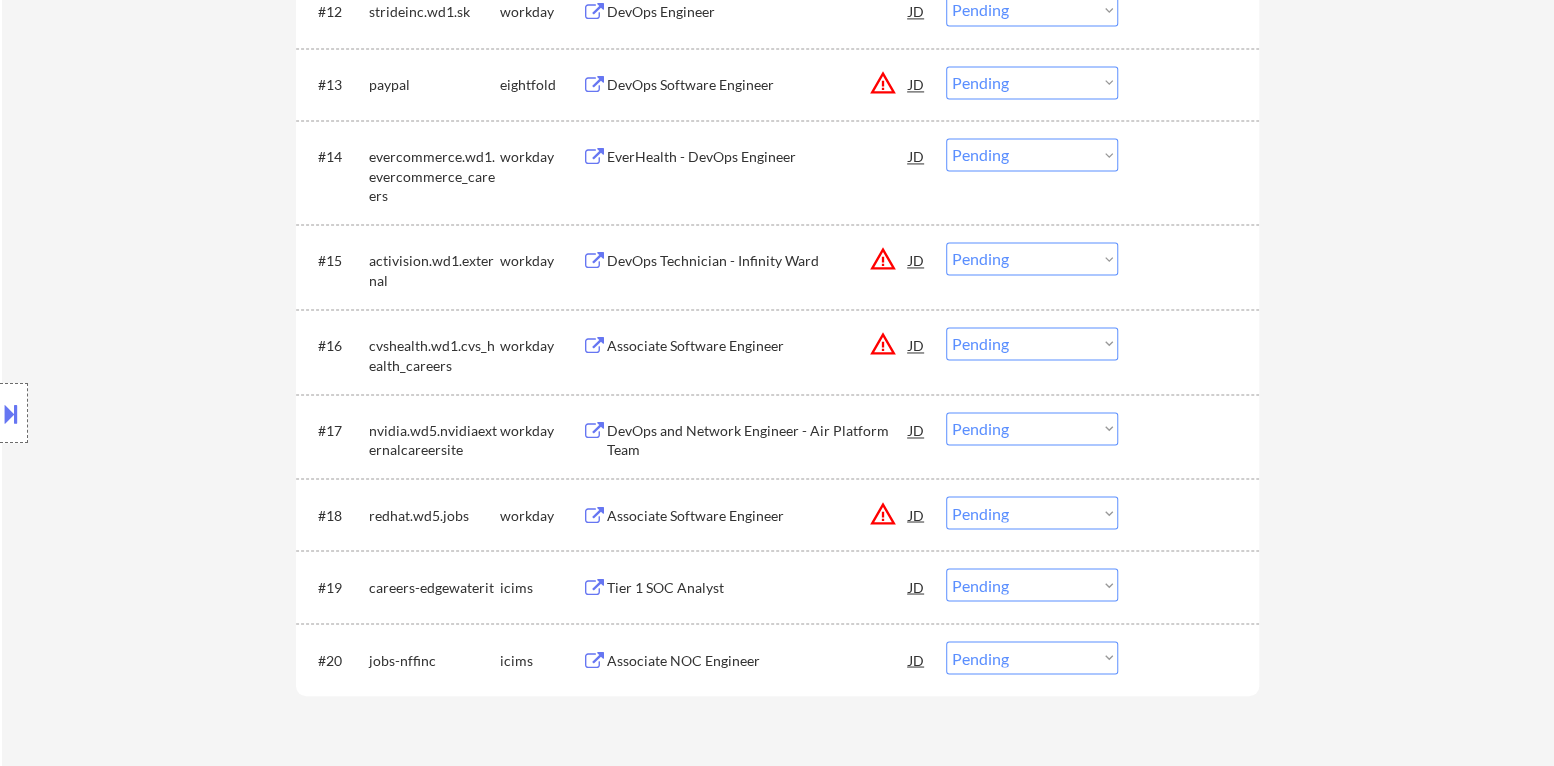scroll, scrollTop: 1599, scrollLeft: 0, axis: vertical 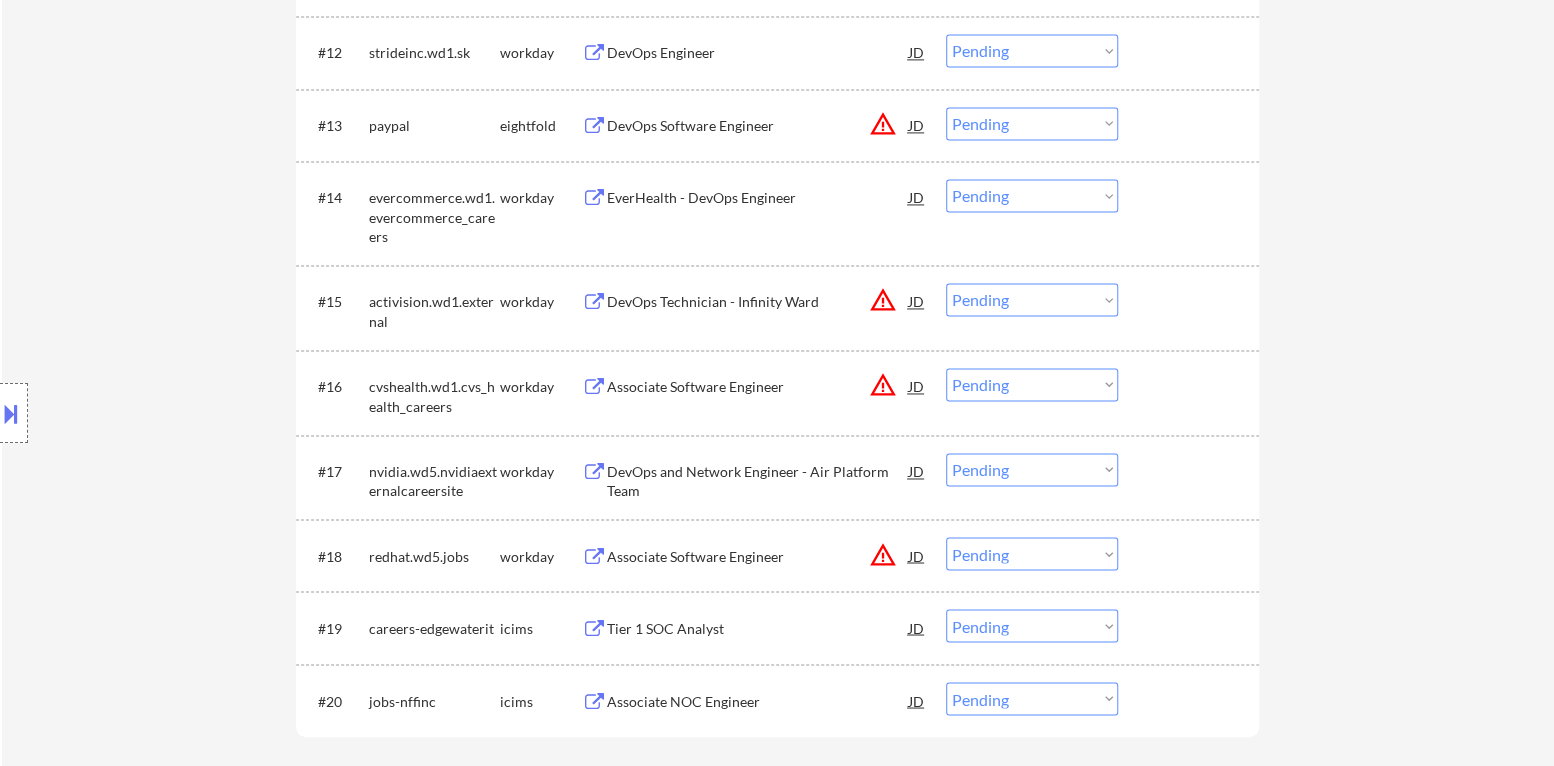 click on "warning_amber" at bounding box center [883, 554] 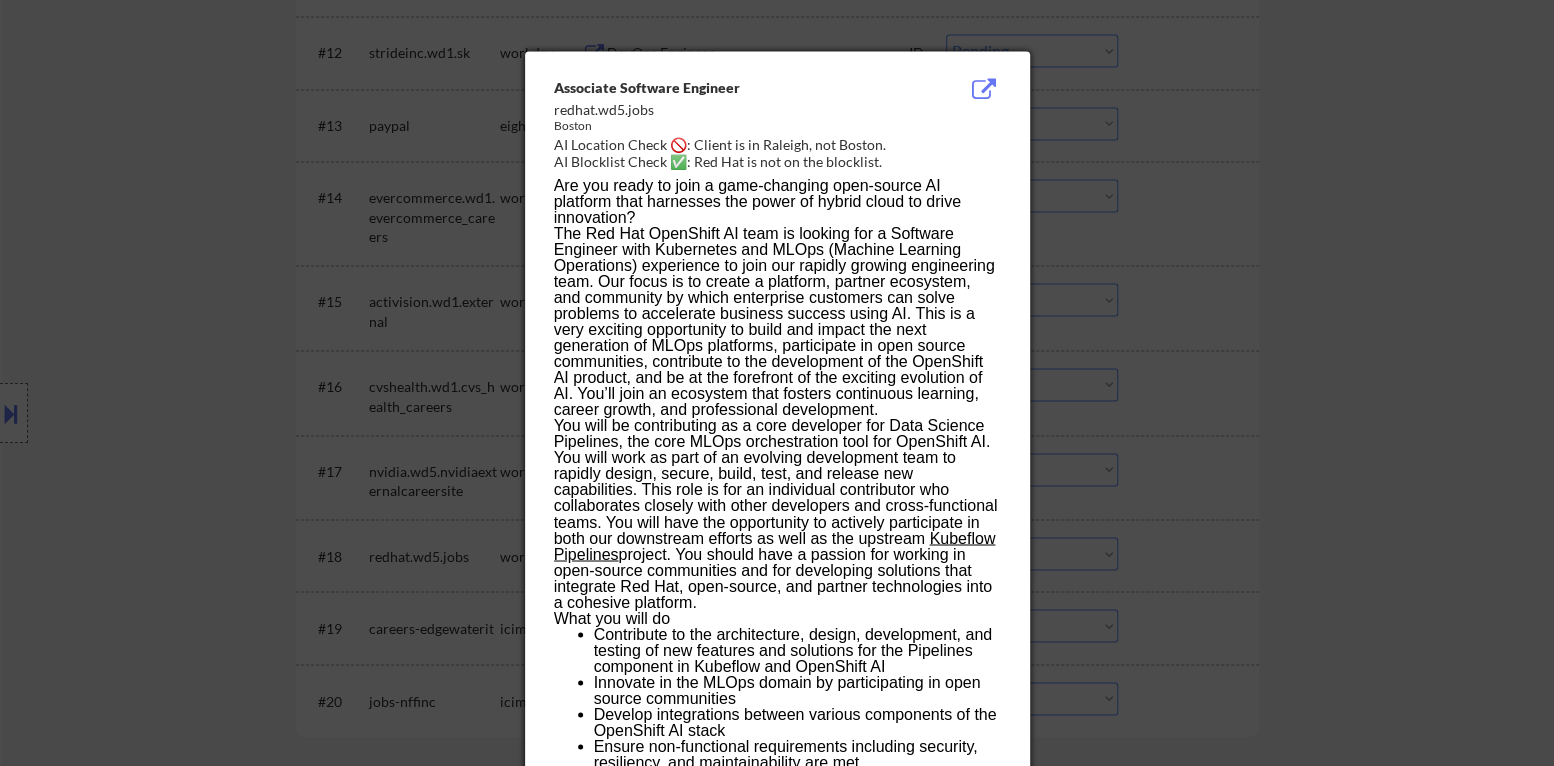 click at bounding box center (777, 383) 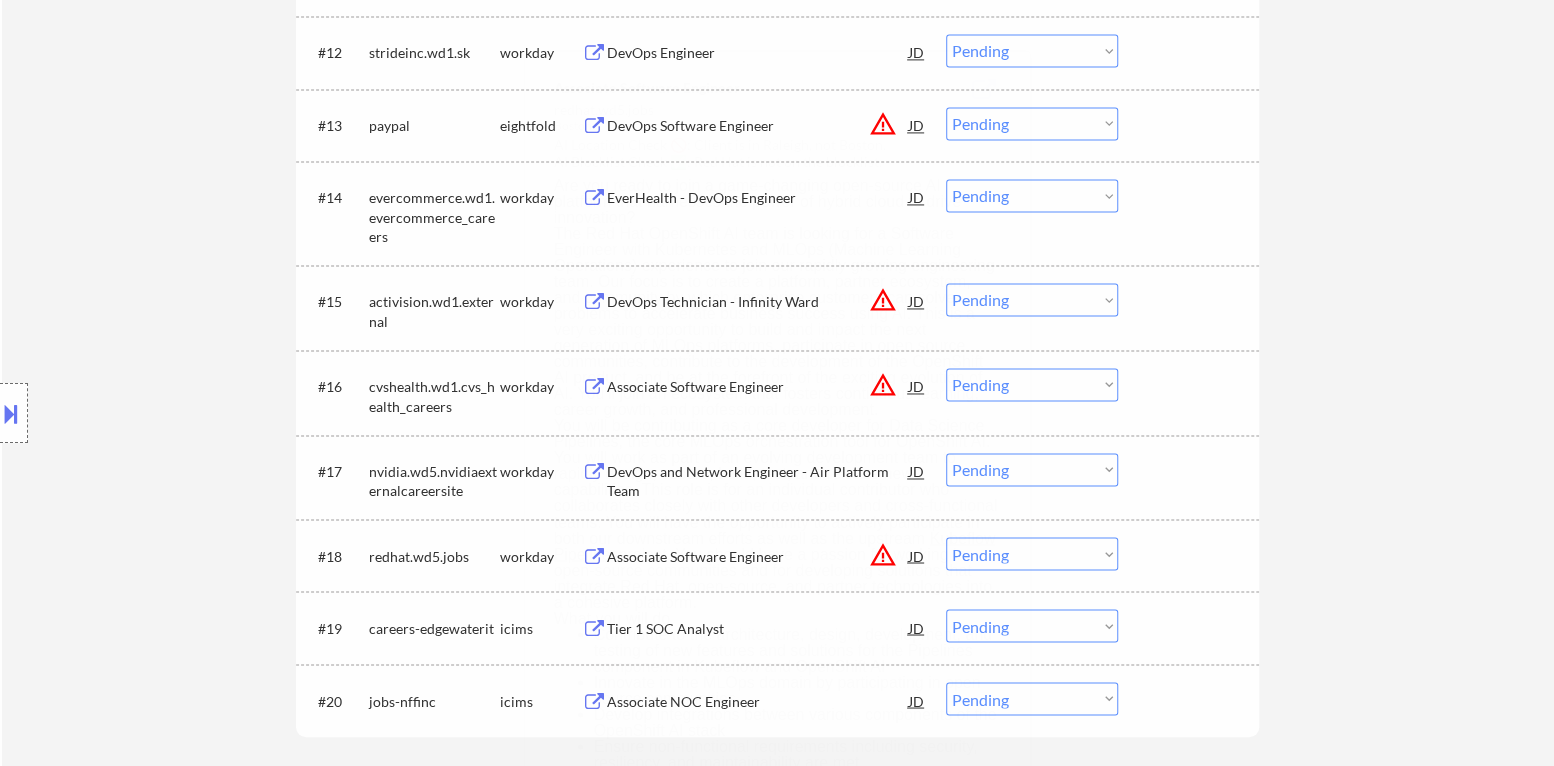 click at bounding box center [11, 413] 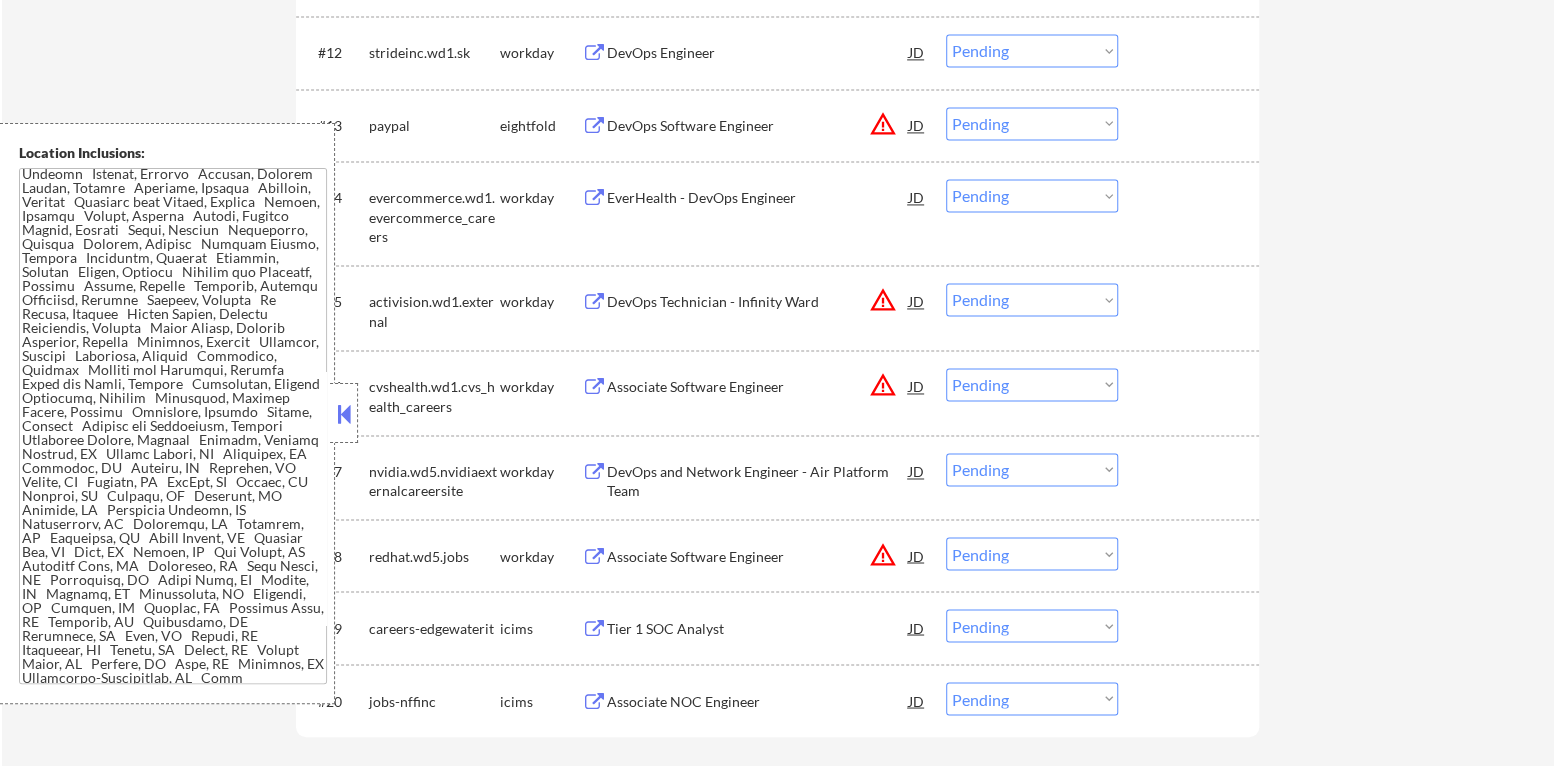 scroll, scrollTop: 1282, scrollLeft: 0, axis: vertical 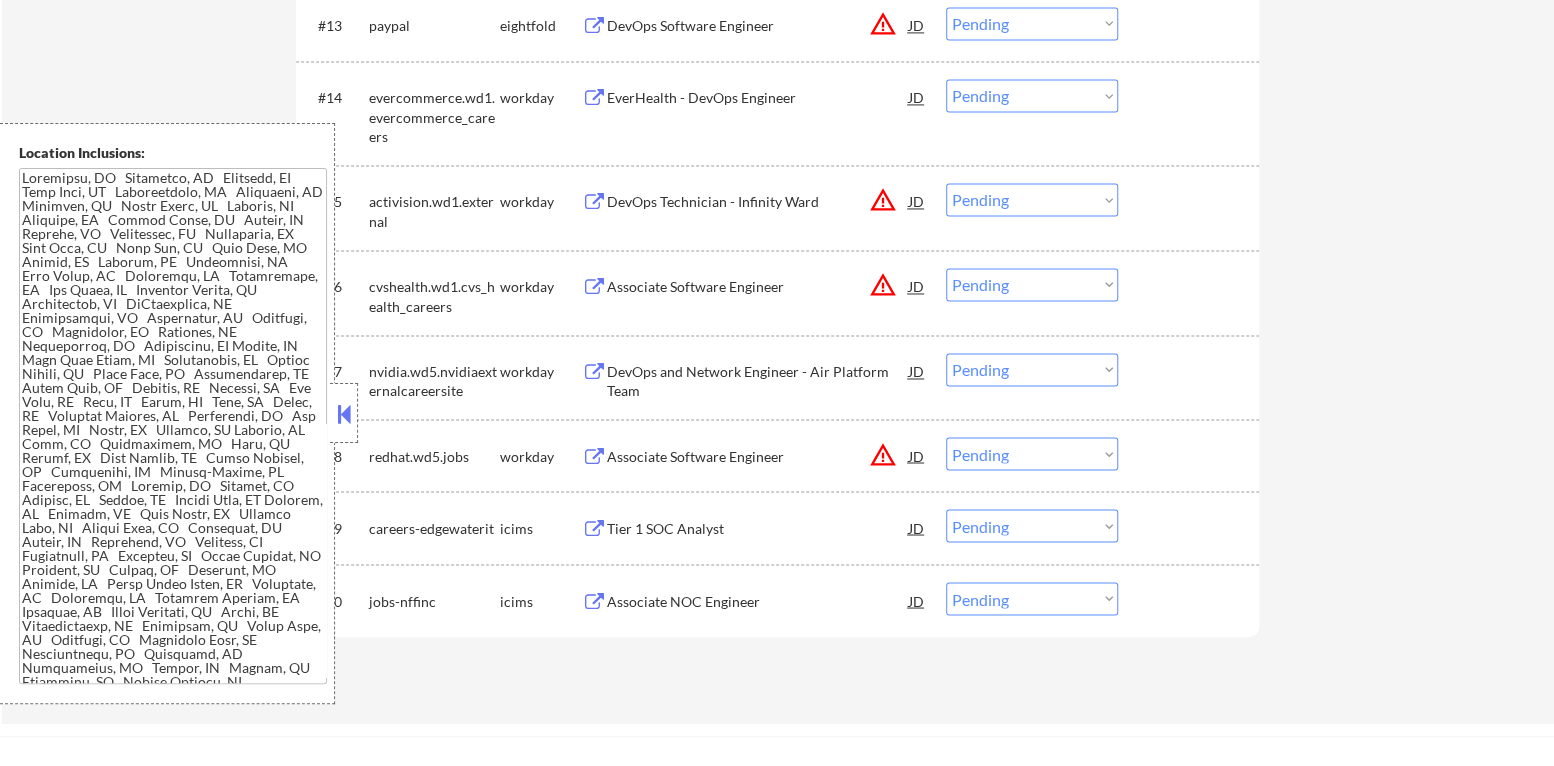 click at bounding box center [344, 414] 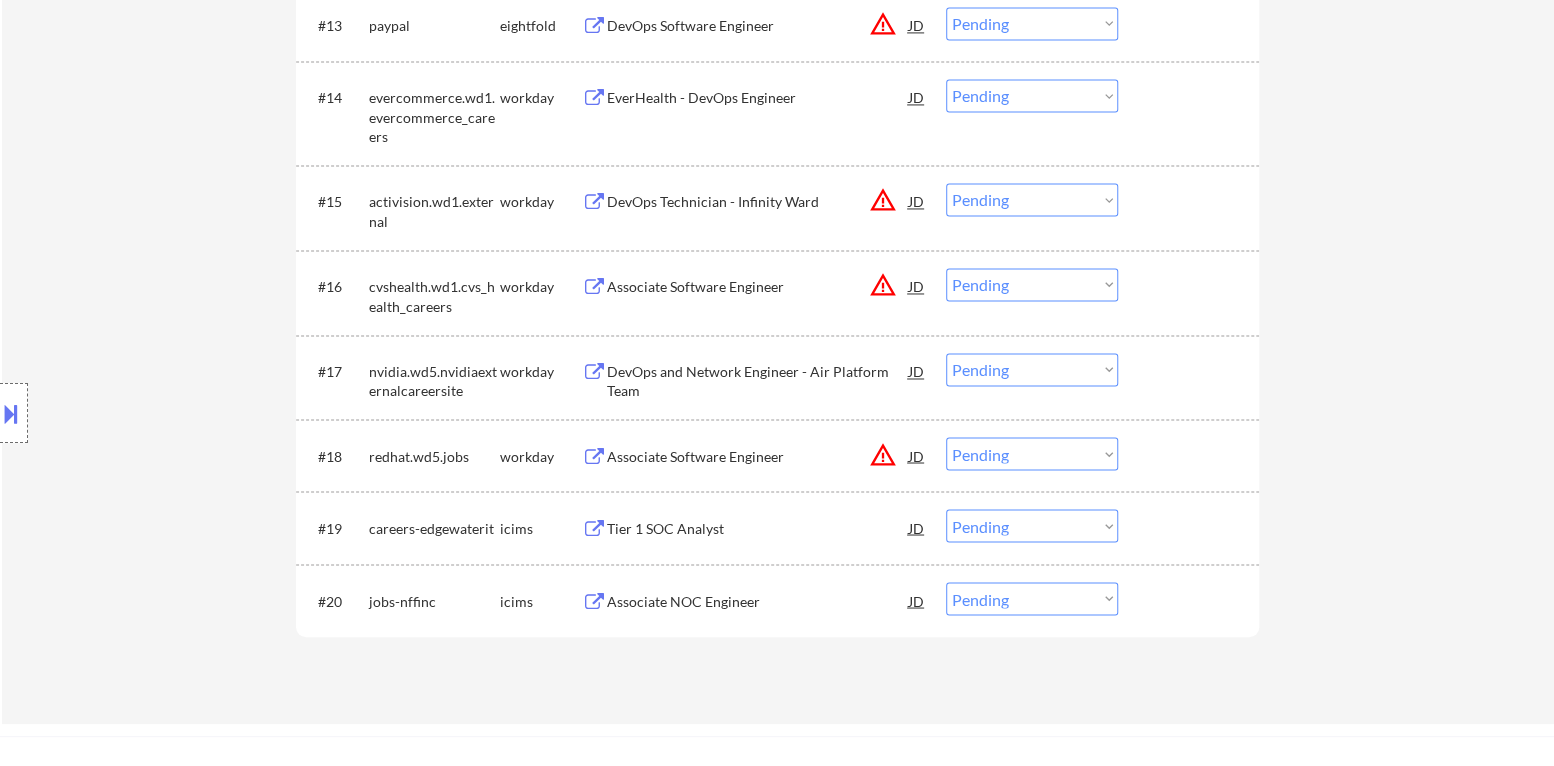 click on "Associate NOC Engineer" at bounding box center [758, 601] 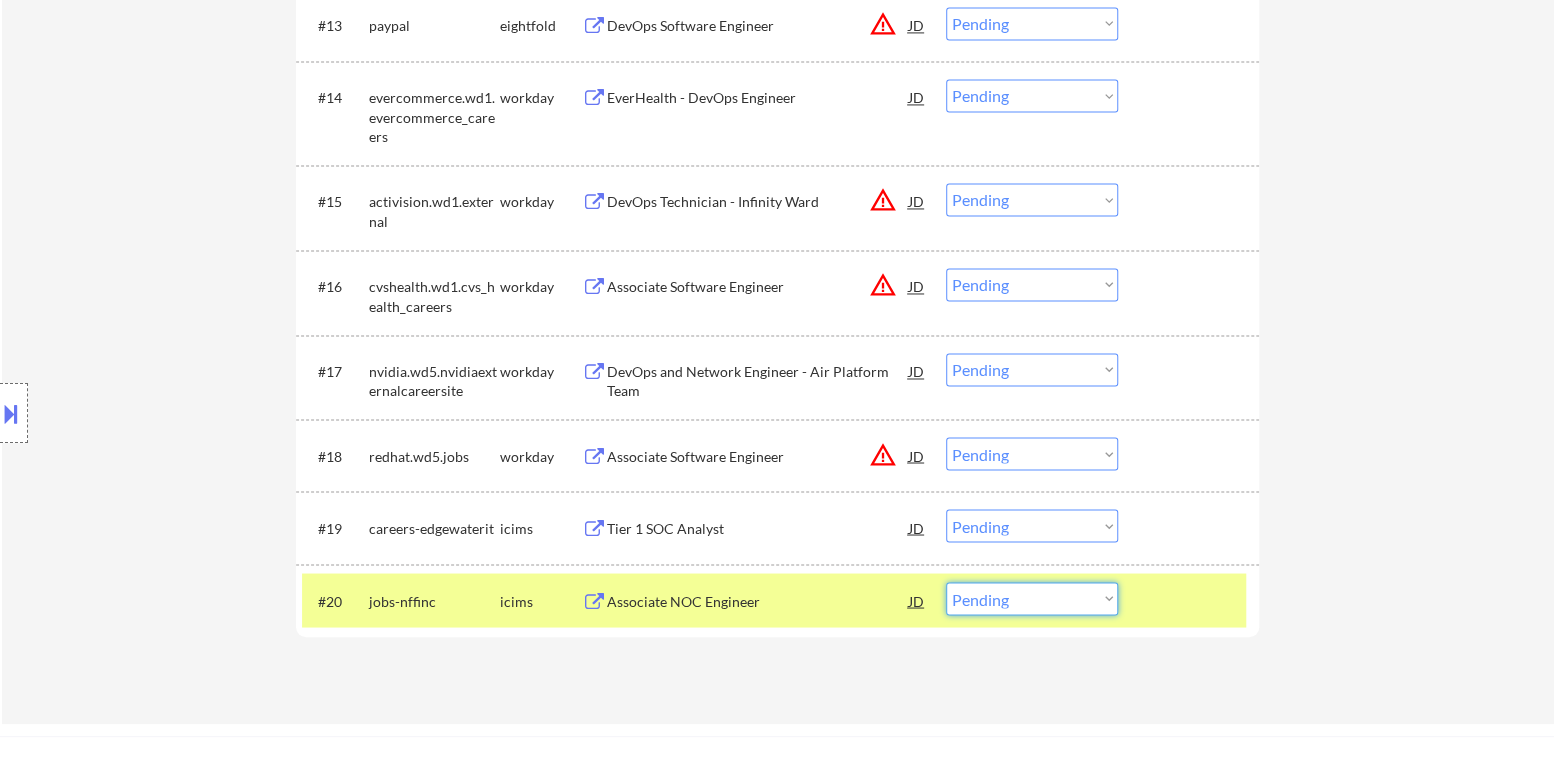 click on "Choose an option... Pending Applied Excluded (Questions) Excluded (Expired) Excluded (Location) Excluded (Bad Match) Excluded (Blocklist) Excluded (Salary) Excluded (Other)" at bounding box center (1032, 598) 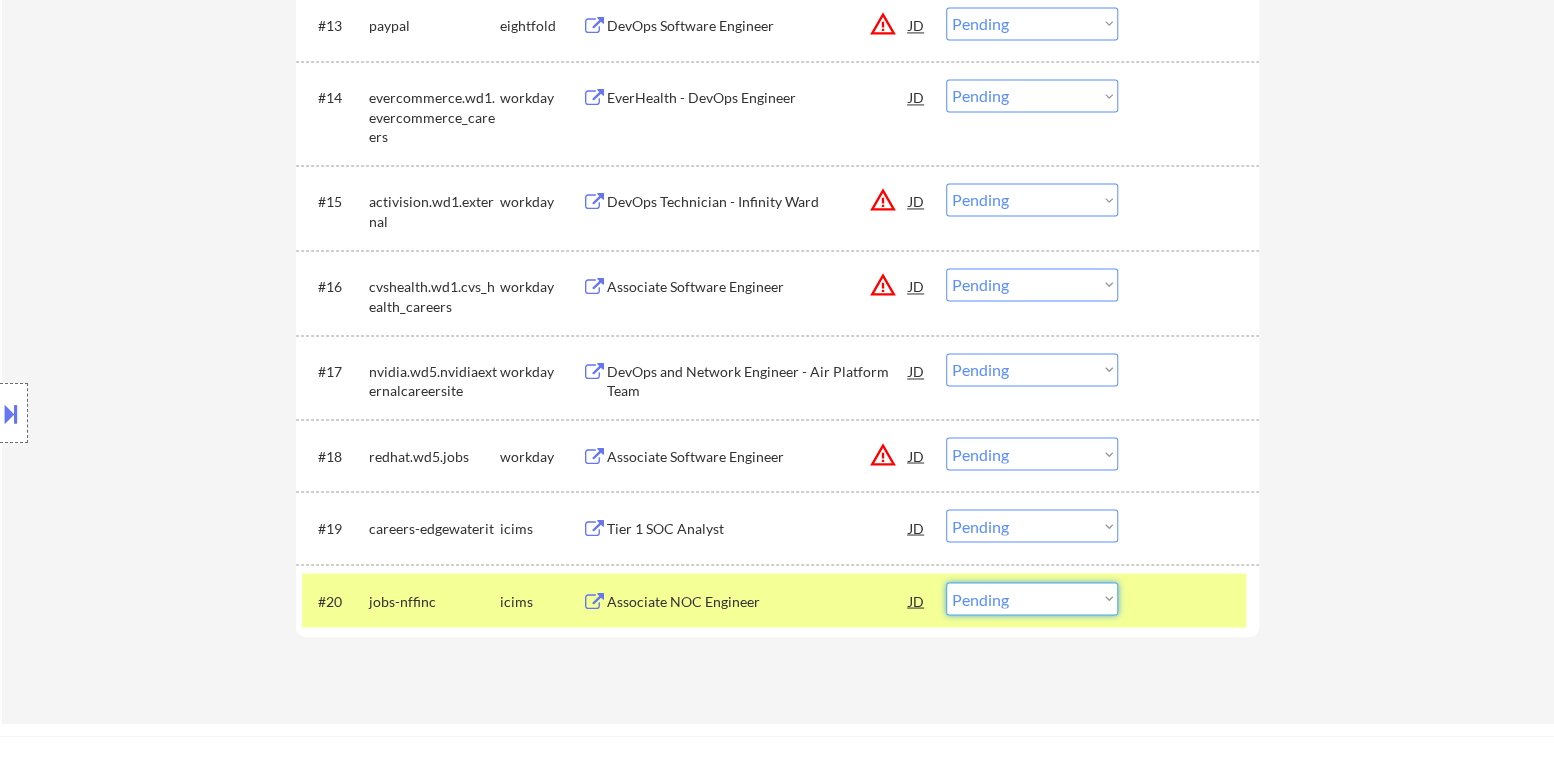 select on ""excluded__expired_"" 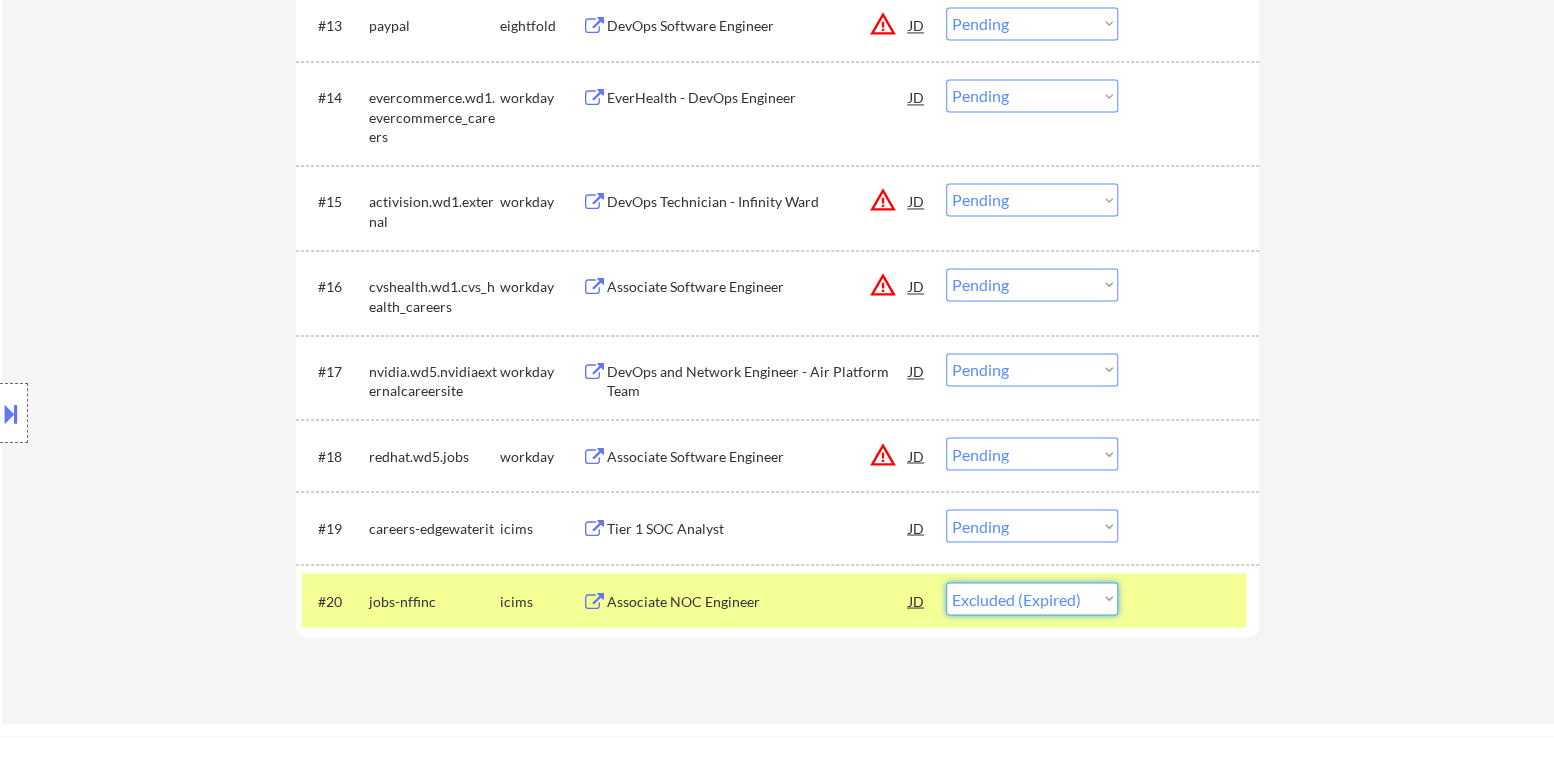 click on "Choose an option... Pending Applied Excluded (Questions) Excluded (Expired) Excluded (Location) Excluded (Bad Match) Excluded (Blocklist) Excluded (Salary) Excluded (Other)" at bounding box center (1032, 598) 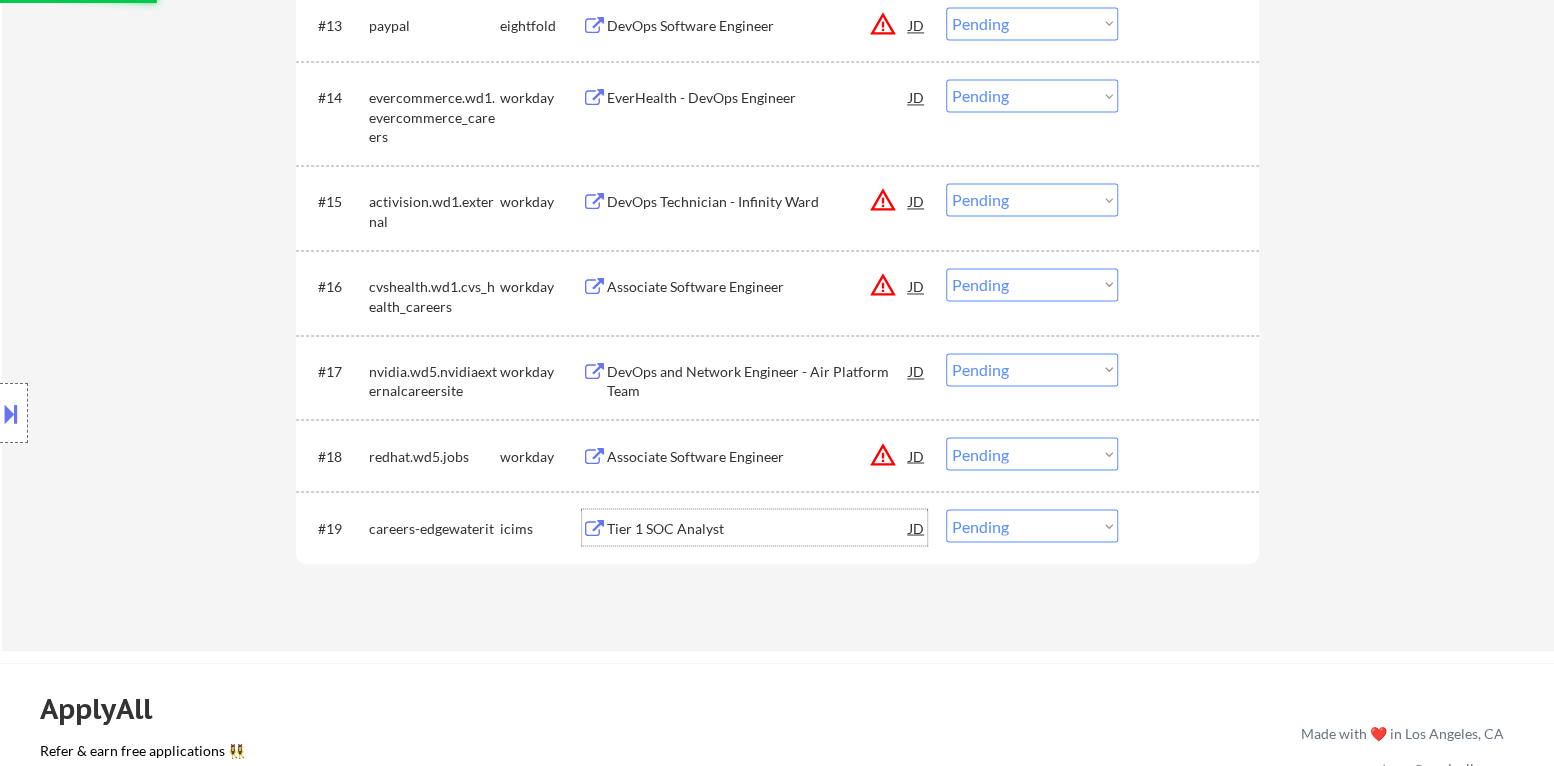 click on "Tier 1 SOC Analyst" at bounding box center [758, 528] 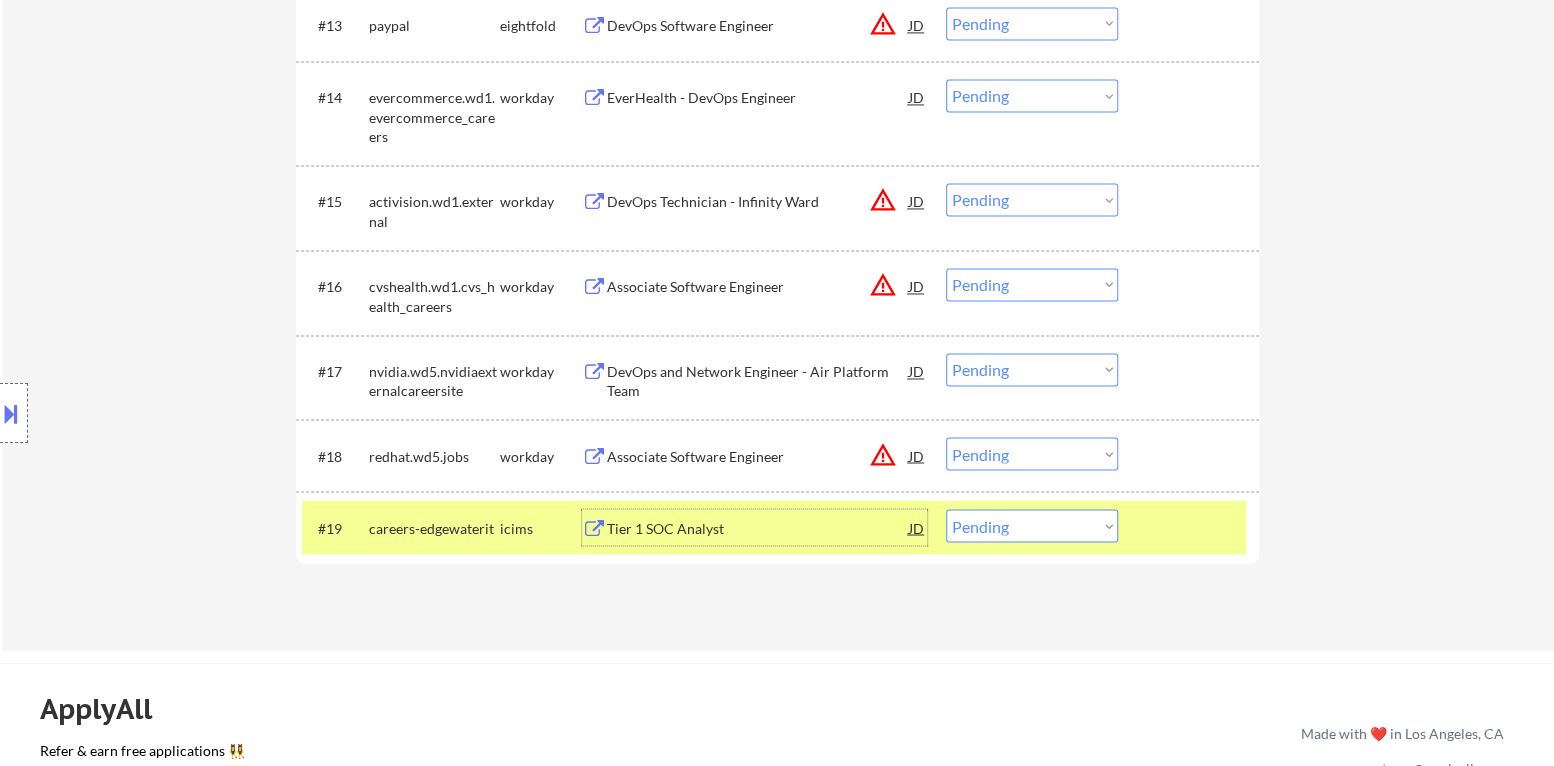 click on "Choose an option... Pending Applied Excluded (Questions) Excluded (Expired) Excluded (Location) Excluded (Bad Match) Excluded (Blocklist) Excluded (Salary) Excluded (Other)" at bounding box center [1032, 525] 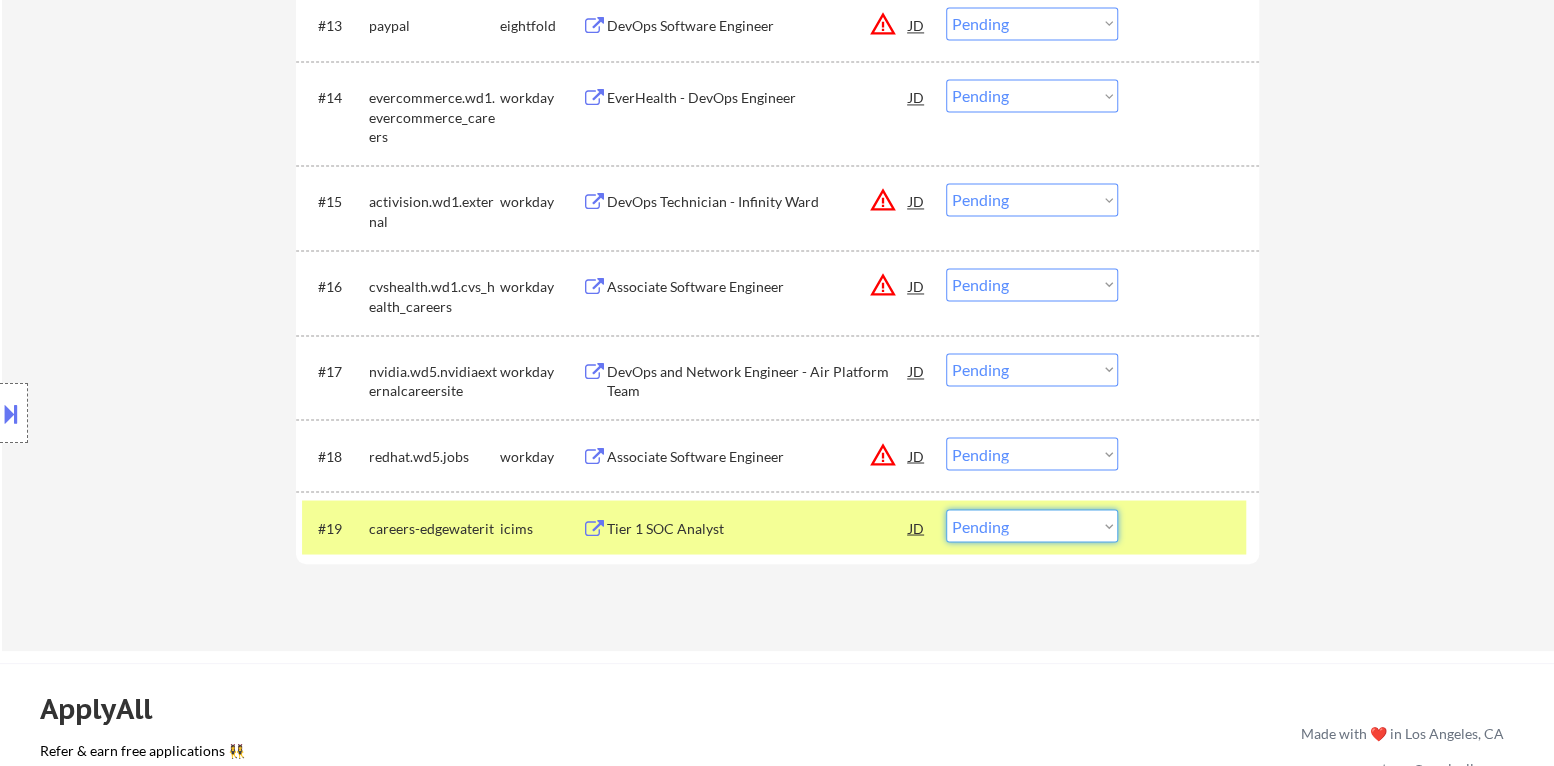 select on ""excluded__expired_"" 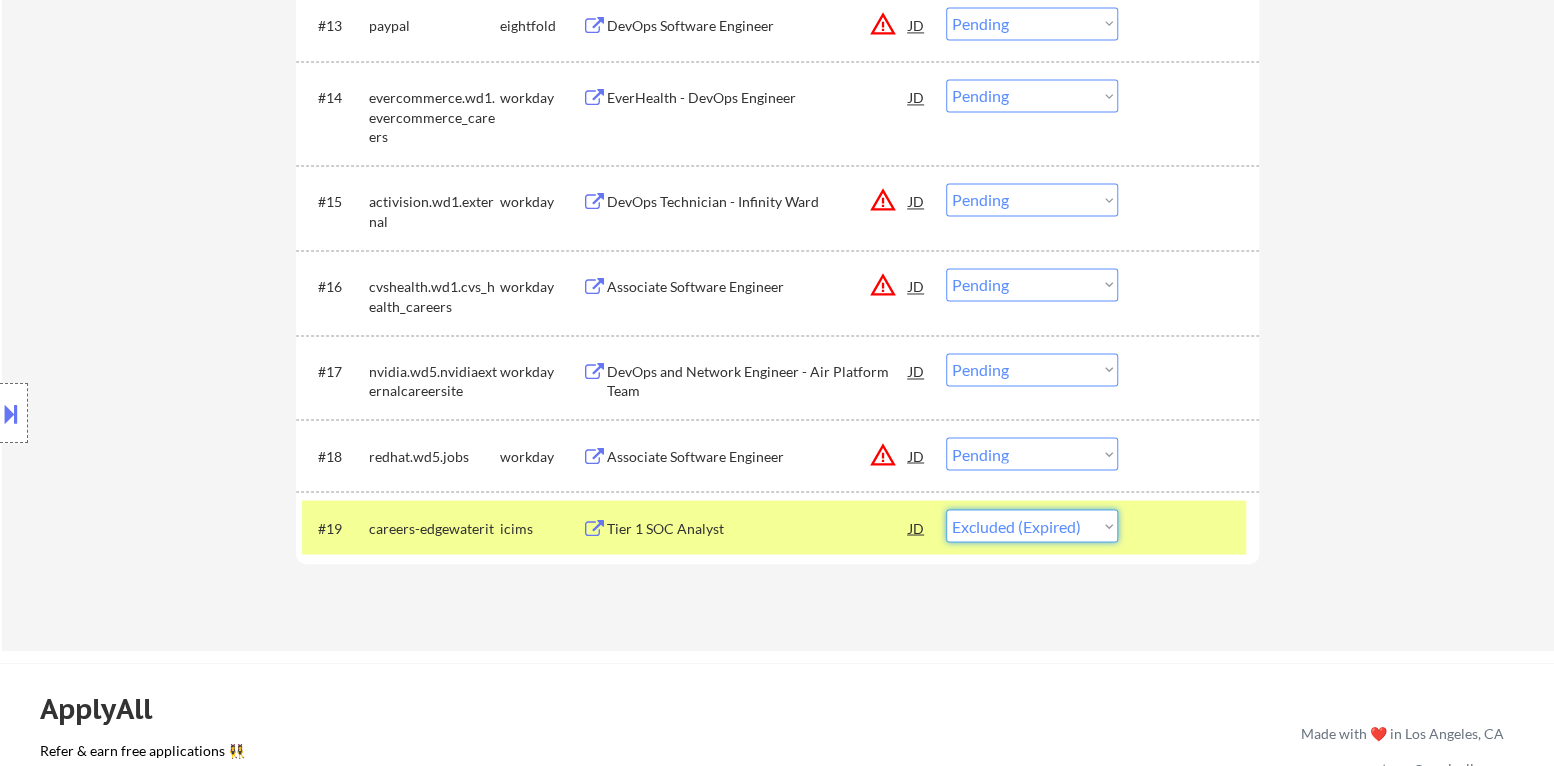click on "Choose an option... Pending Applied Excluded (Questions) Excluded (Expired) Excluded (Location) Excluded (Bad Match) Excluded (Blocklist) Excluded (Salary) Excluded (Other)" at bounding box center [1032, 525] 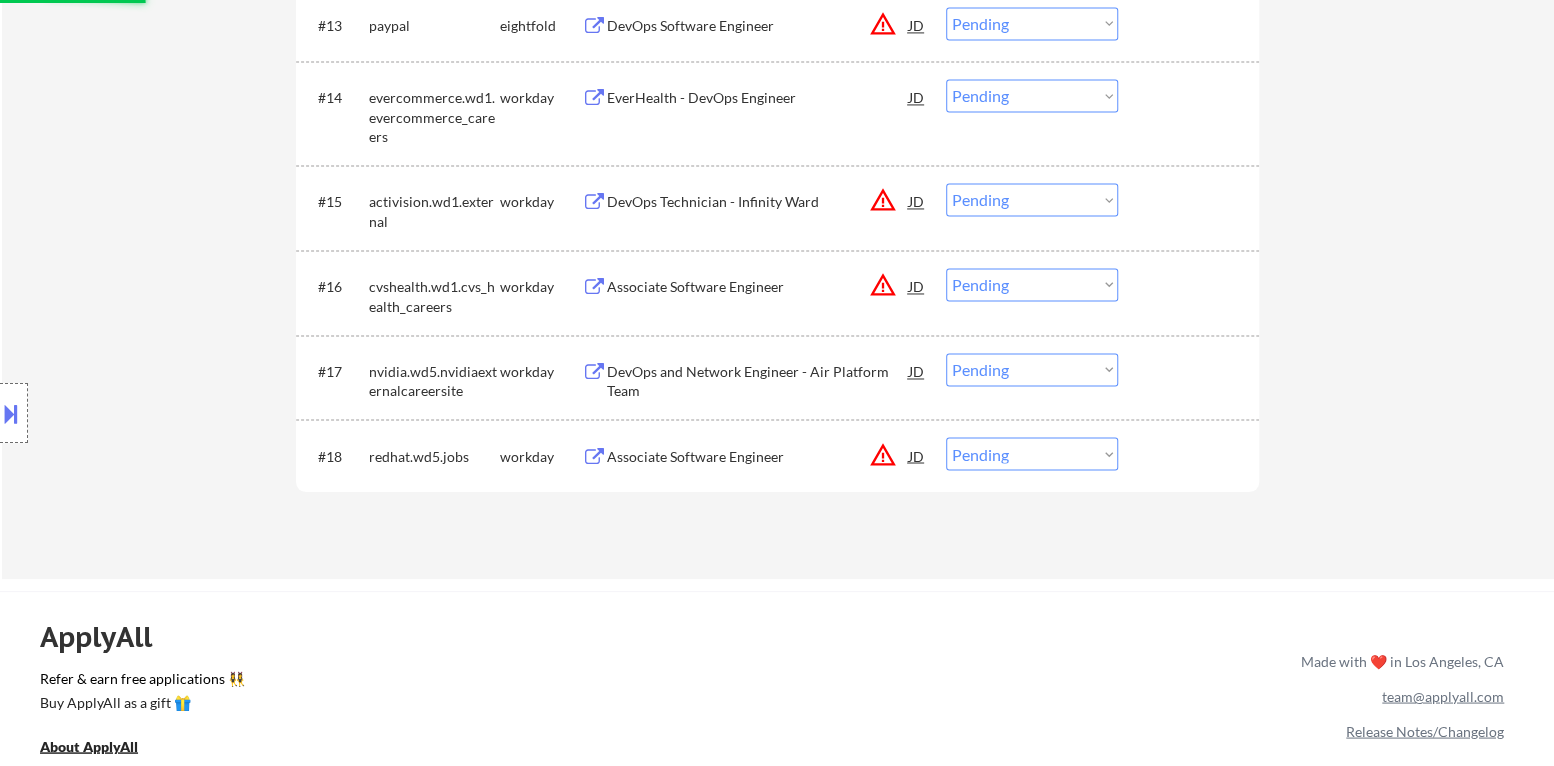 click on "warning_amber" at bounding box center [883, 454] 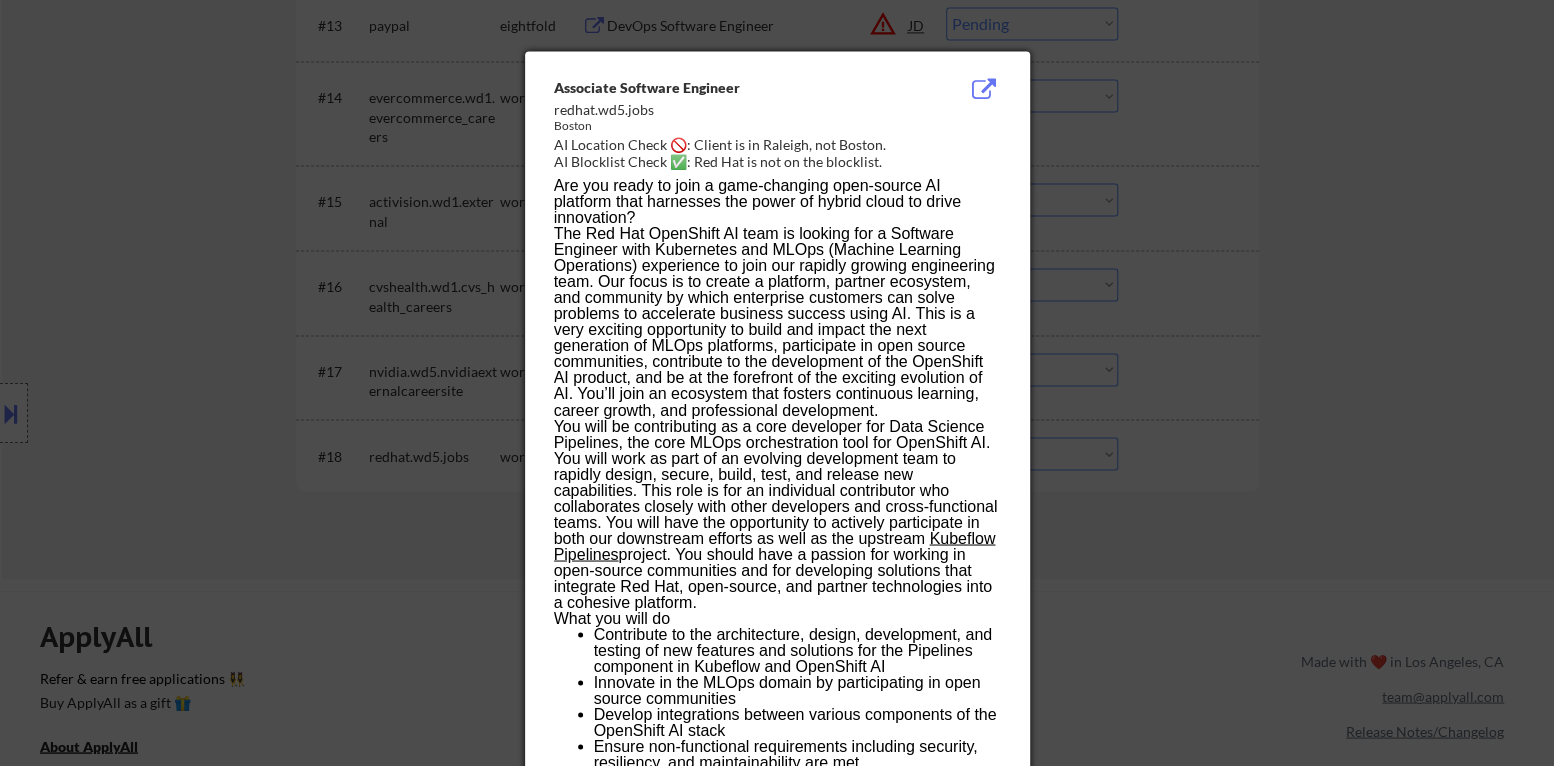 click on "Associate Software Engineer redhat.wd5.jobs Boston AI Location Check 🚫: Client is in Raleigh, not Boston. AI Blocklist Check ✅: Red Hat is not on the blocklist. Are you ready to join a game-changing open-source AI platform that harnesses the power of hybrid cloud to drive innovation? The Red Hat OpenShift AI team is looking for a Software Engineer with Kubernetes and MLOps (Machine Learning Operations) experience to join our rapidly growing engineering team. Our focus is to create a platform, partner ecosystem, and community by which enterprise customers can solve problems to accelerate business success using AI. This is a very exciting opportunity to build and impact the next generation of MLOps platforms, participate in open source communities, contribute to the development of the OpenShift AI product, and be at the forefront of the exciting evolution of AI. You’ll join an ecosystem that fosters continuous learning, career growth, and professional development.   Kubeflow Pipelines What you will do" at bounding box center (777, 1340) 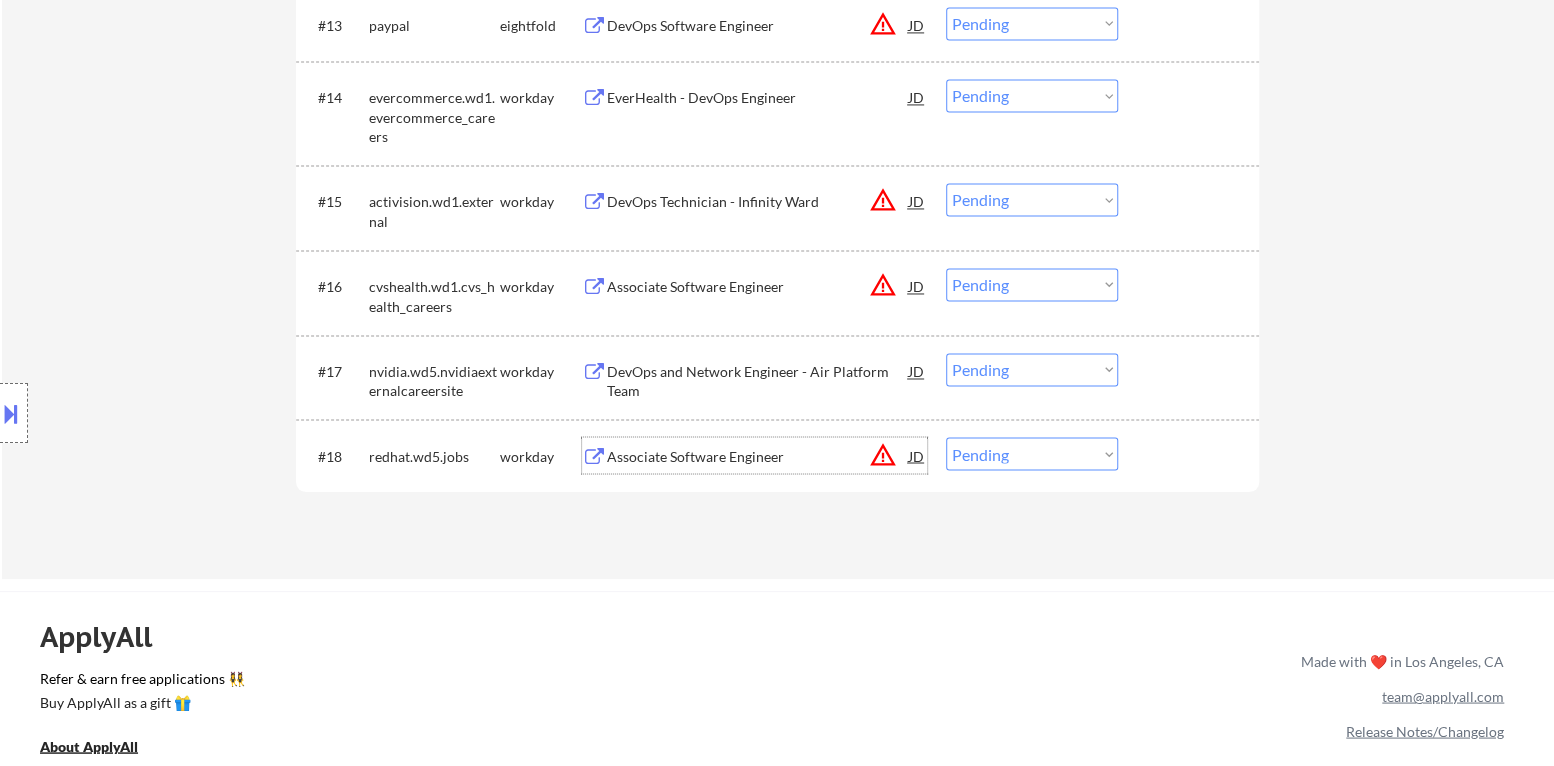 click on "Associate Software Engineer" at bounding box center (758, 456) 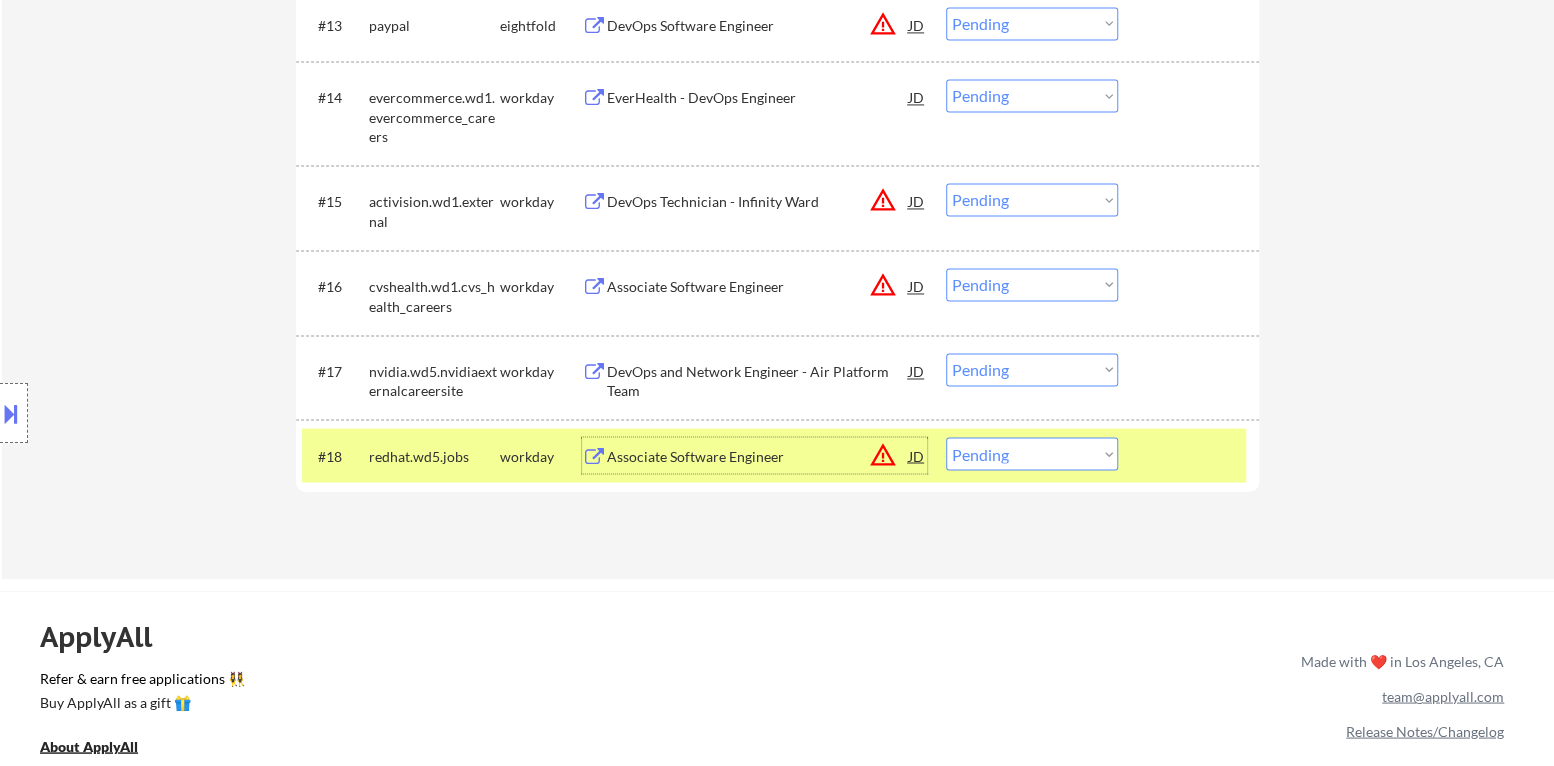 drag, startPoint x: 1017, startPoint y: 448, endPoint x: 1025, endPoint y: 456, distance: 11.313708 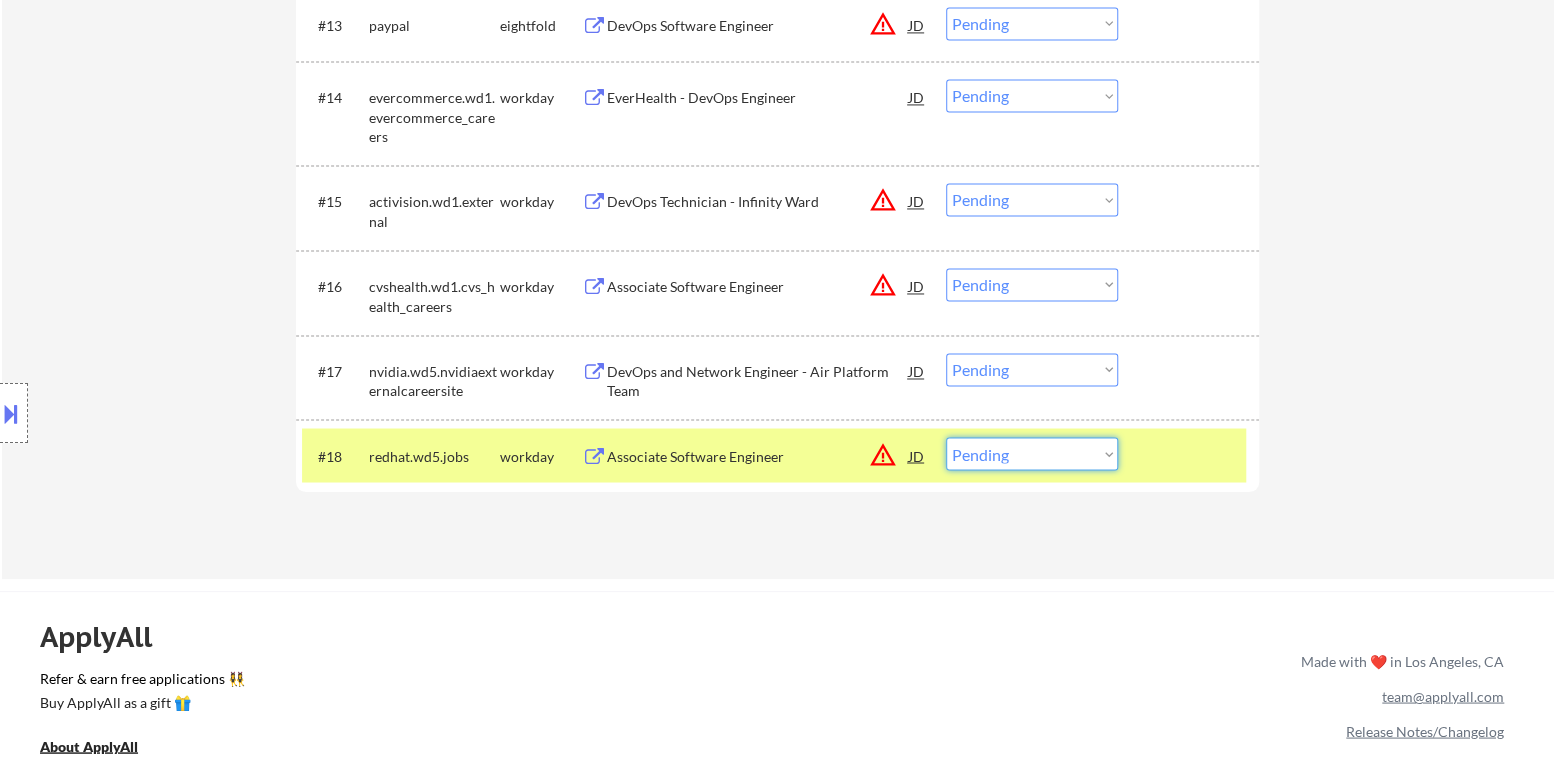 select on ""excluded__expired_"" 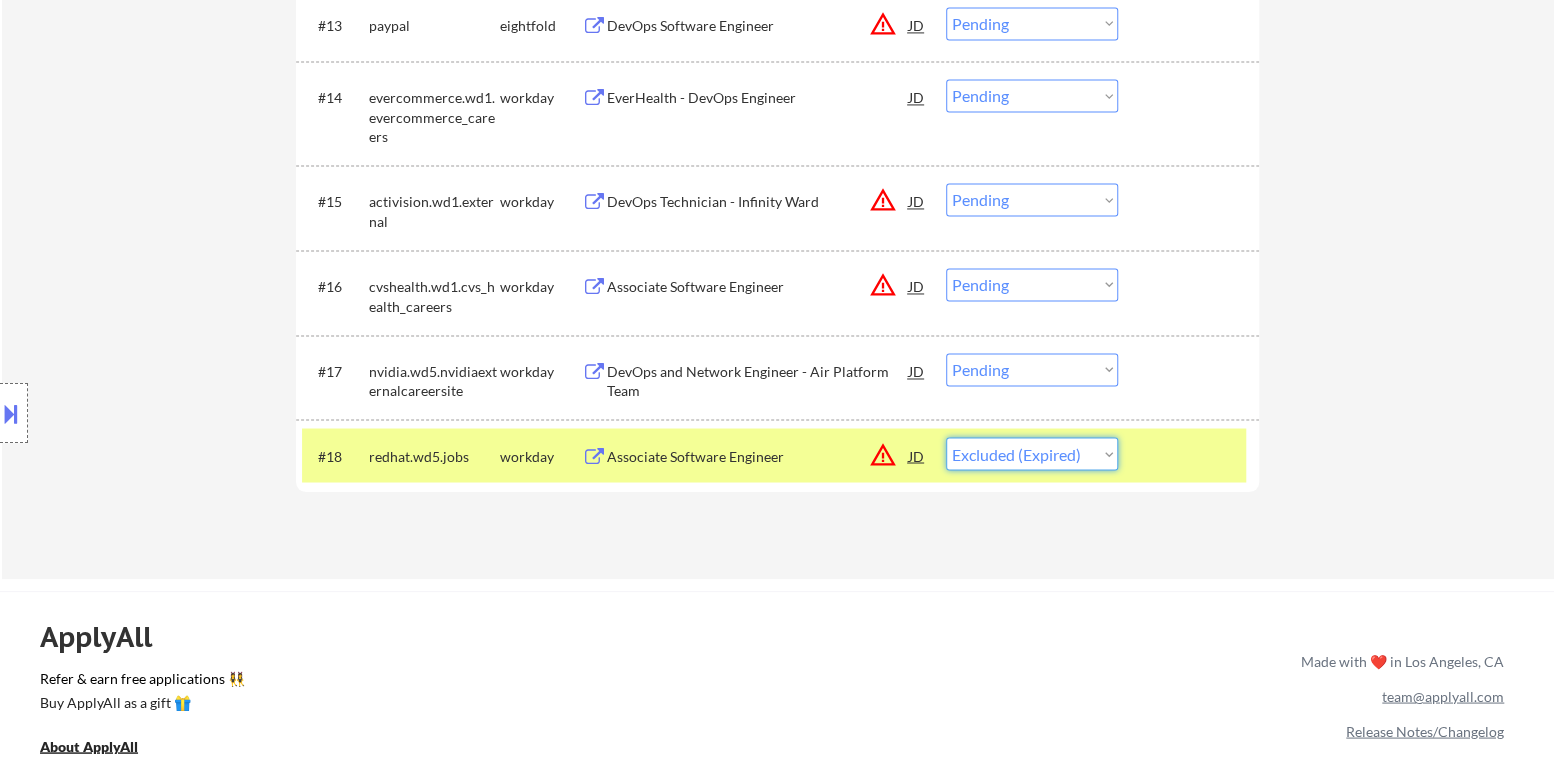 click on "Choose an option... Pending Applied Excluded (Questions) Excluded (Expired) Excluded (Location) Excluded (Bad Match) Excluded (Blocklist) Excluded (Salary) Excluded (Other)" at bounding box center [1032, 453] 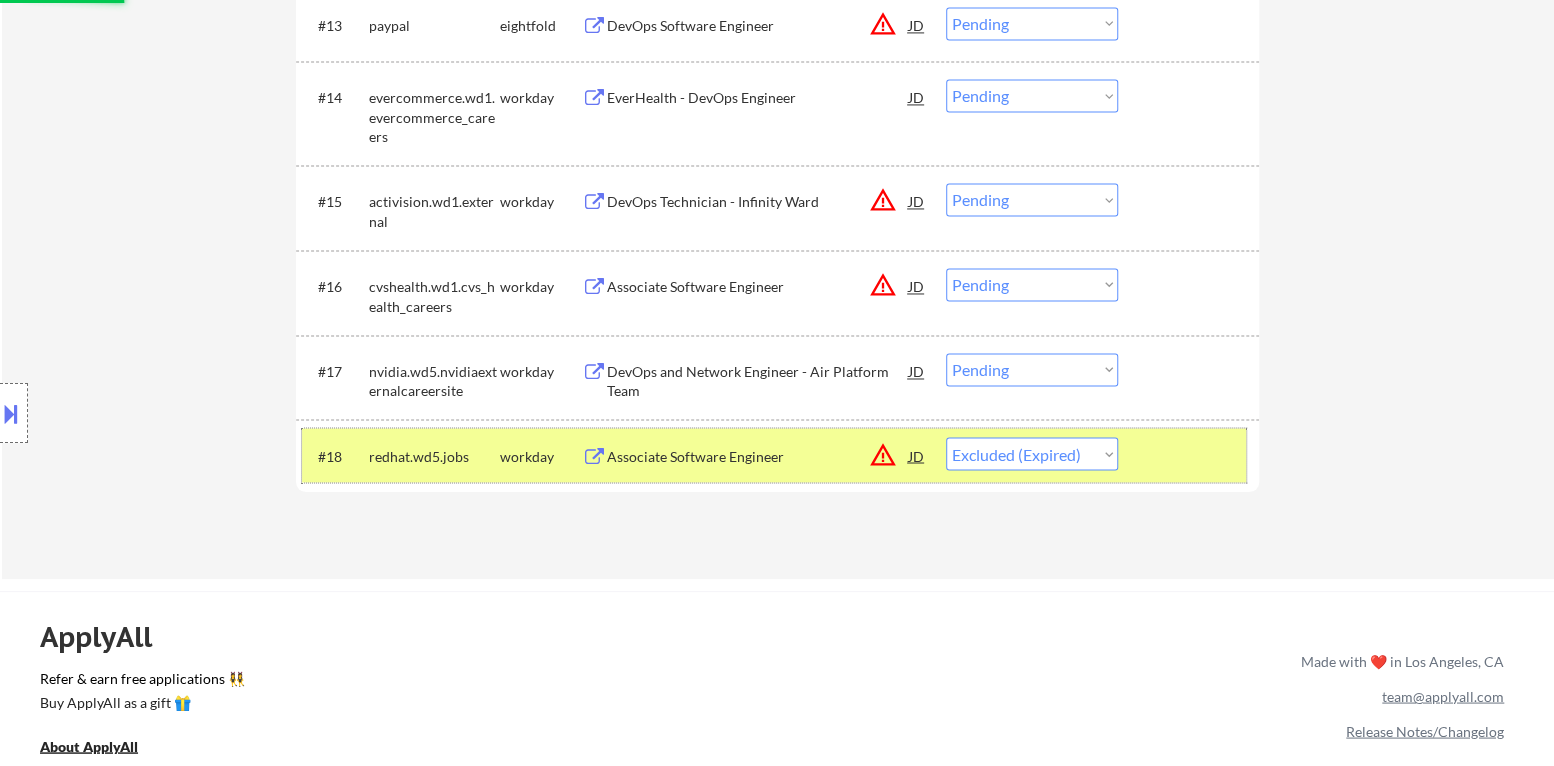 click at bounding box center [1191, 455] 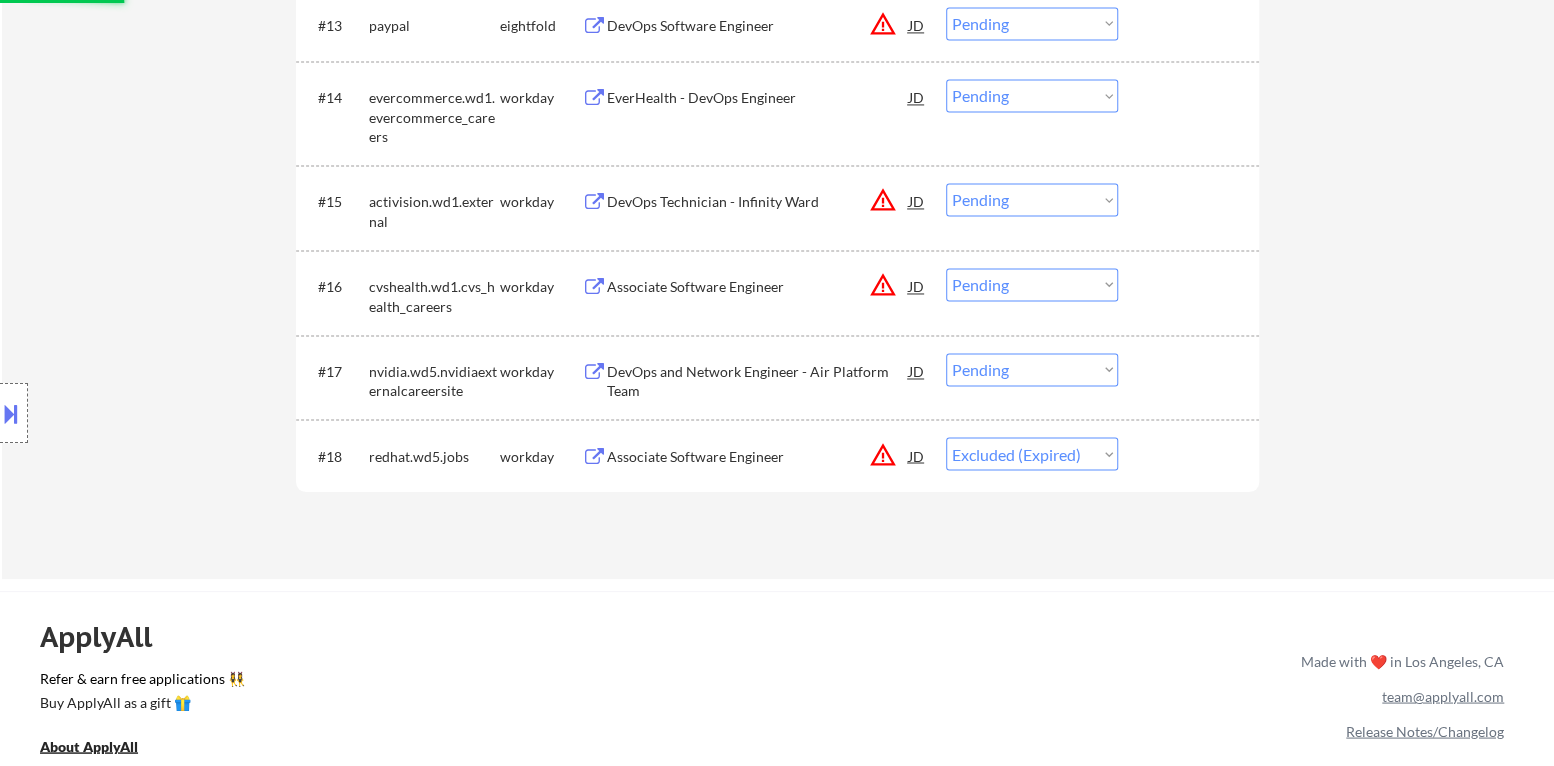click on "DevOps and Network Engineer - Air Platform Team" at bounding box center (758, 381) 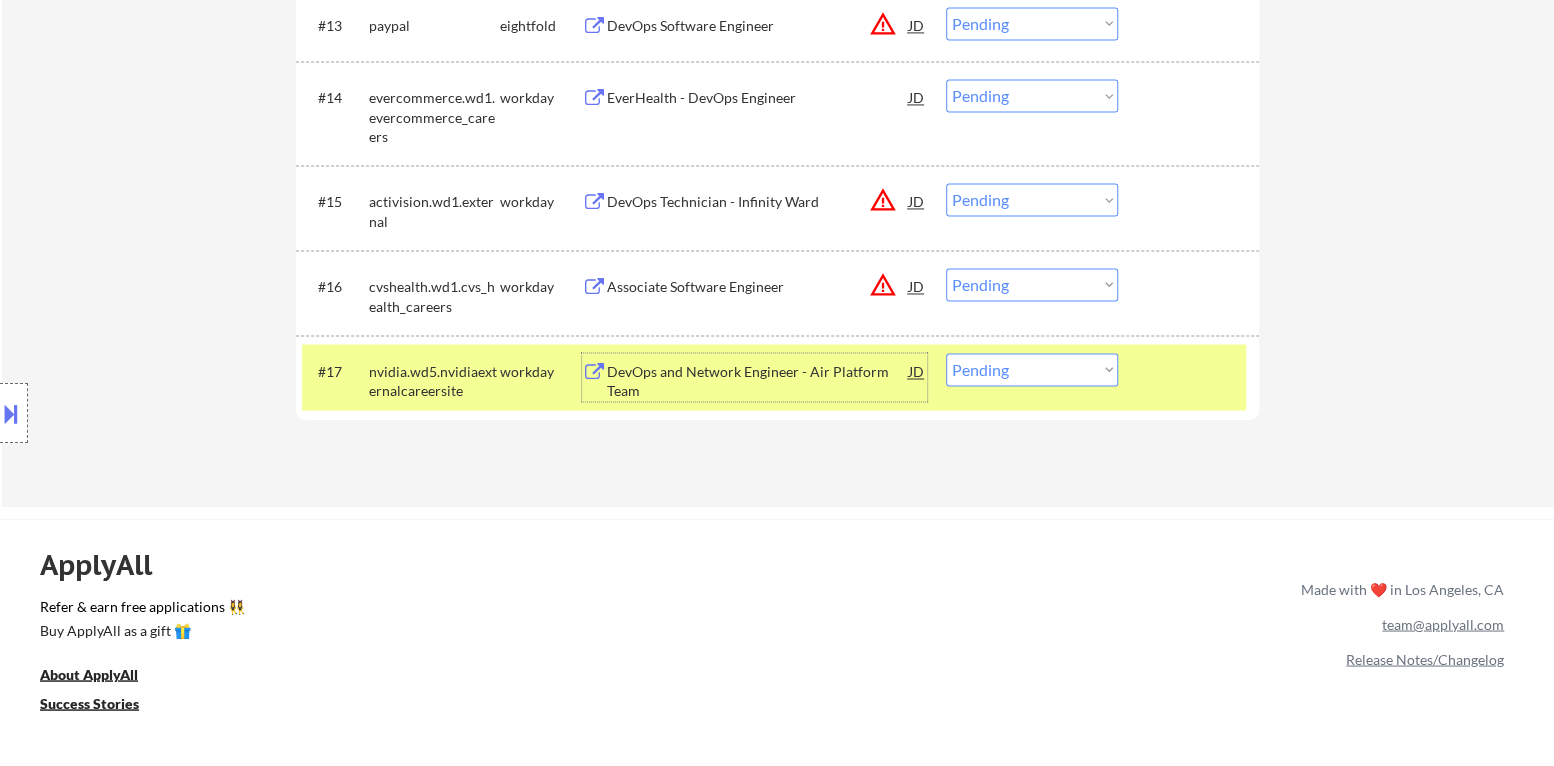 click at bounding box center (14, 413) 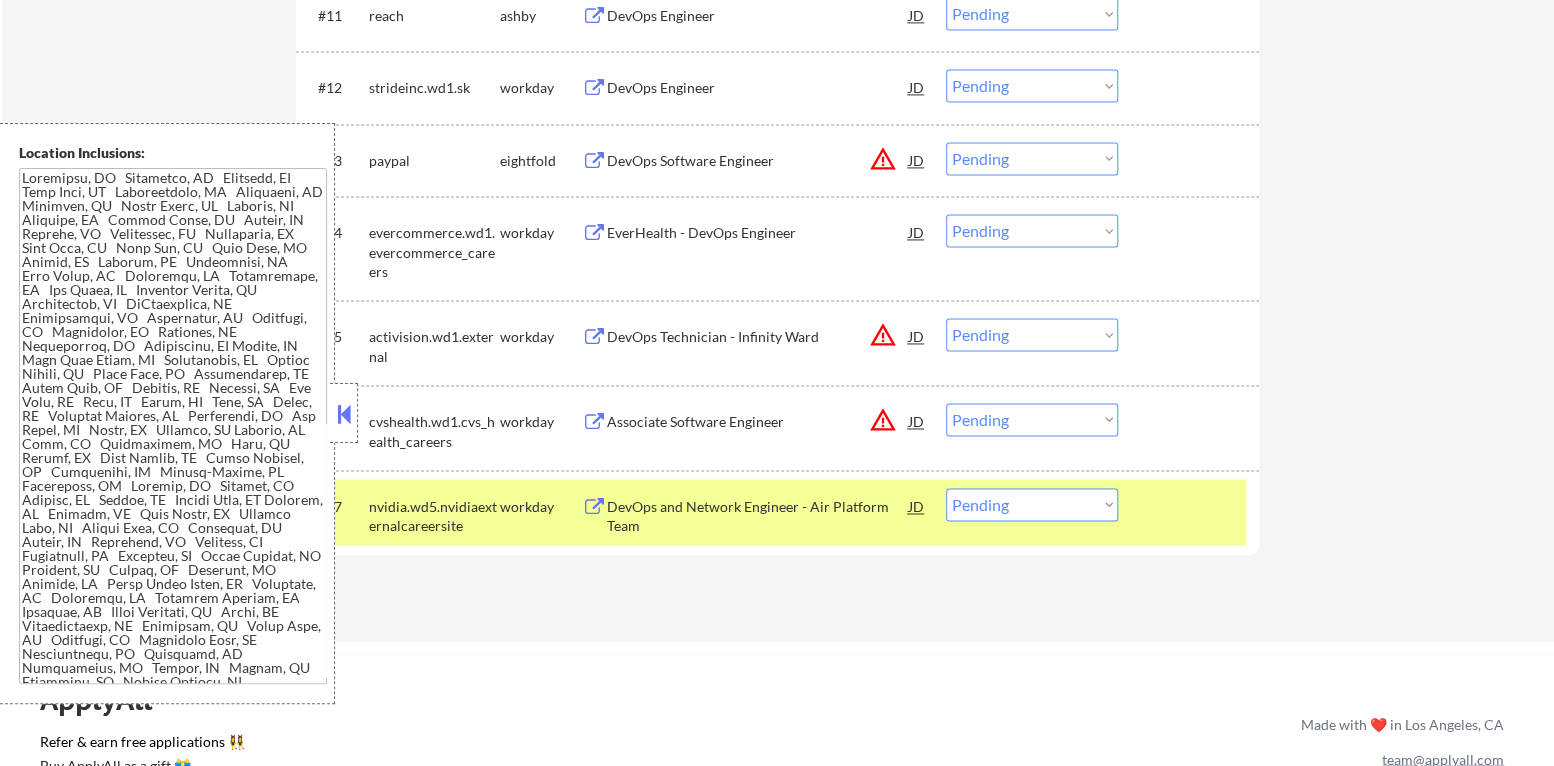 scroll, scrollTop: 1499, scrollLeft: 0, axis: vertical 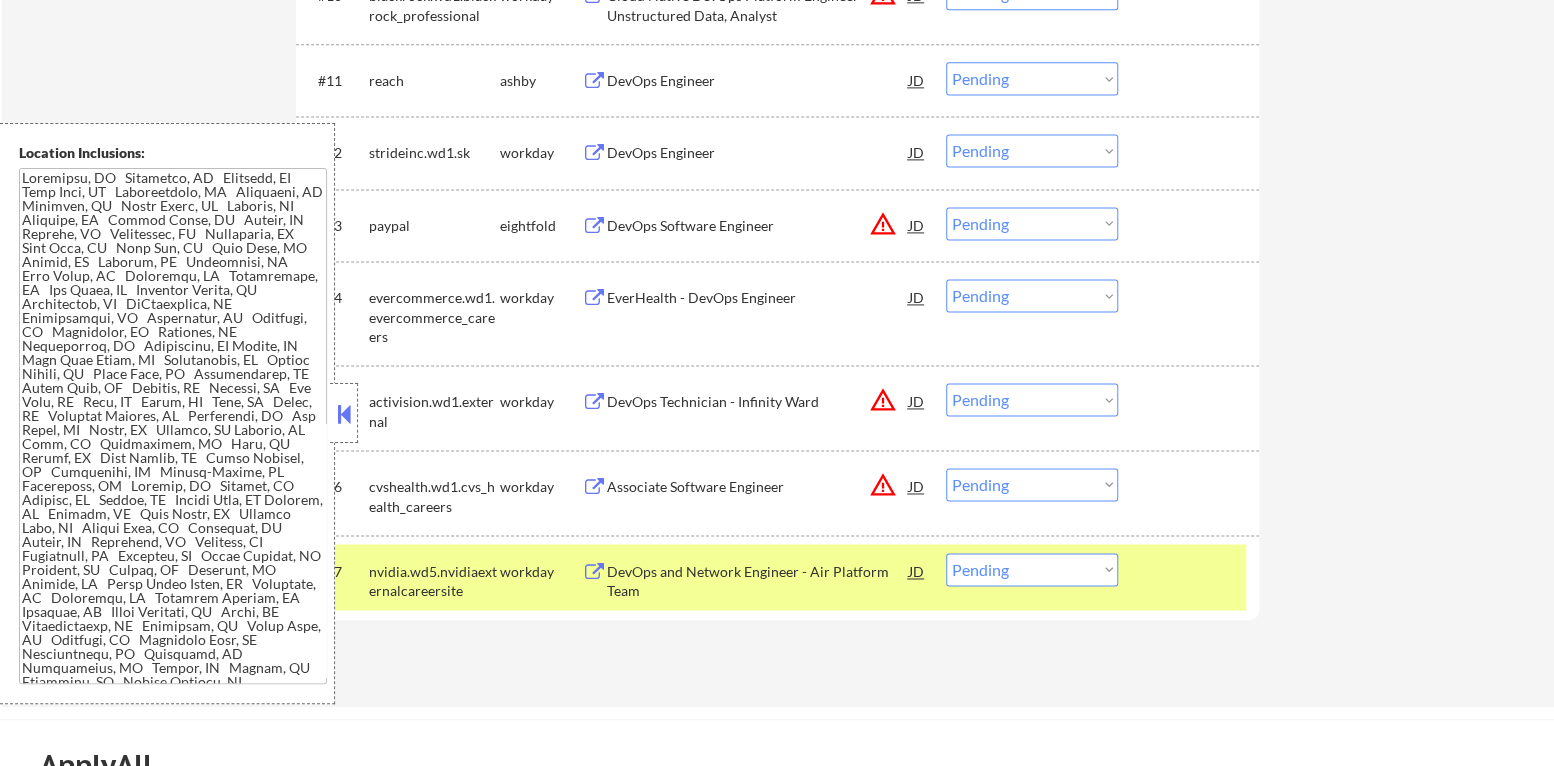 click at bounding box center (344, 414) 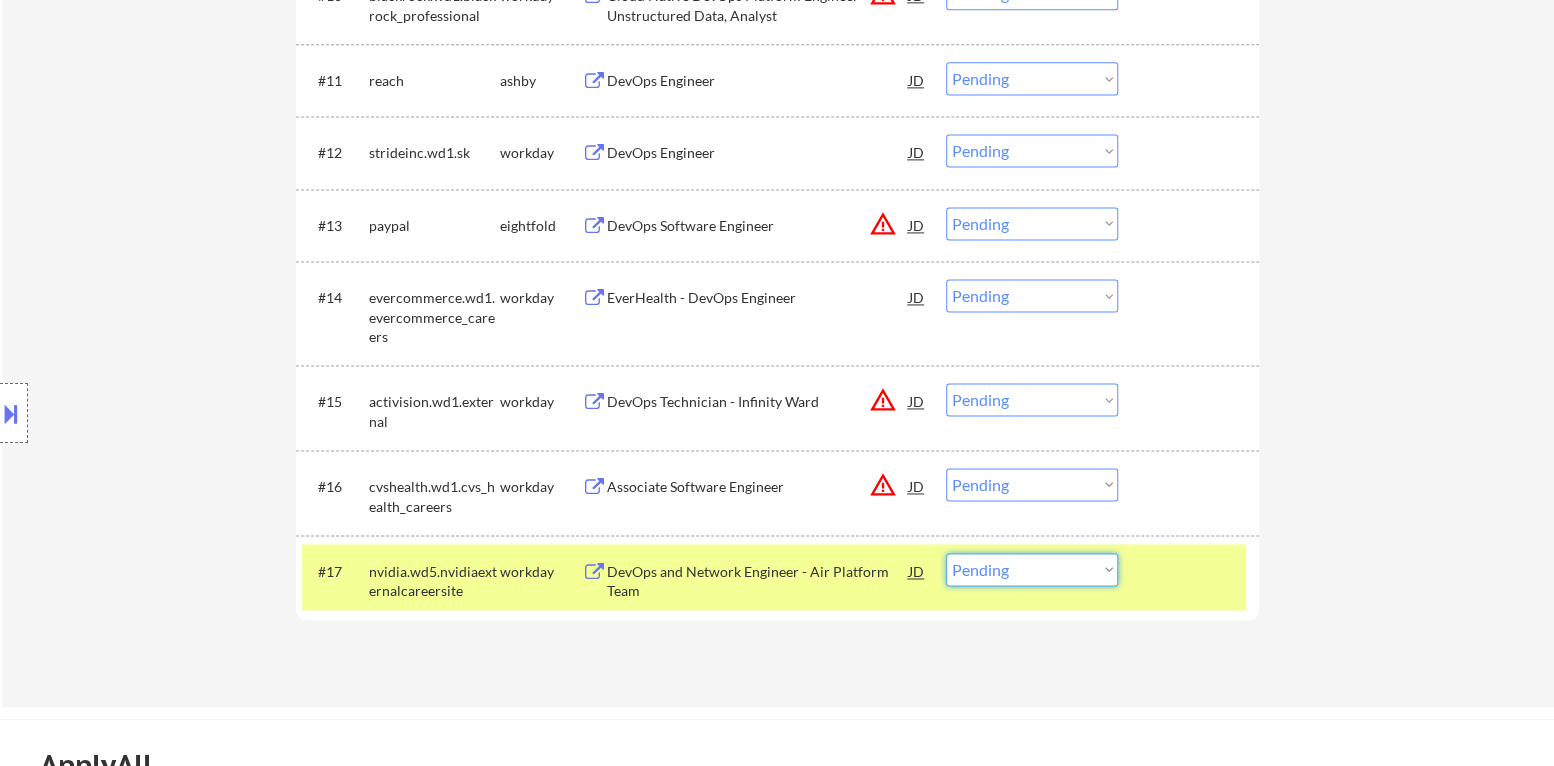 drag, startPoint x: 1069, startPoint y: 571, endPoint x: 1052, endPoint y: 580, distance: 19.235384 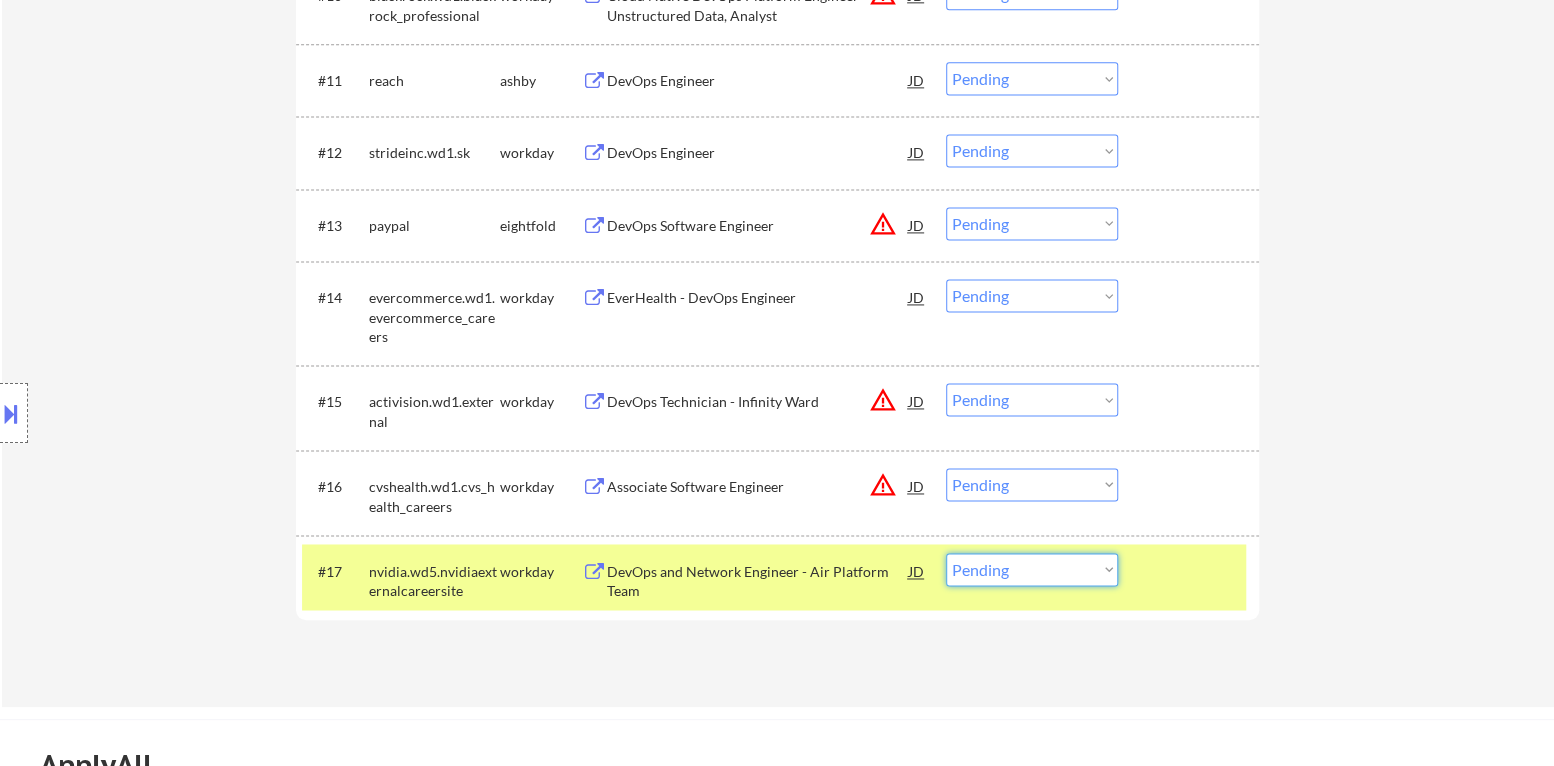 select on ""excluded__bad_match_"" 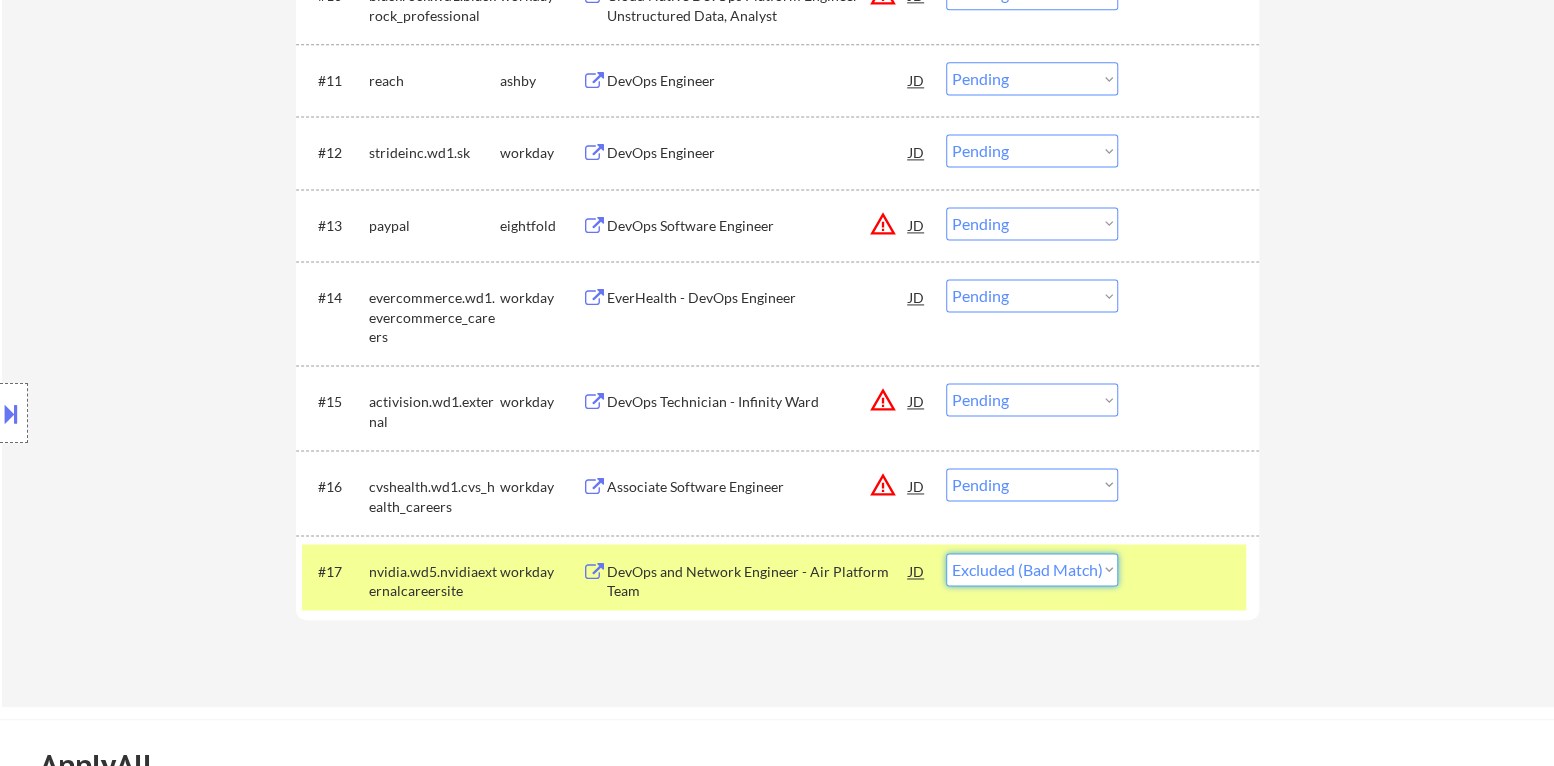 click on "Choose an option... Pending Applied Excluded (Questions) Excluded (Expired) Excluded (Location) Excluded (Bad Match) Excluded (Blocklist) Excluded (Salary) Excluded (Other)" at bounding box center (1032, 569) 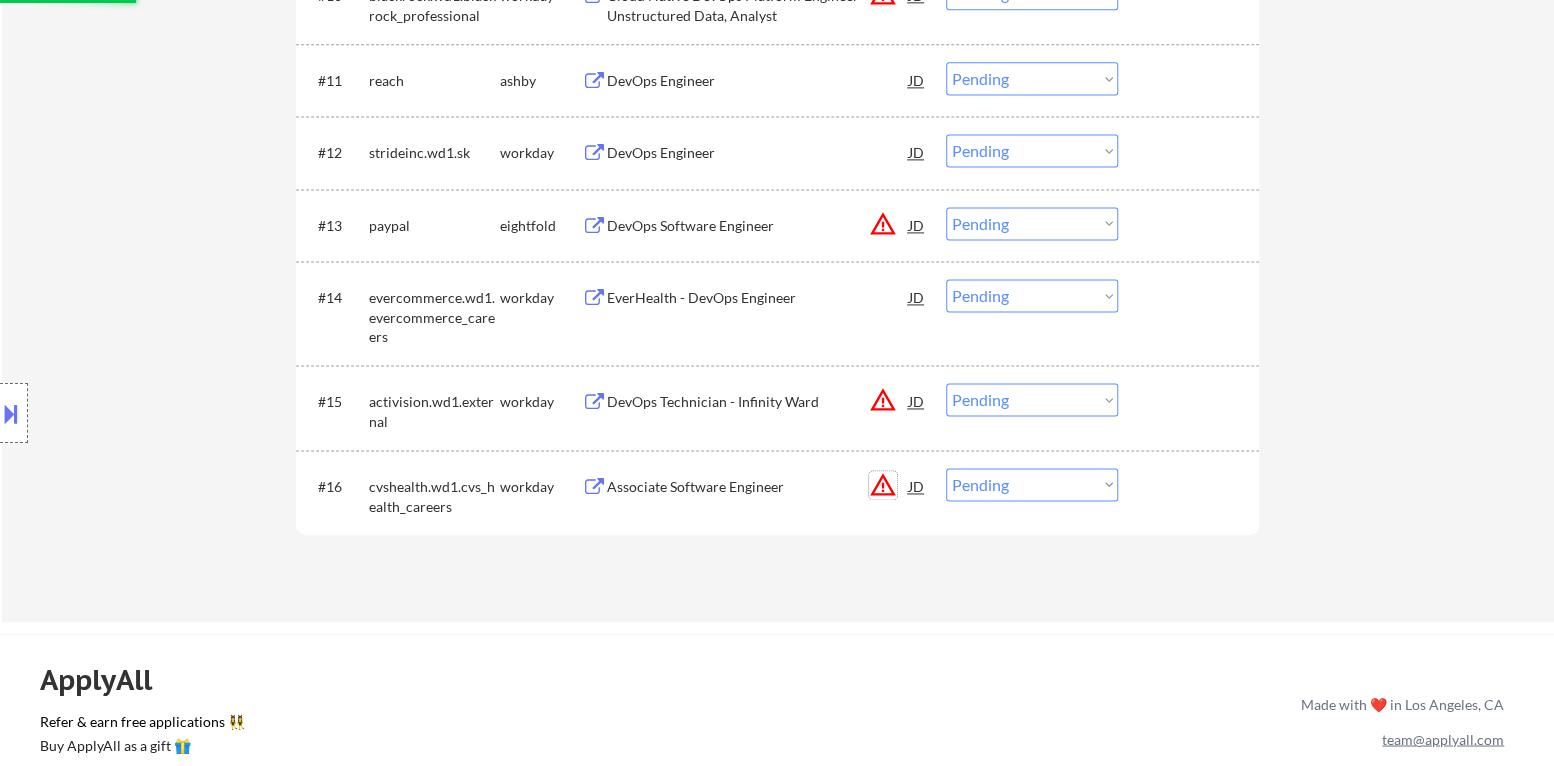 click on "warning_amber" at bounding box center (883, 485) 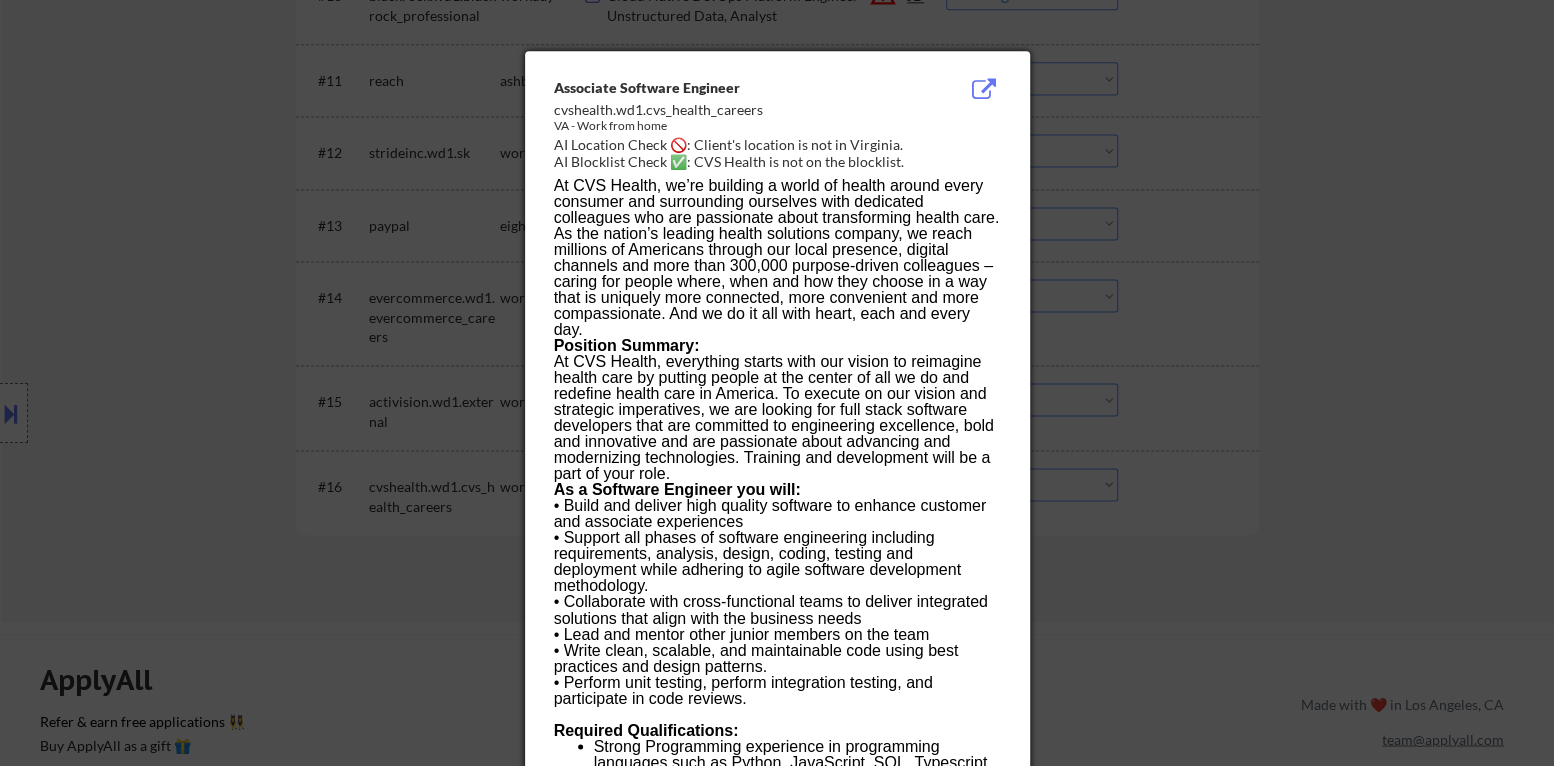 drag, startPoint x: 1133, startPoint y: 620, endPoint x: 608, endPoint y: 500, distance: 538.5397 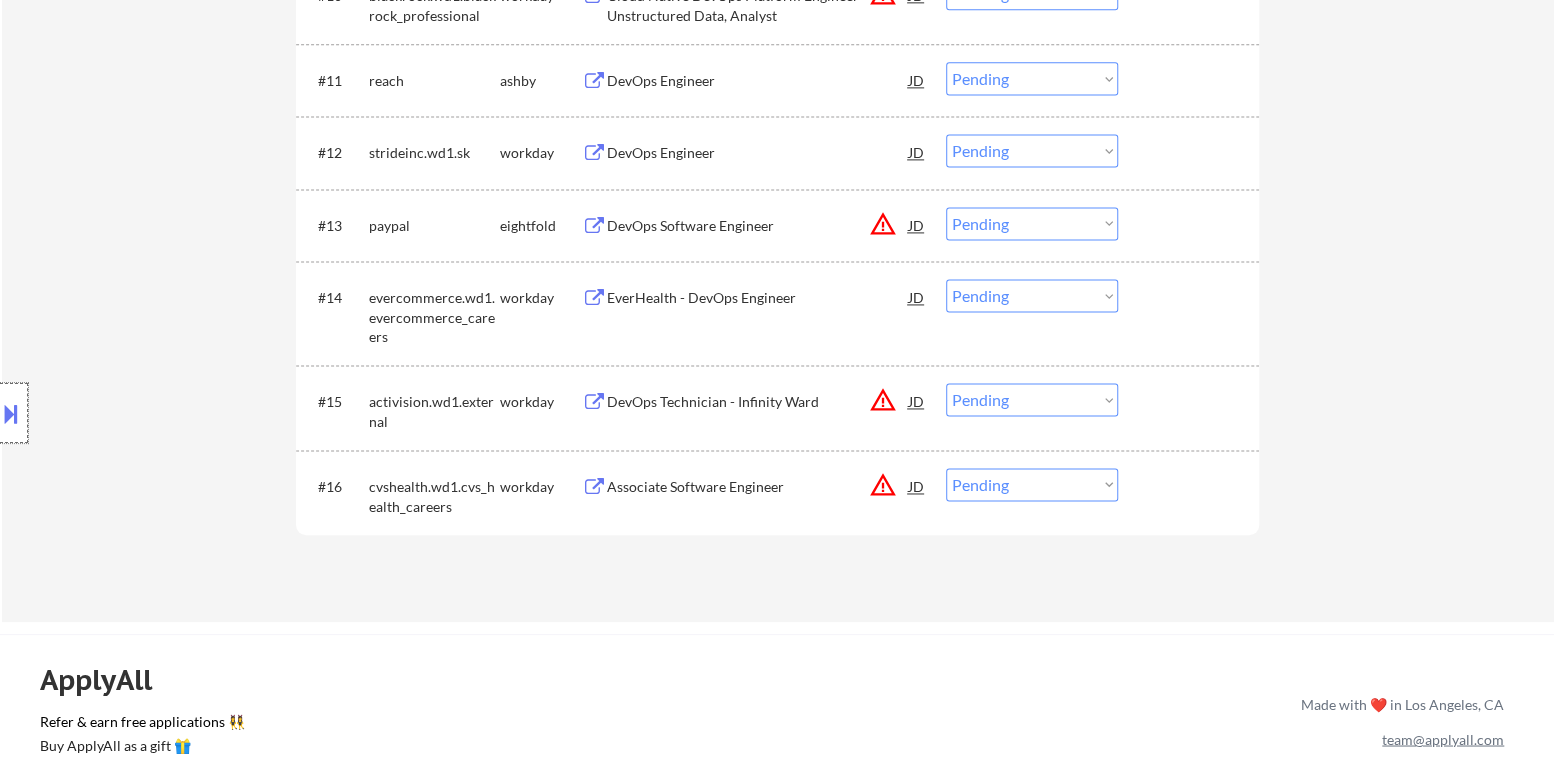 drag, startPoint x: 0, startPoint y: 395, endPoint x: 17, endPoint y: 416, distance: 27.018513 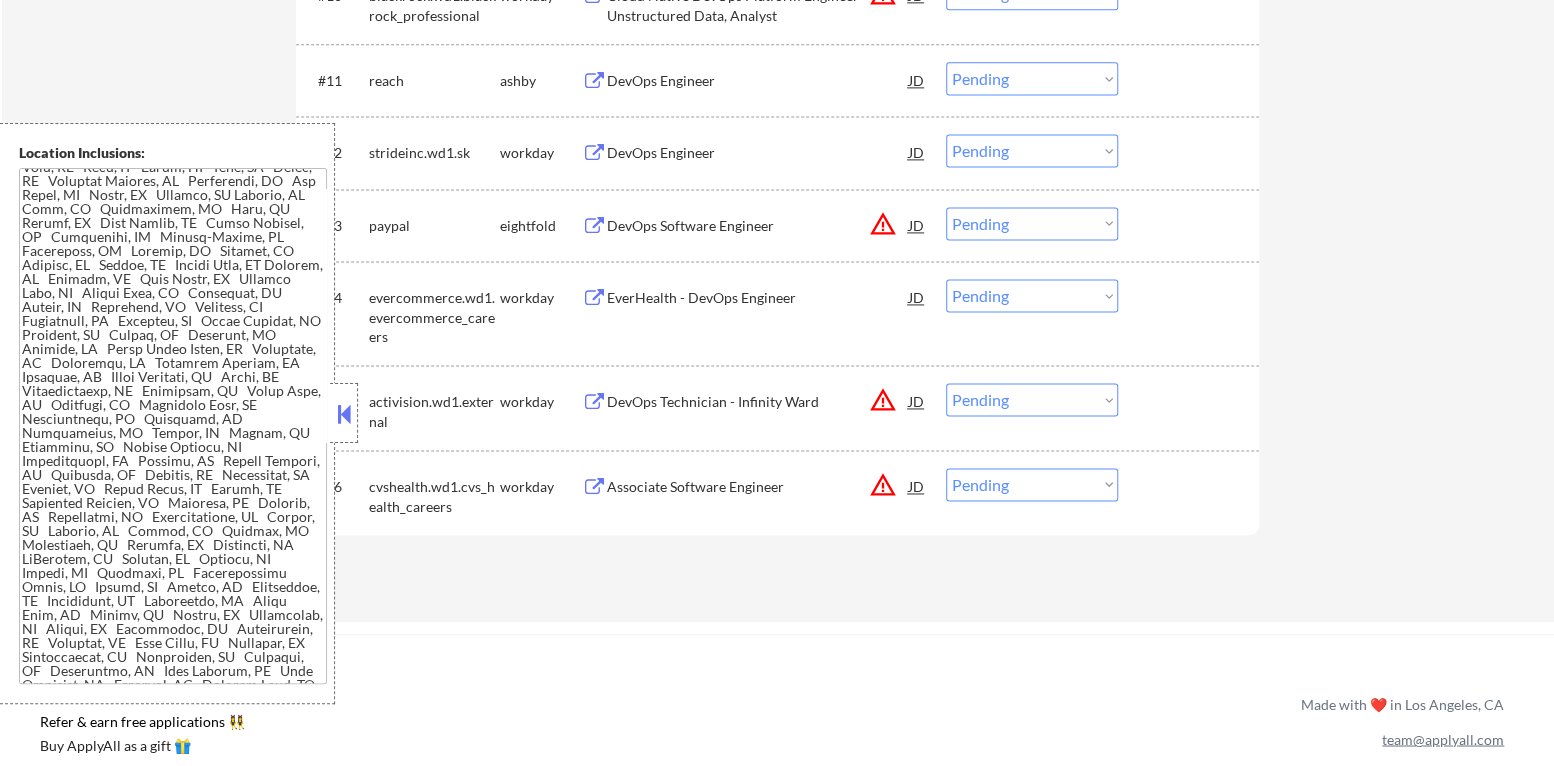 scroll, scrollTop: 183, scrollLeft: 0, axis: vertical 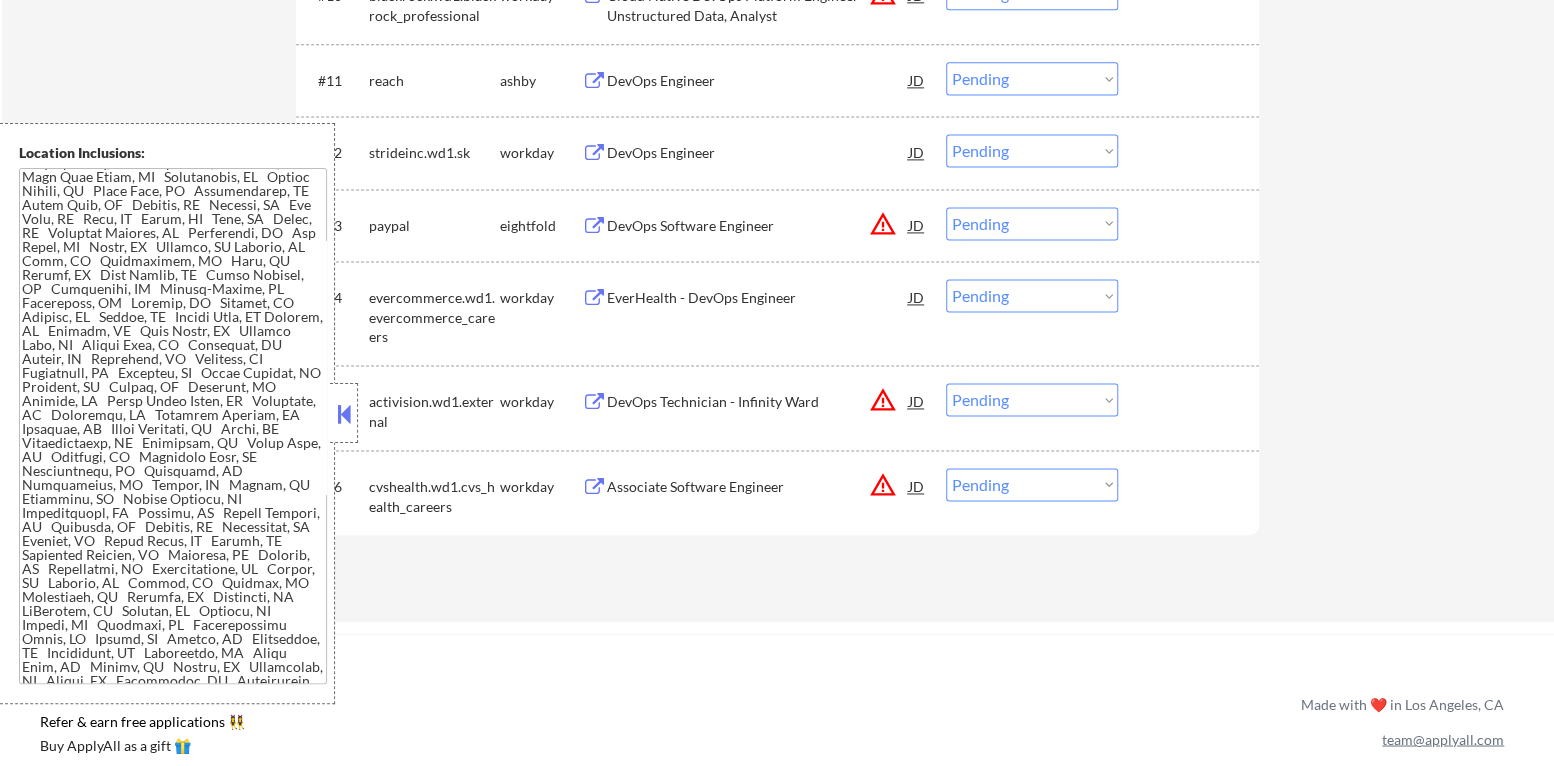 click on "ApplyAll Refer & earn free applications 👯‍♀️ Buy ApplyAll as a gift 🎁 About ApplyAll Success Stories Made with ❤️ in Los Angeles, CA team@example.com Release Notes/Changelog Copyright © 2025 Apply All Inc Terms & Conditions      Privacy Policy" at bounding box center (777, 806) 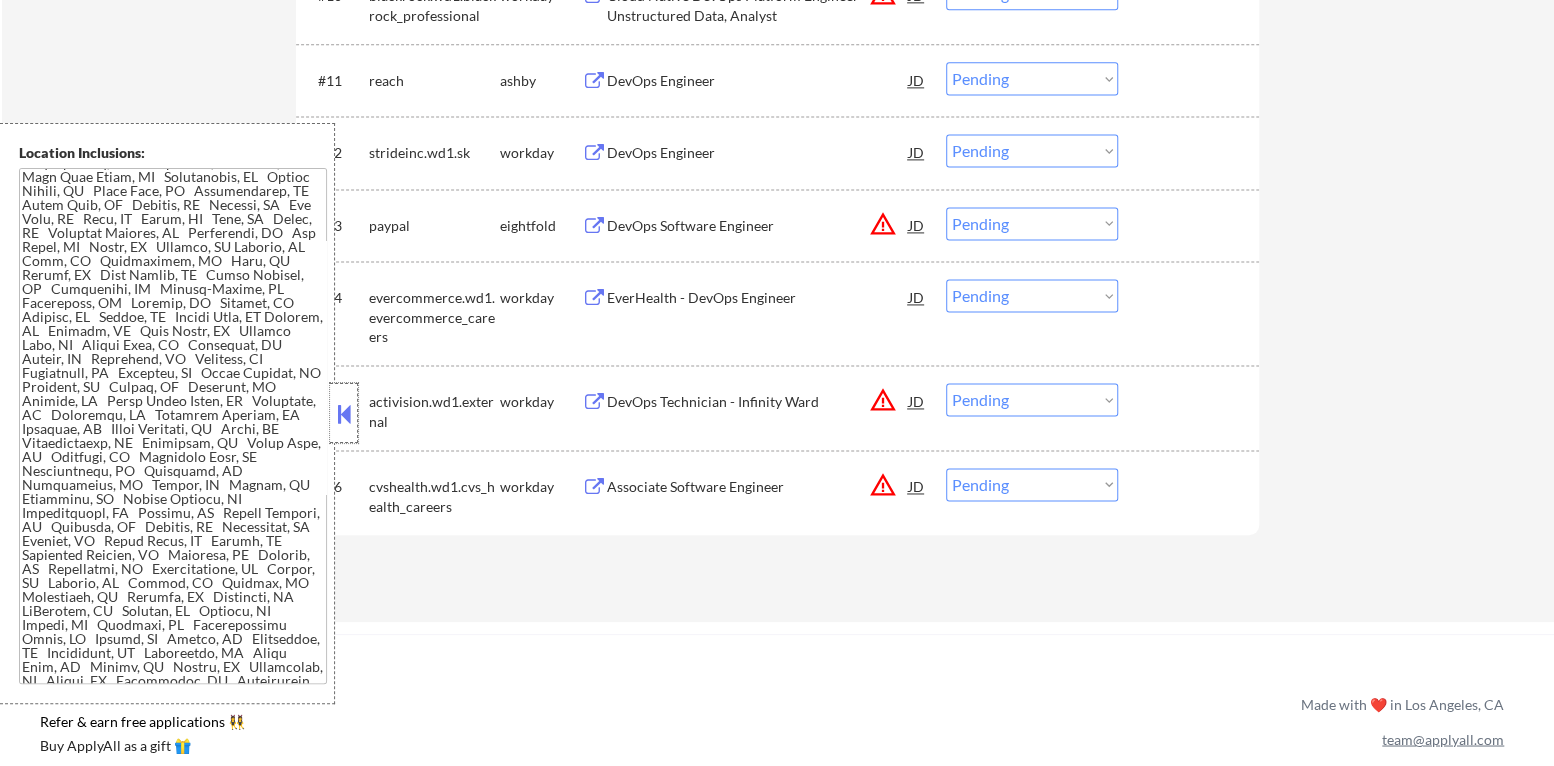 click at bounding box center (344, 413) 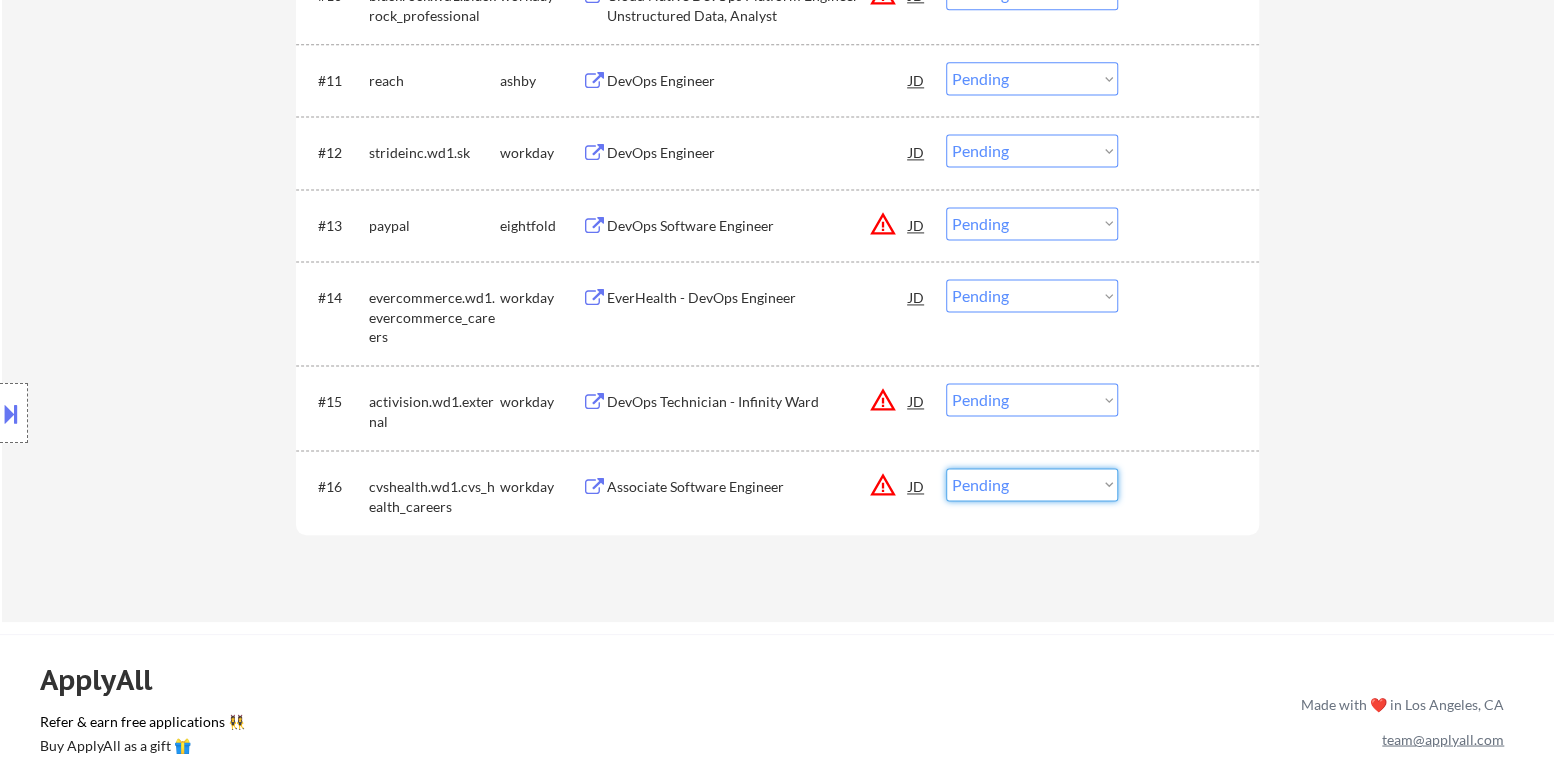 click on "Choose an option... Pending Applied Excluded (Questions) Excluded (Expired) Excluded (Location) Excluded (Bad Match) Excluded (Blocklist) Excluded (Salary) Excluded (Other)" at bounding box center (1032, 484) 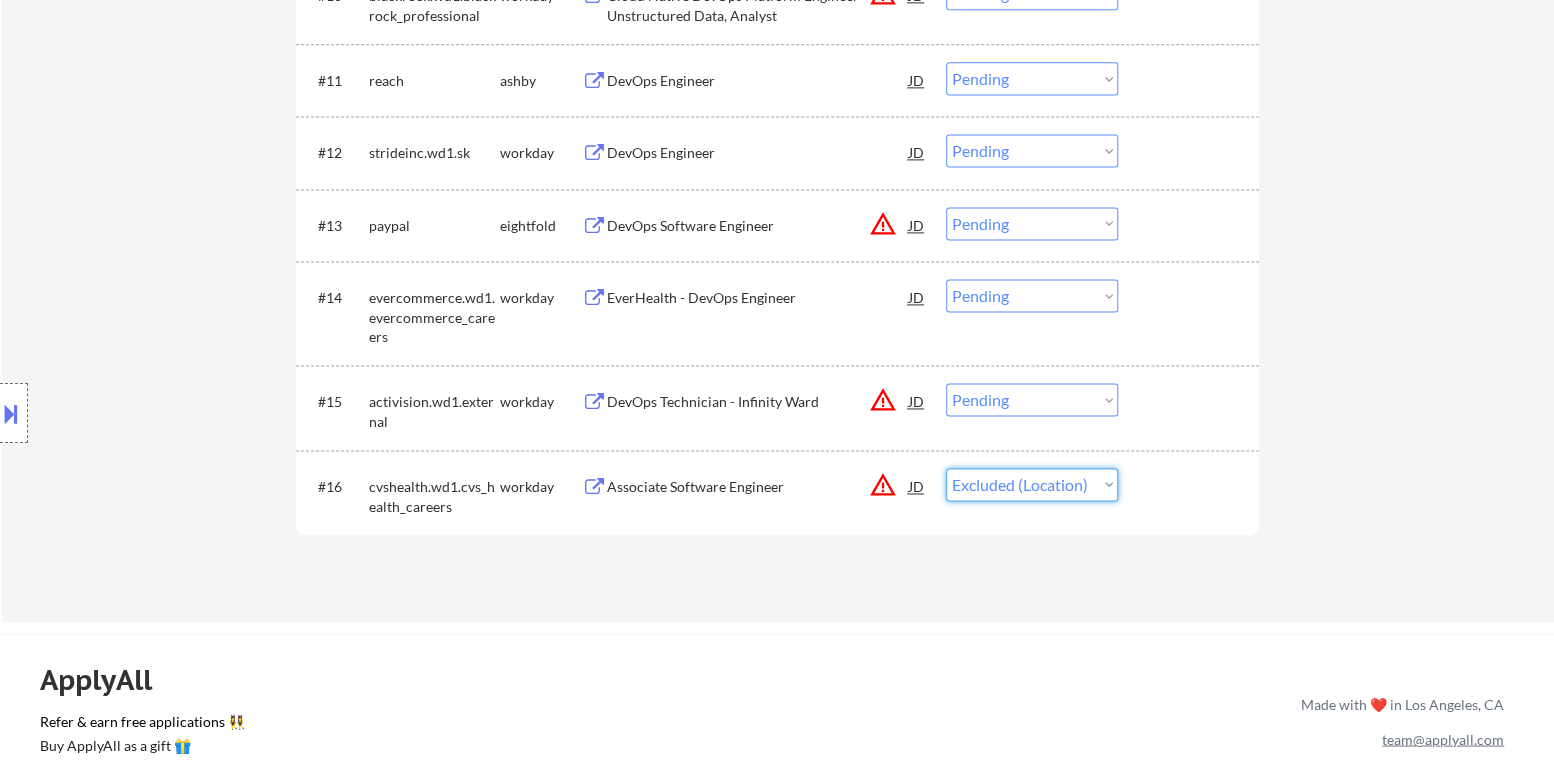 click on "Choose an option... Pending Applied Excluded (Questions) Excluded (Expired) Excluded (Location) Excluded (Bad Match) Excluded (Blocklist) Excluded (Salary) Excluded (Other)" at bounding box center [1032, 484] 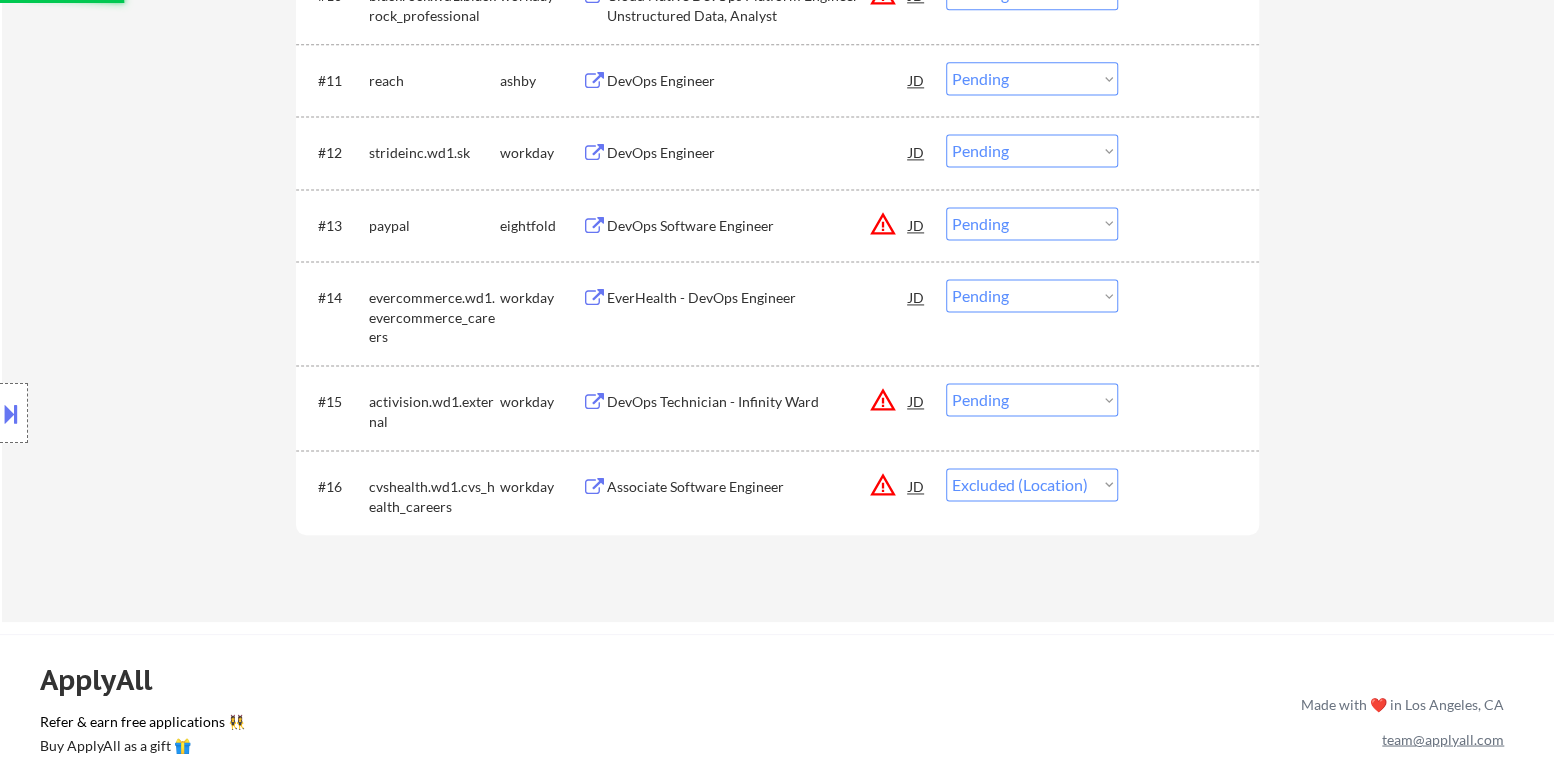 click on "warning_amber" at bounding box center (883, 400) 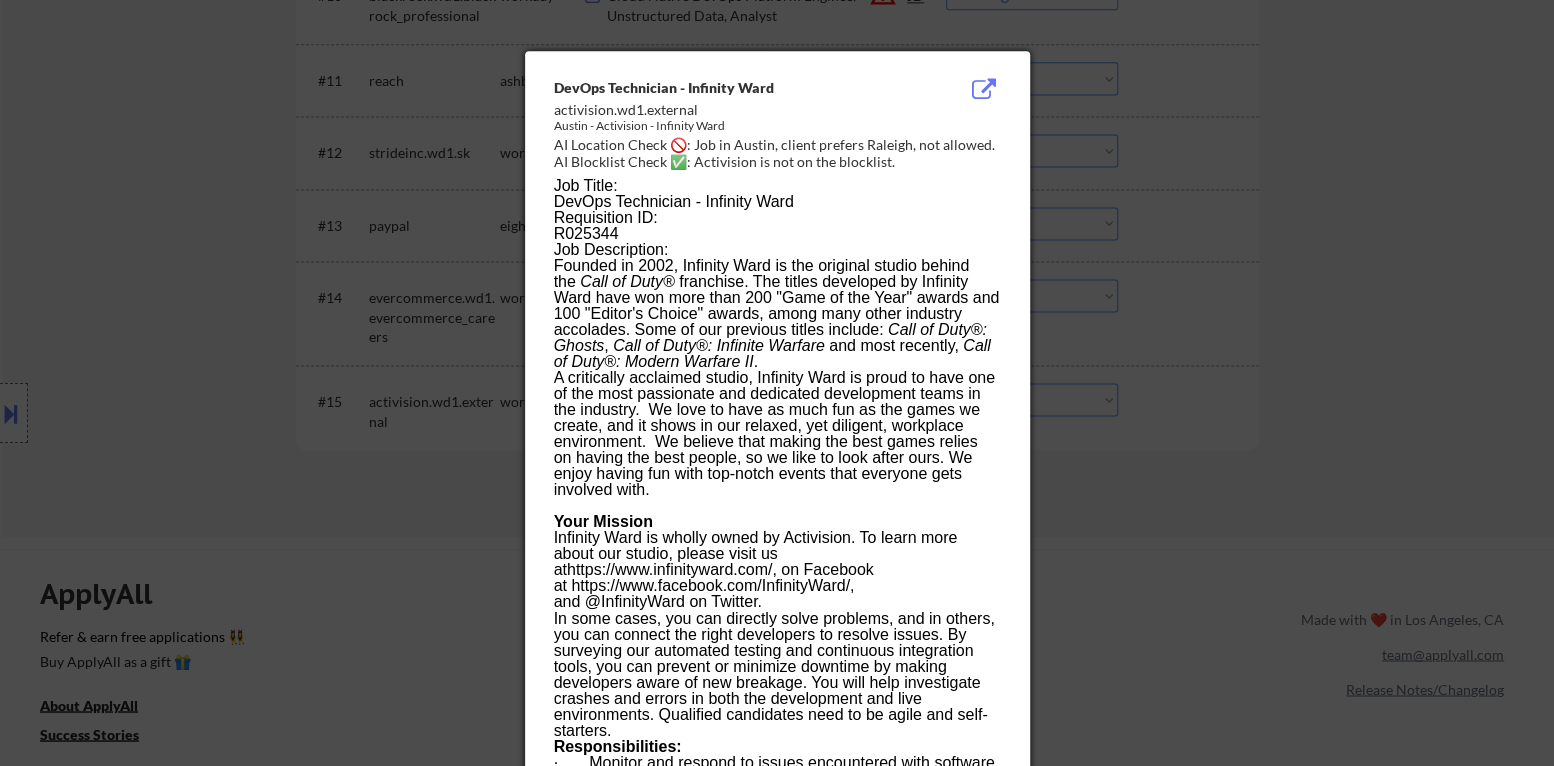 click at bounding box center (777, 383) 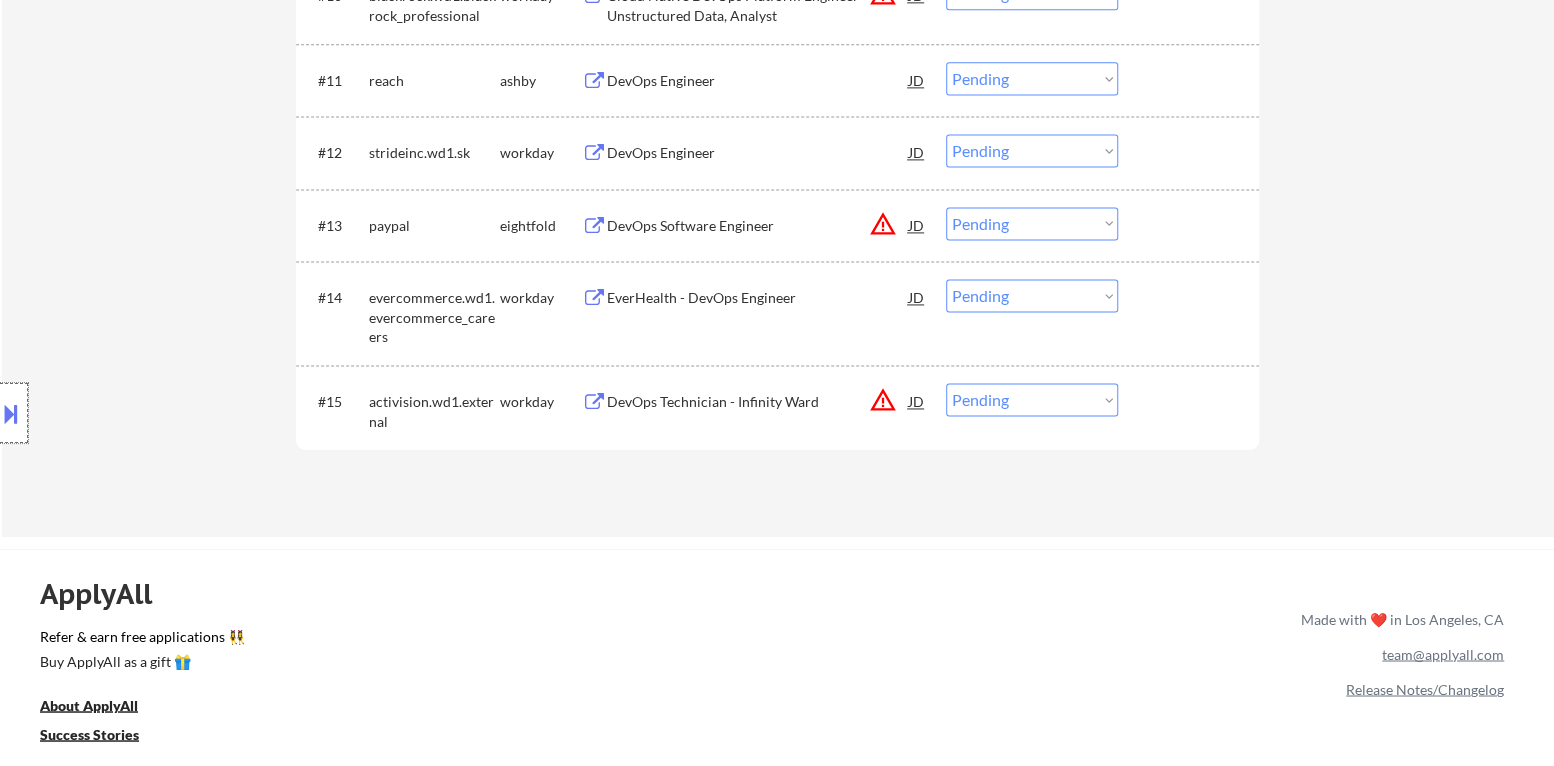 click at bounding box center [14, 413] 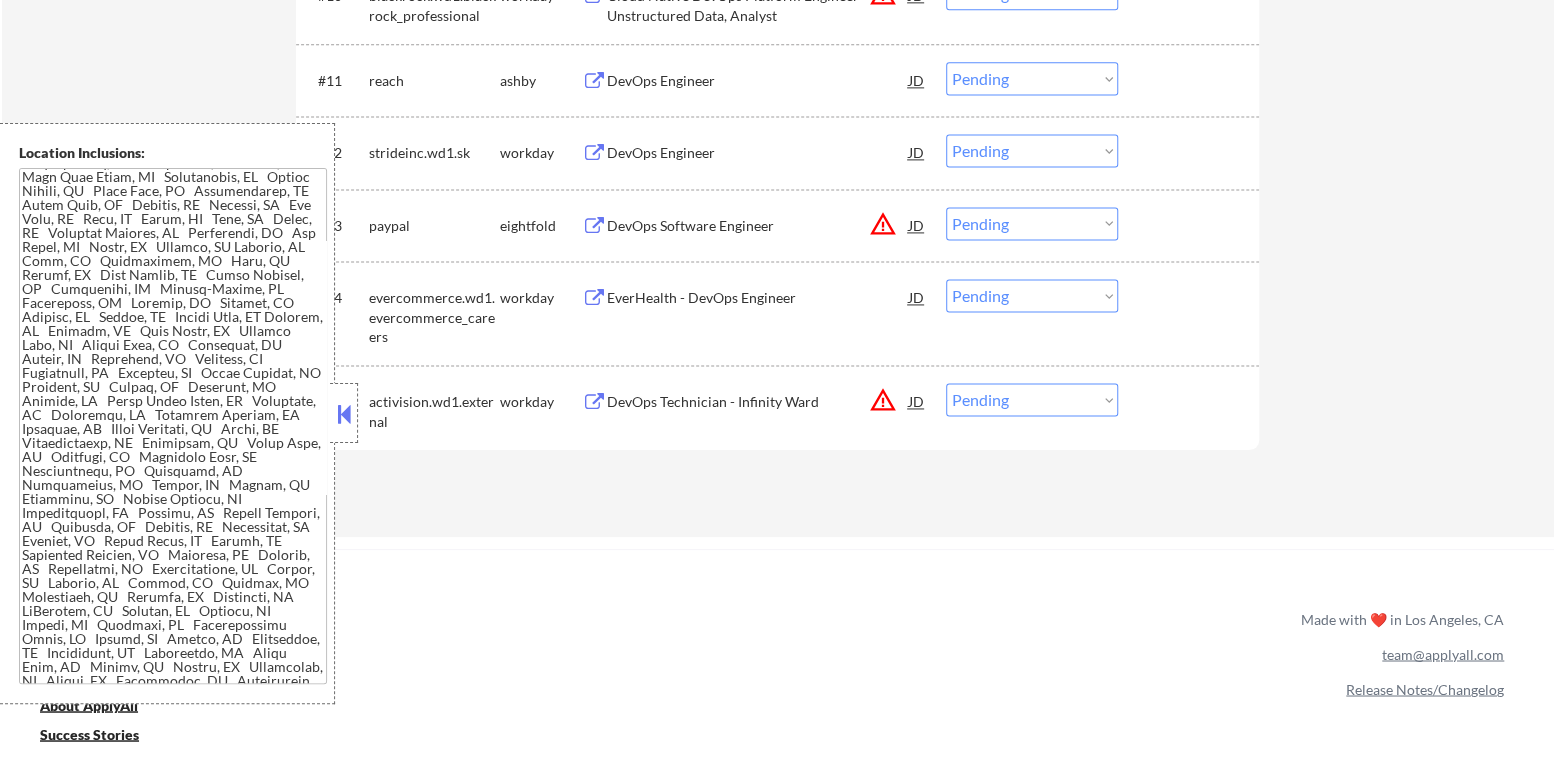 click on "warning_amber" at bounding box center (883, 400) 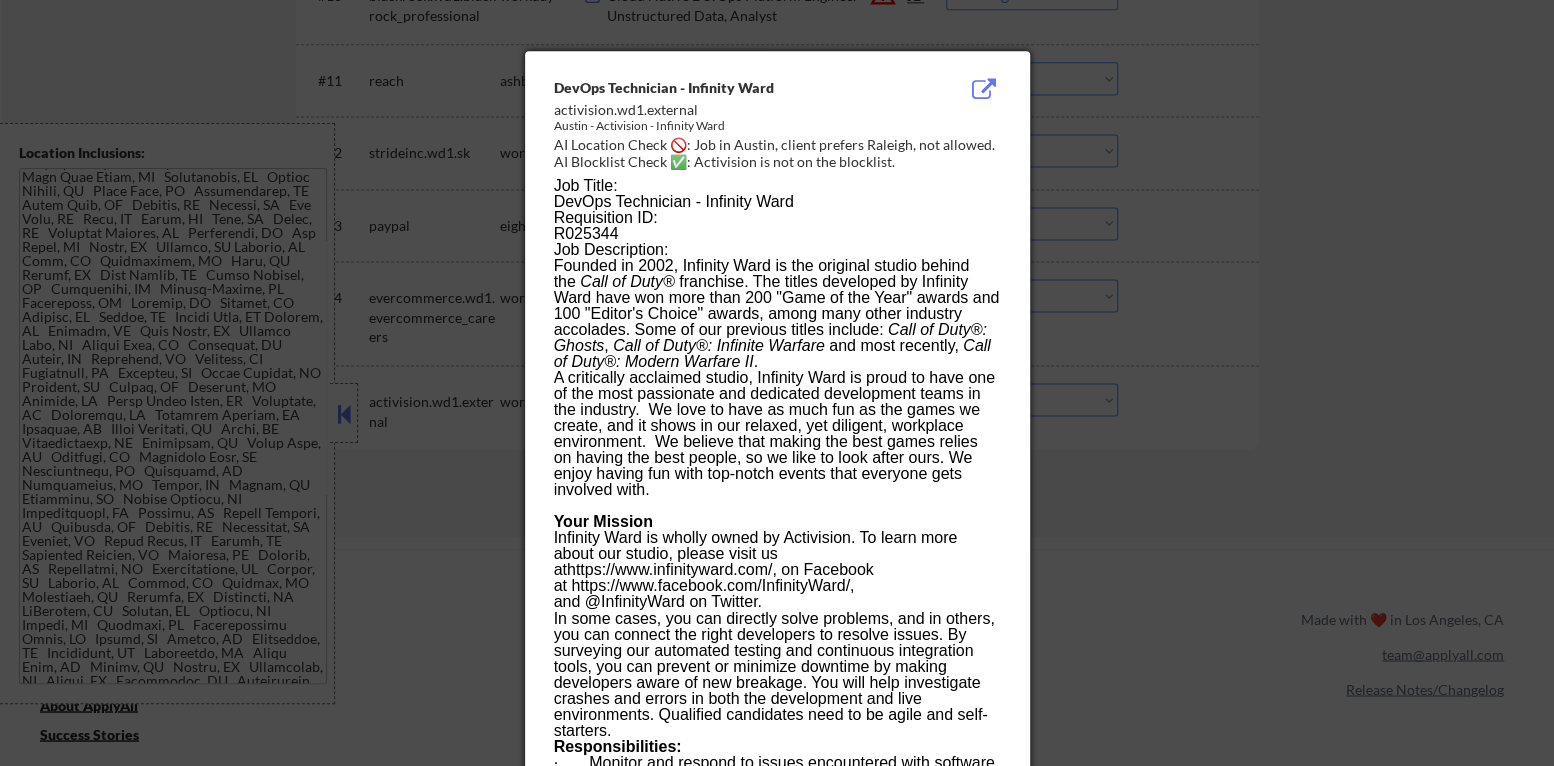 click on "Austin - Activision - Infinity Ward" at bounding box center [727, 126] 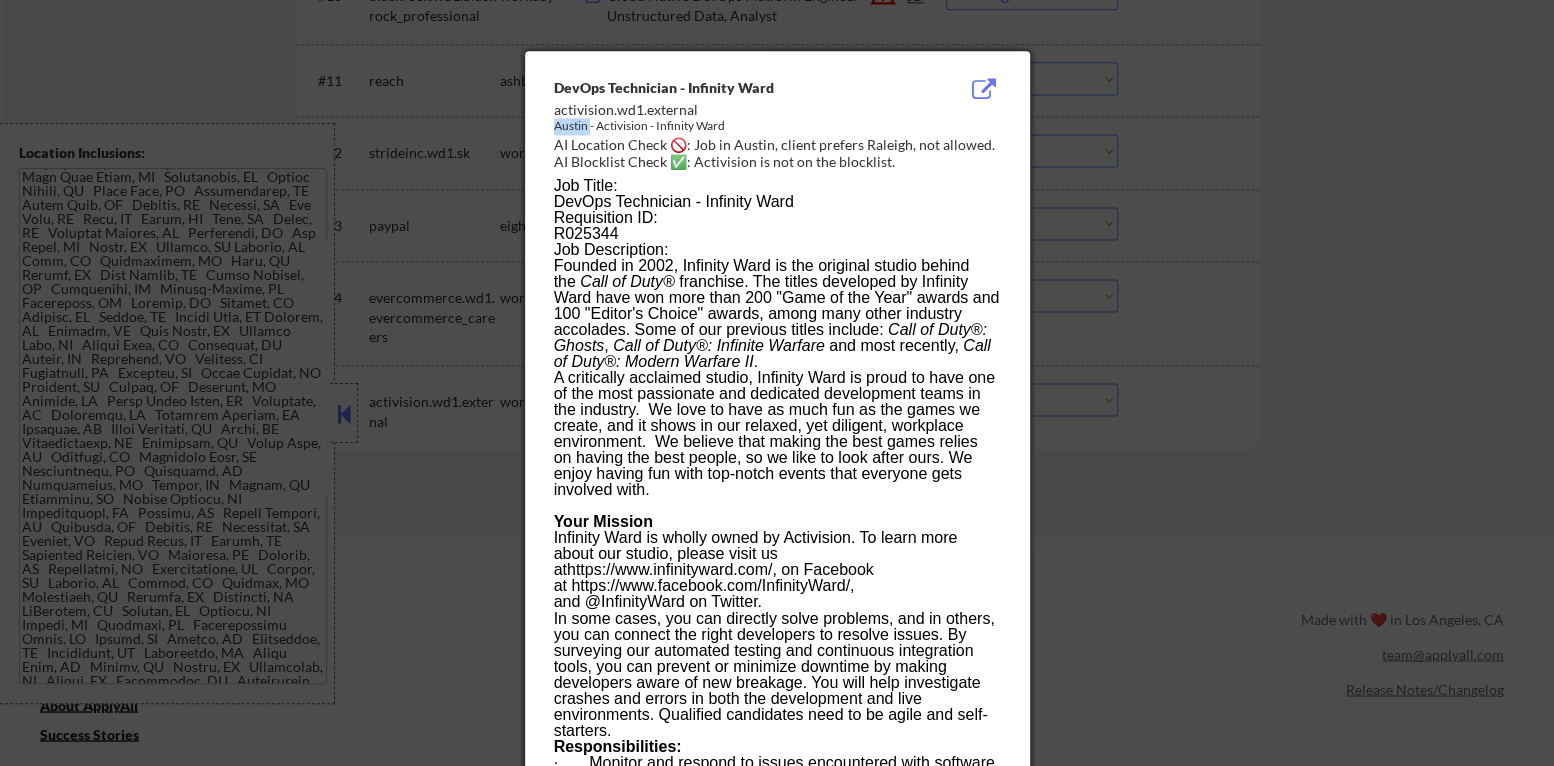 click on "Austin - Activision - Infinity Ward" at bounding box center [727, 126] 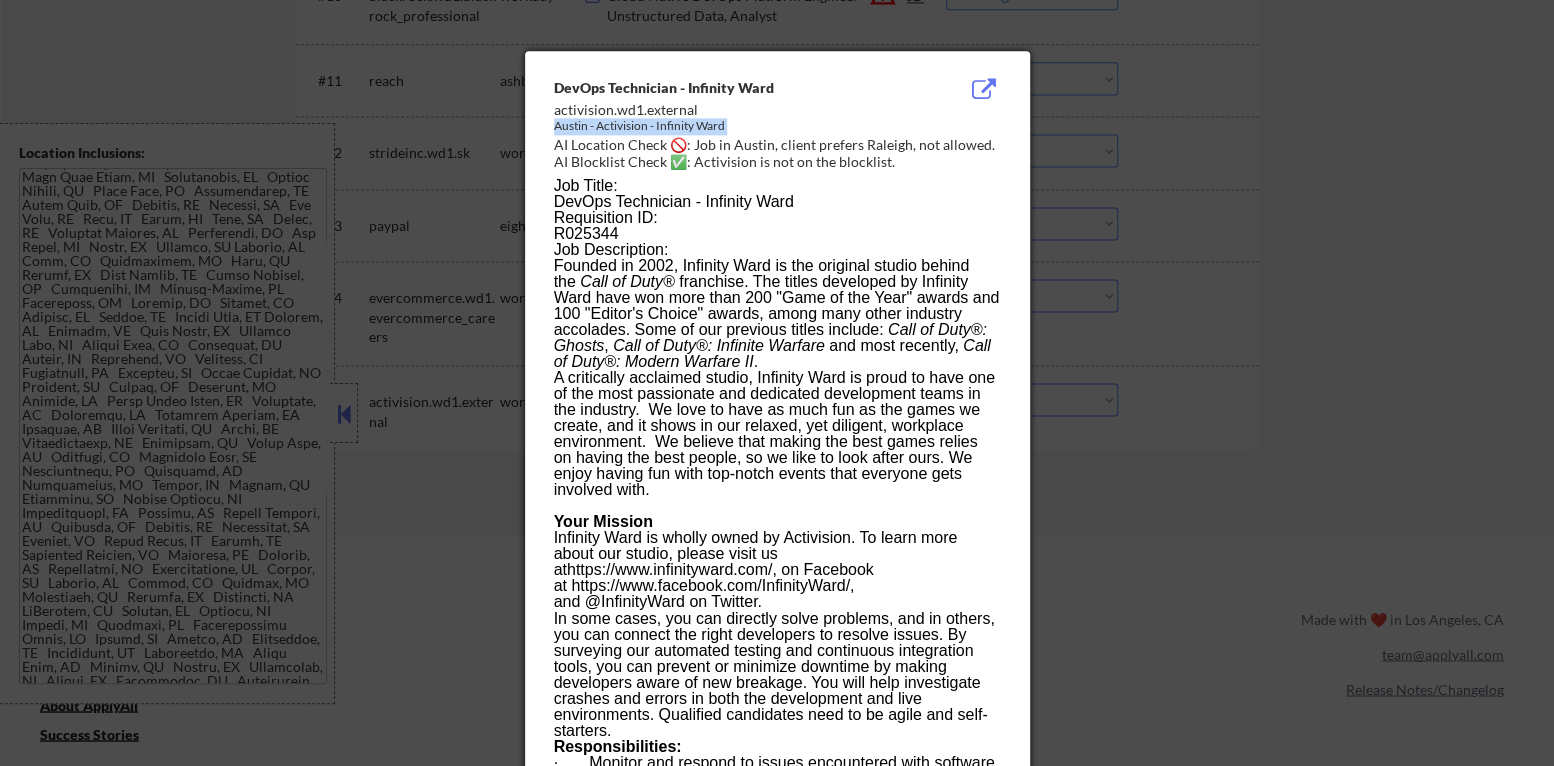 click on "Austin - Activision - Infinity Ward" at bounding box center (727, 126) 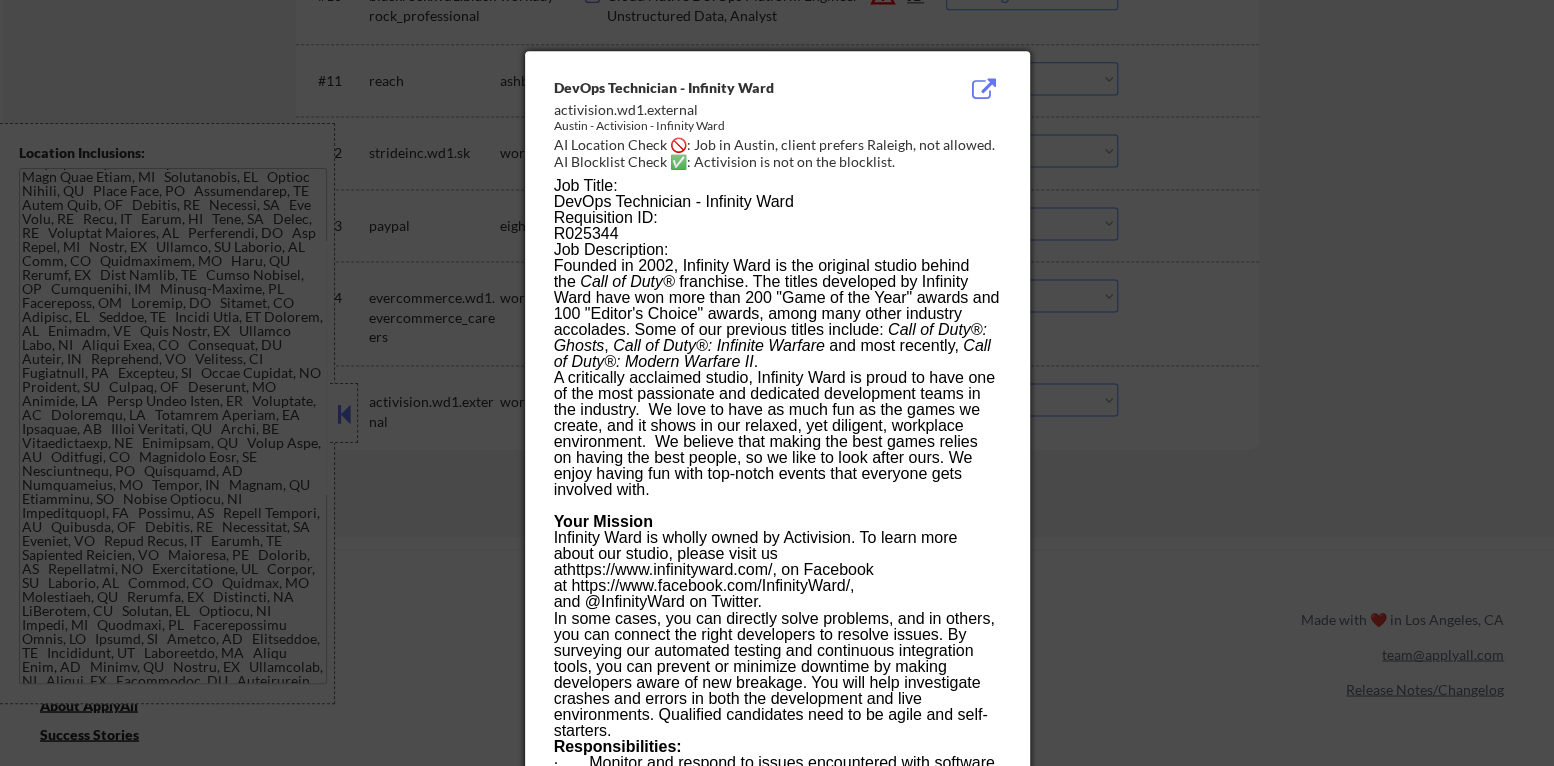 click on "Austin - Activision - Infinity Ward" at bounding box center (727, 126) 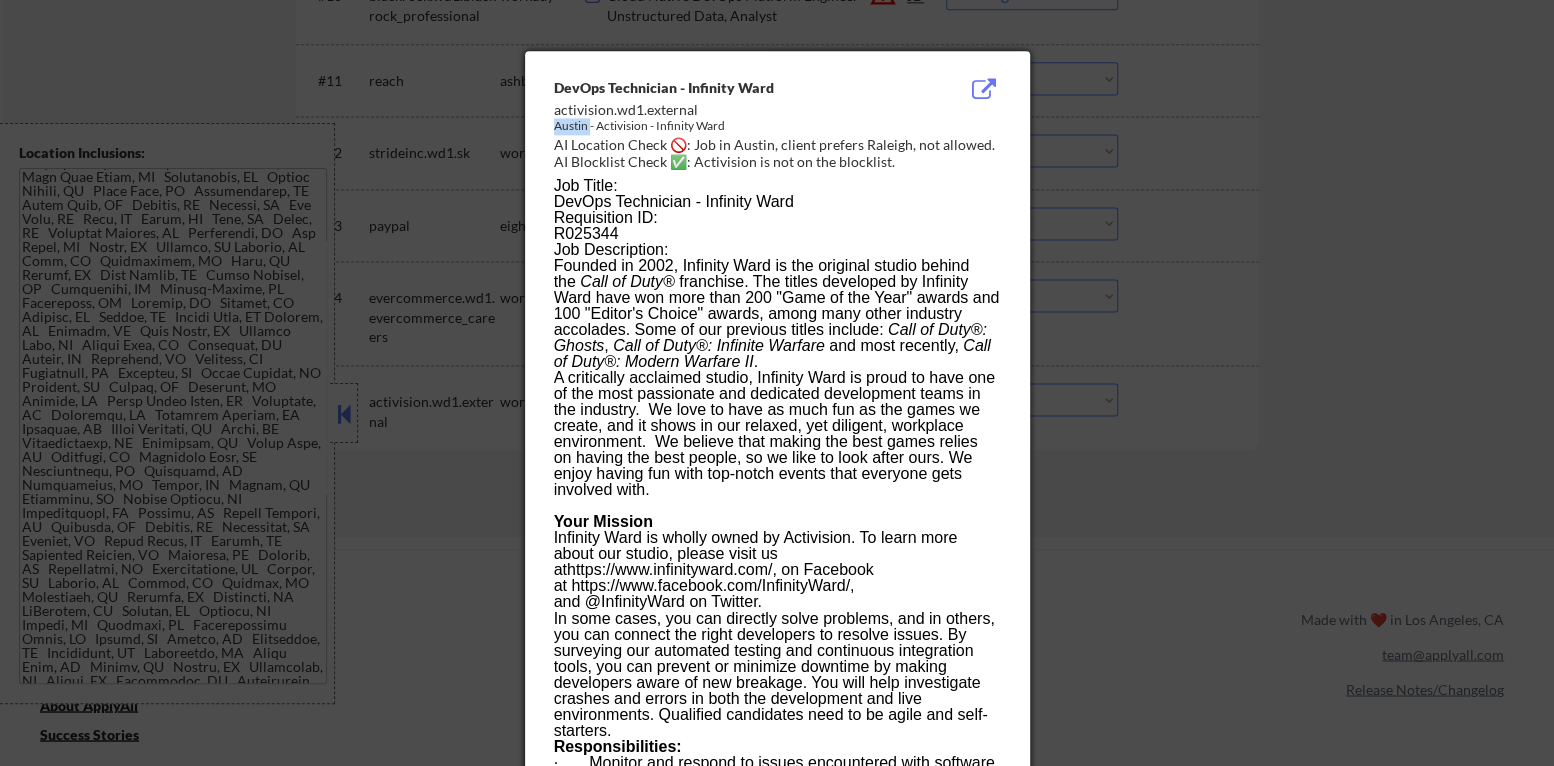 drag, startPoint x: 566, startPoint y: 126, endPoint x: 584, endPoint y: 126, distance: 18 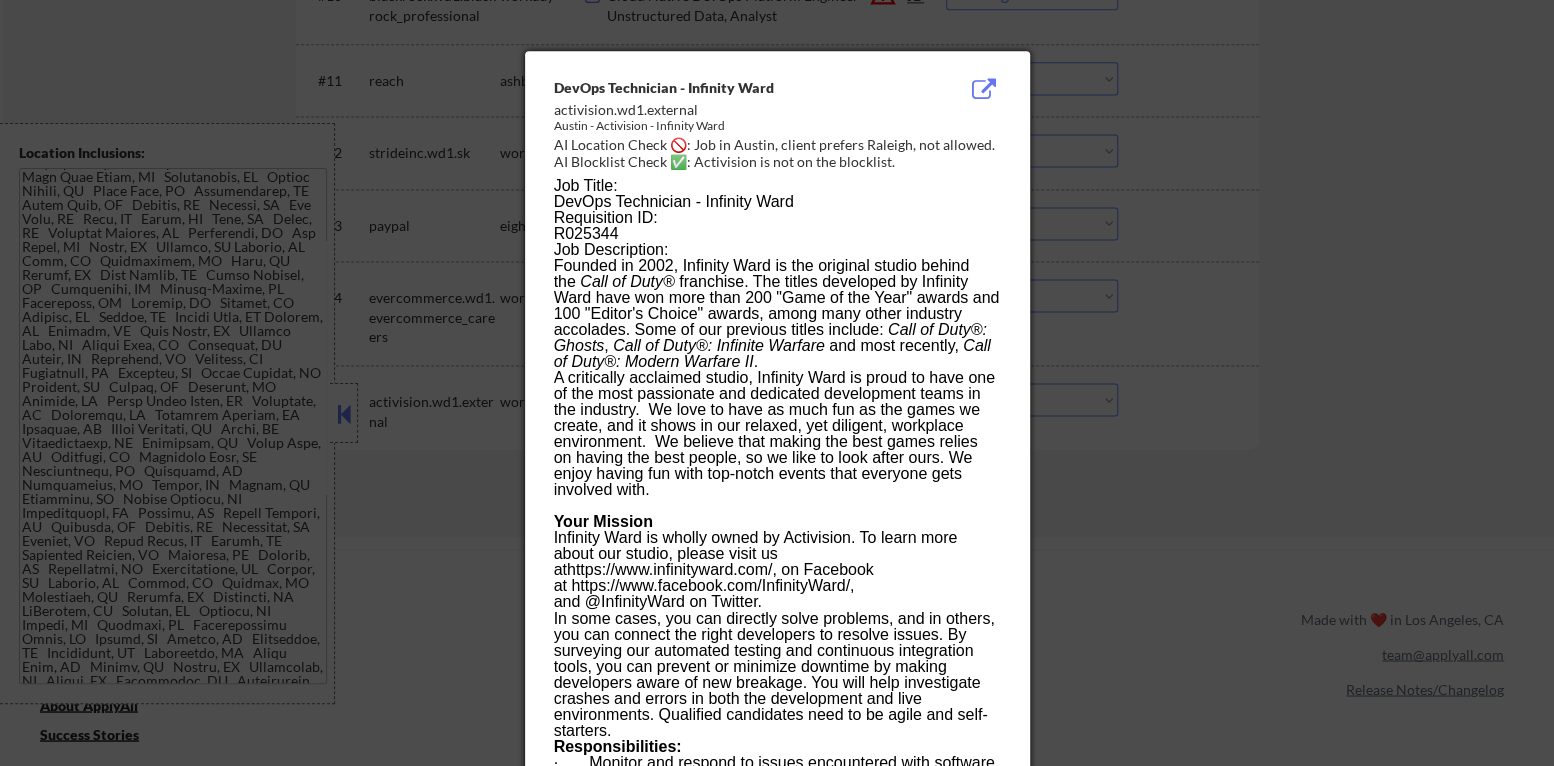 click at bounding box center (777, 383) 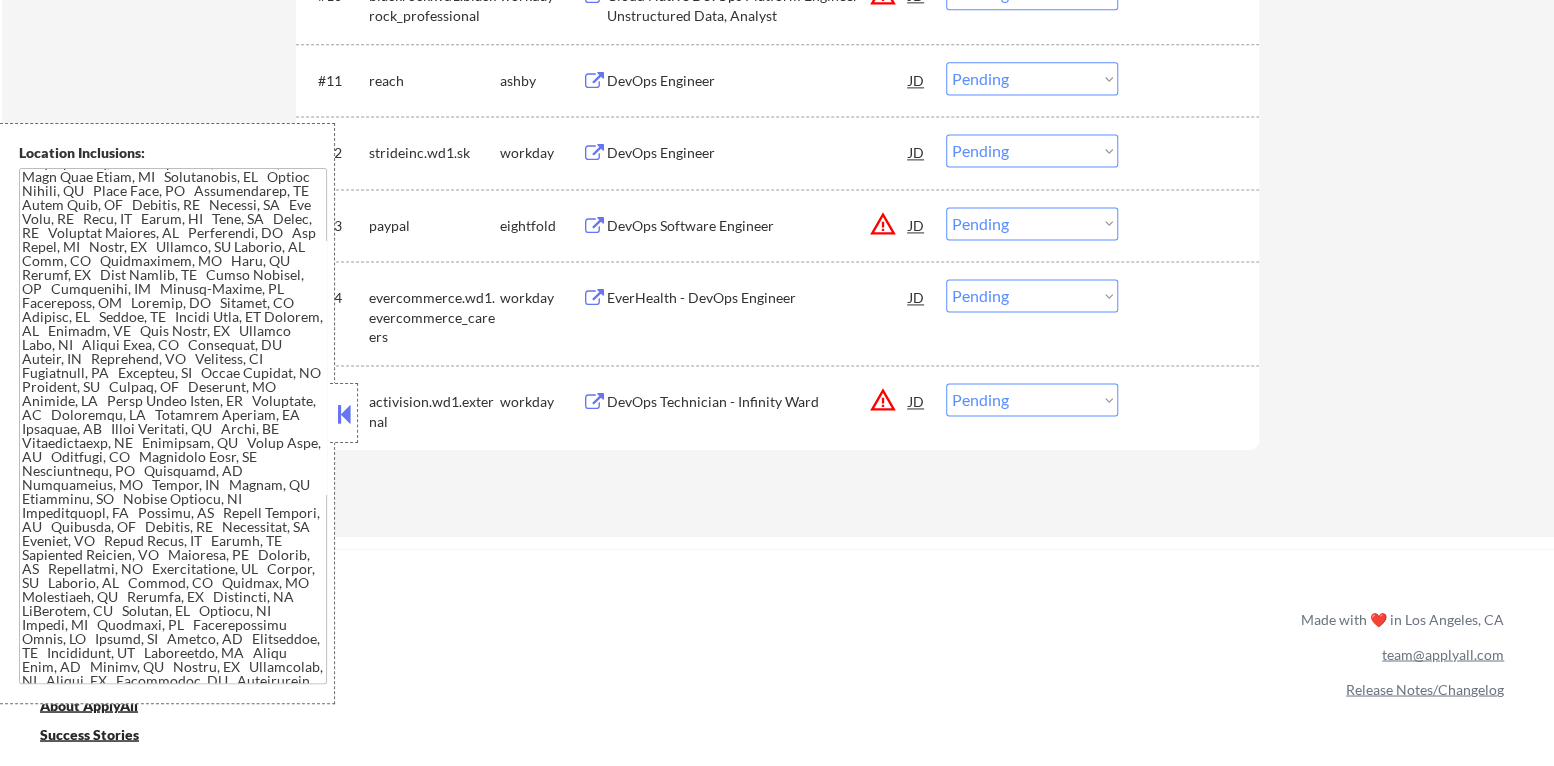 scroll, scrollTop: 168, scrollLeft: 0, axis: vertical 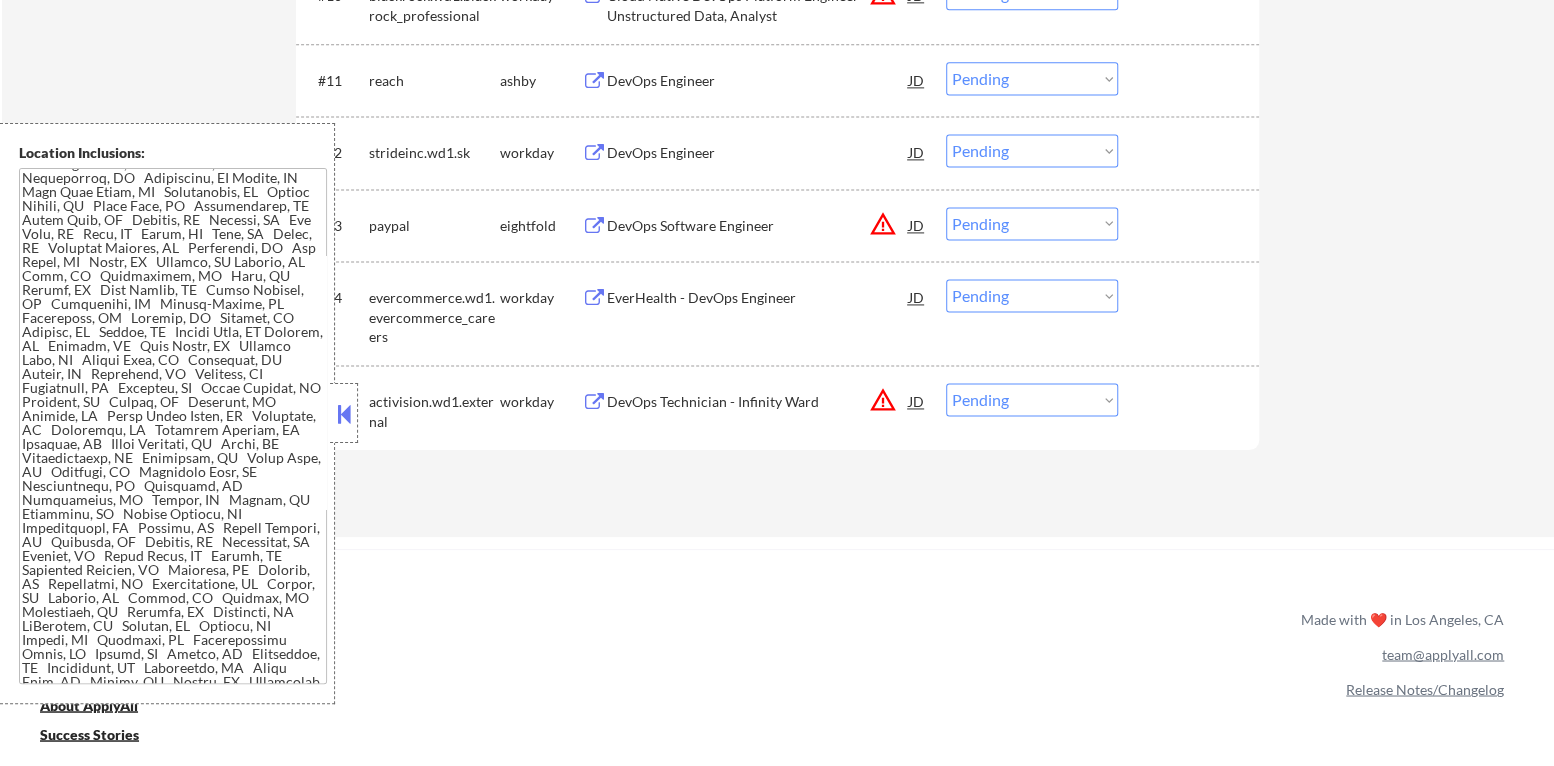 drag, startPoint x: 344, startPoint y: 408, endPoint x: 374, endPoint y: 409, distance: 30.016663 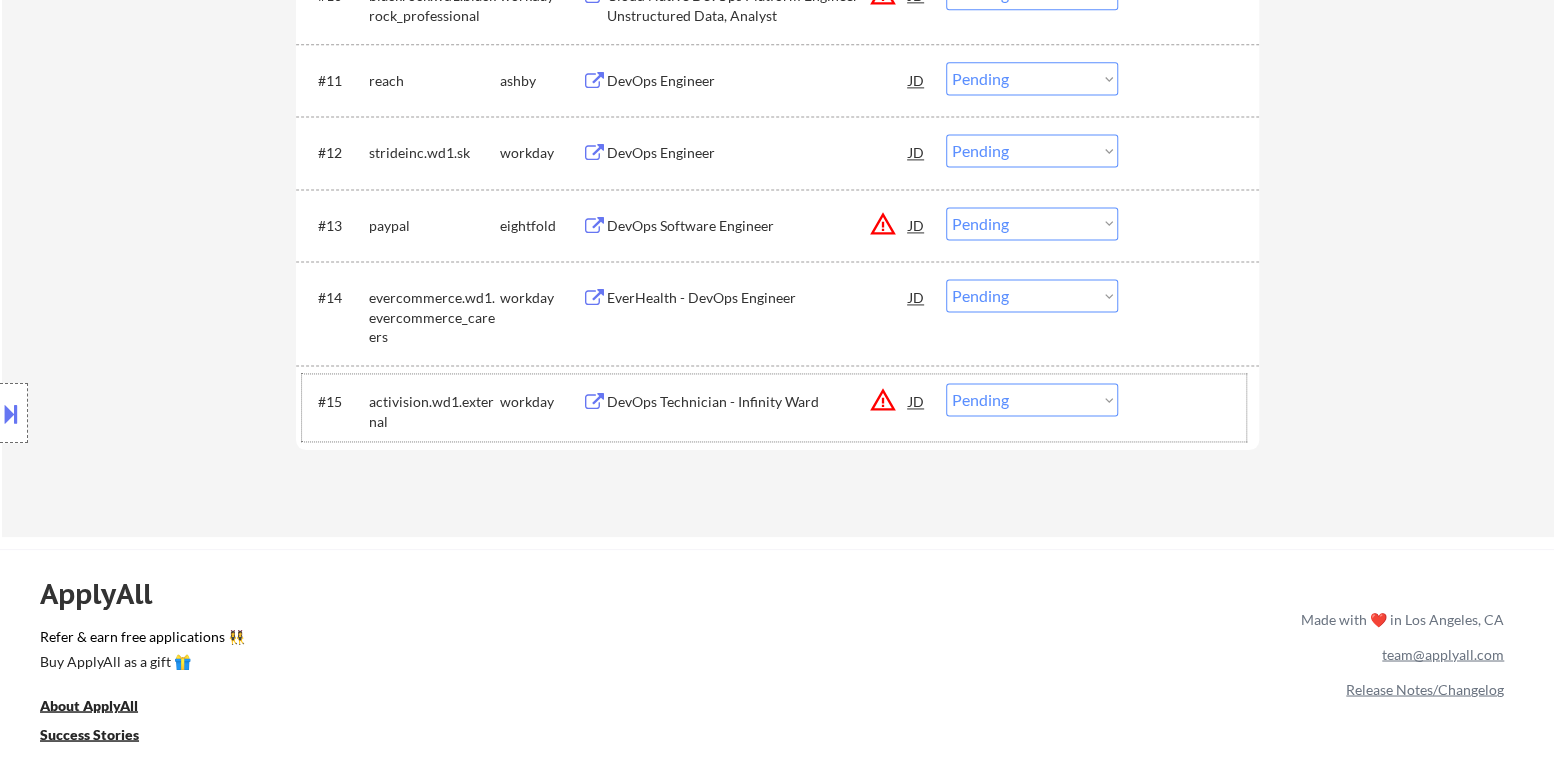 click on "#15 activision.wd1.external workday DevOps Technician - Infinity Ward JD warning_amber Choose an option... Pending Applied Excluded (Questions) Excluded (Expired) Excluded (Location) Excluded (Bad Match) Excluded (Blocklist) Excluded (Salary) Excluded (Other)" at bounding box center (774, 407) 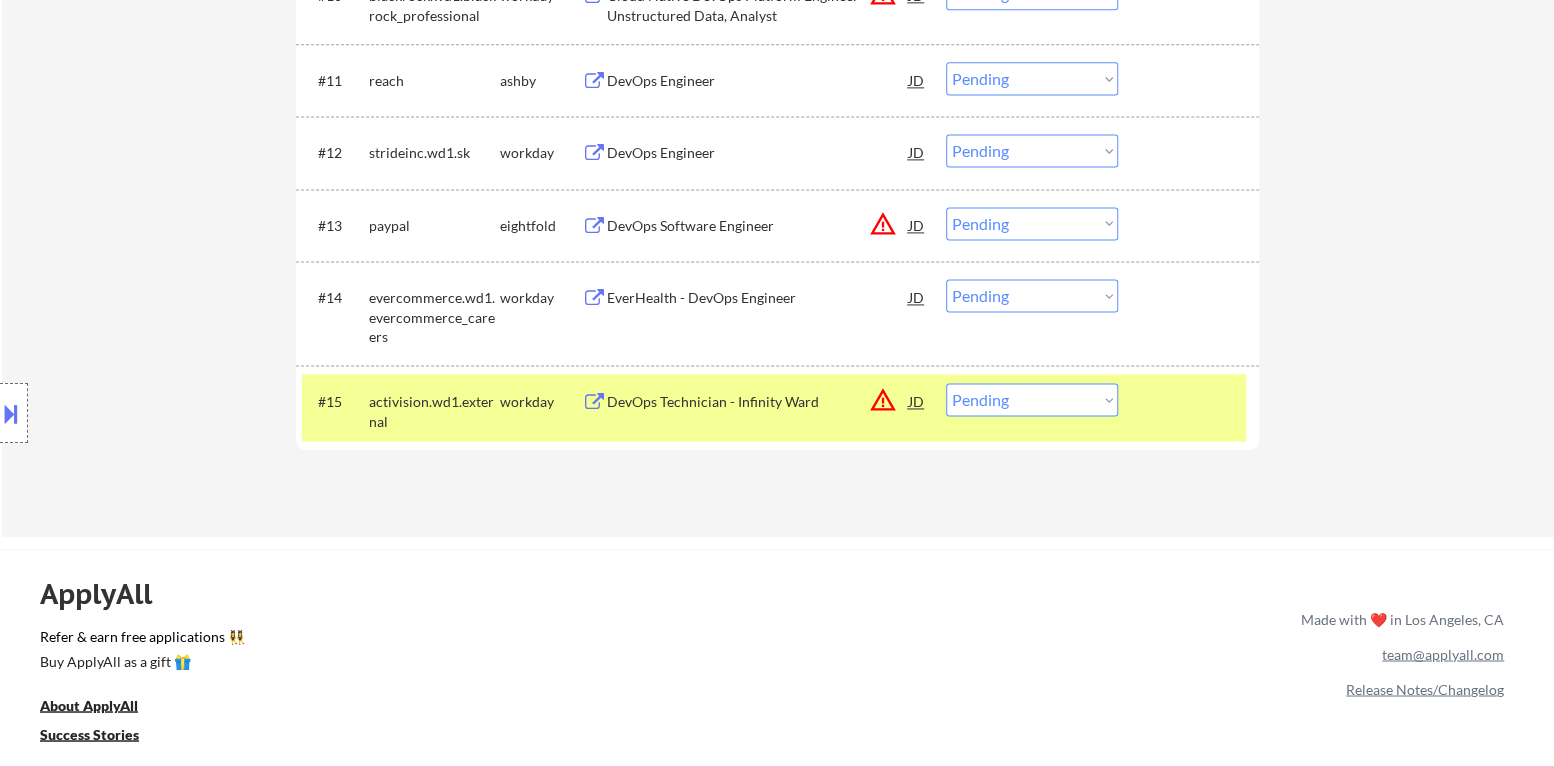 click on "DevOps Technician - Infinity Ward" at bounding box center (758, 401) 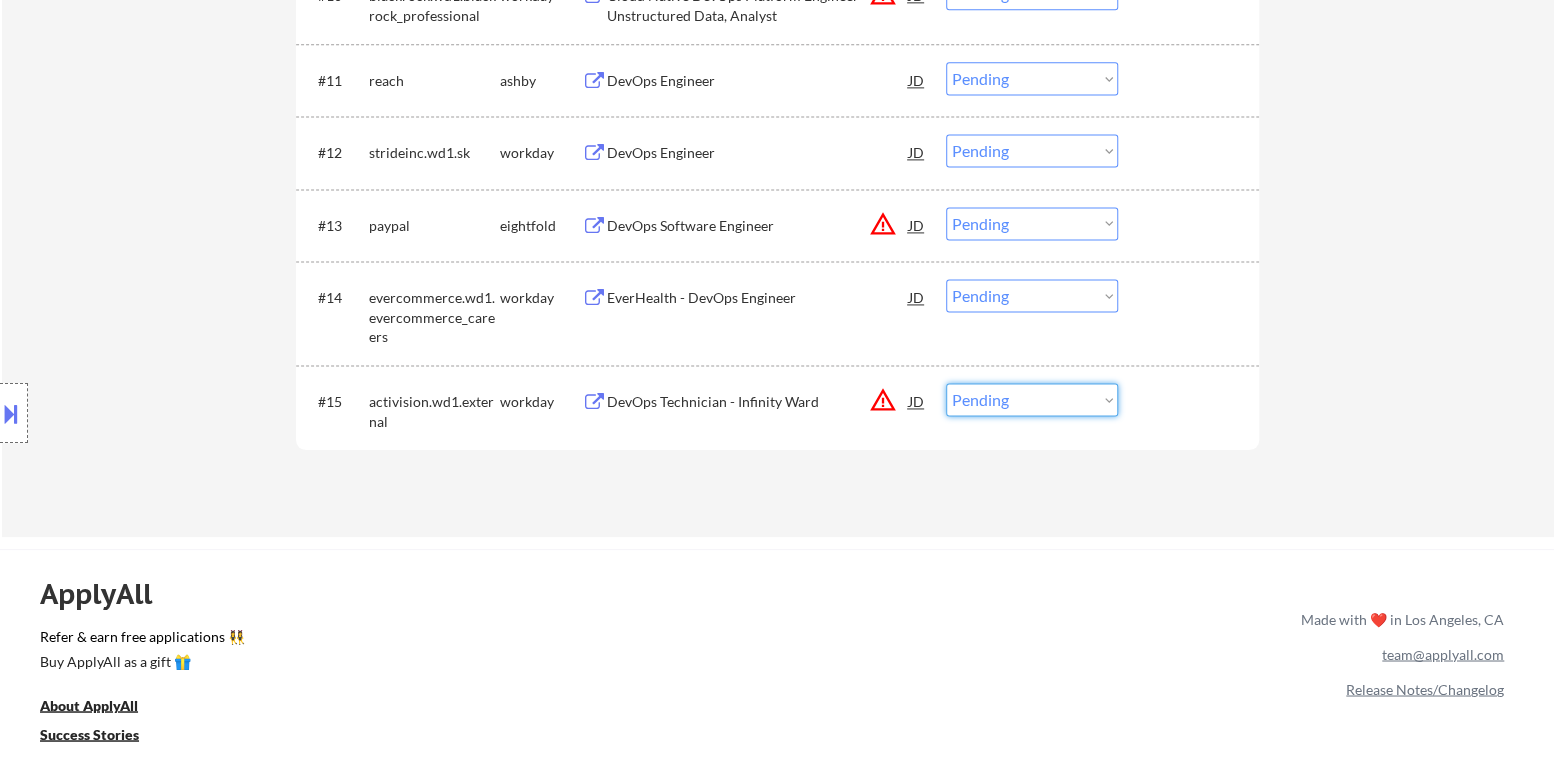 click on "Choose an option... Pending Applied Excluded (Questions) Excluded (Expired) Excluded (Location) Excluded (Bad Match) Excluded (Blocklist) Excluded (Salary) Excluded (Other)" at bounding box center (1032, 399) 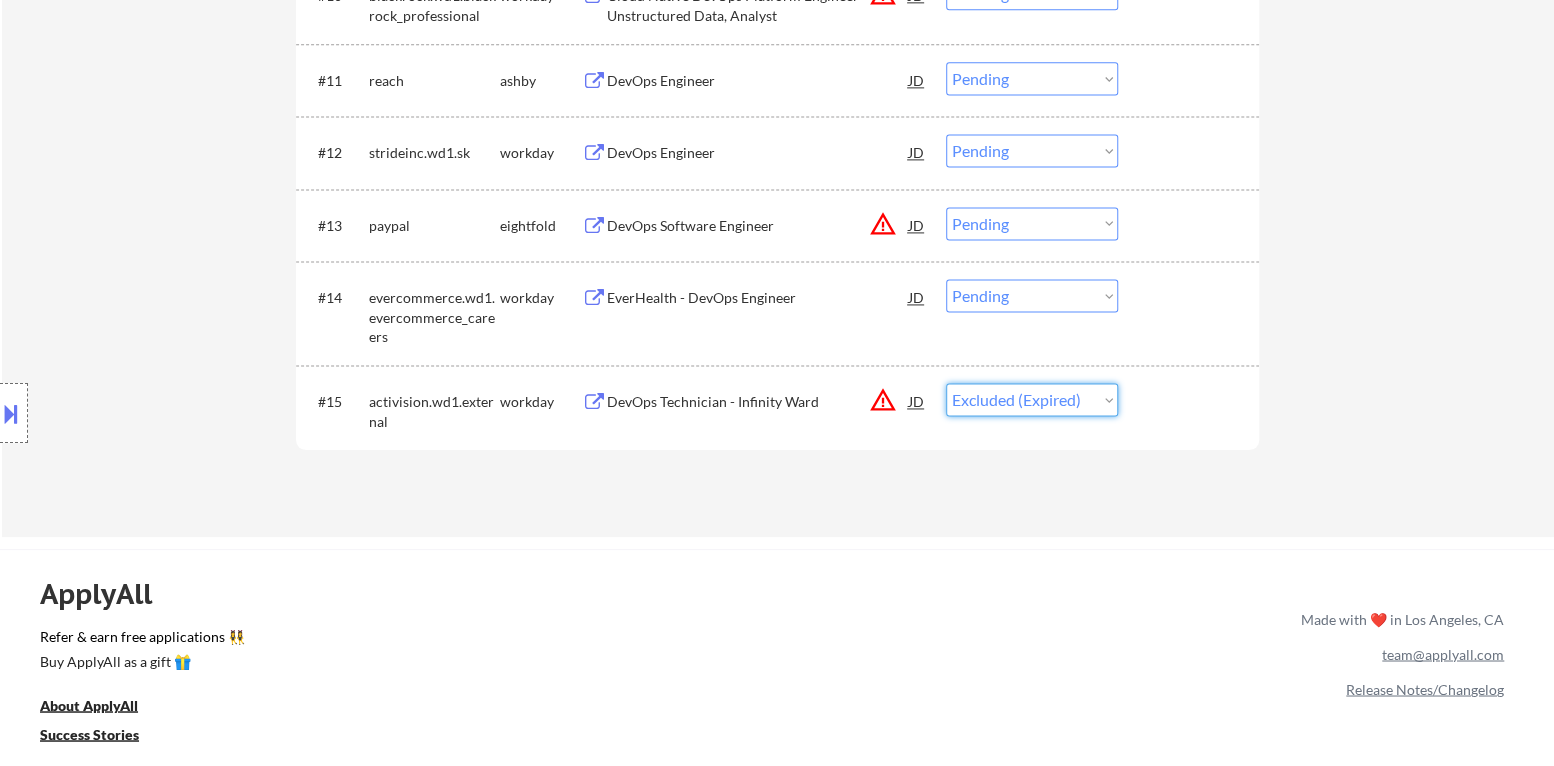 click on "Choose an option... Pending Applied Excluded (Questions) Excluded (Expired) Excluded (Location) Excluded (Bad Match) Excluded (Blocklist) Excluded (Salary) Excluded (Other)" at bounding box center [1032, 399] 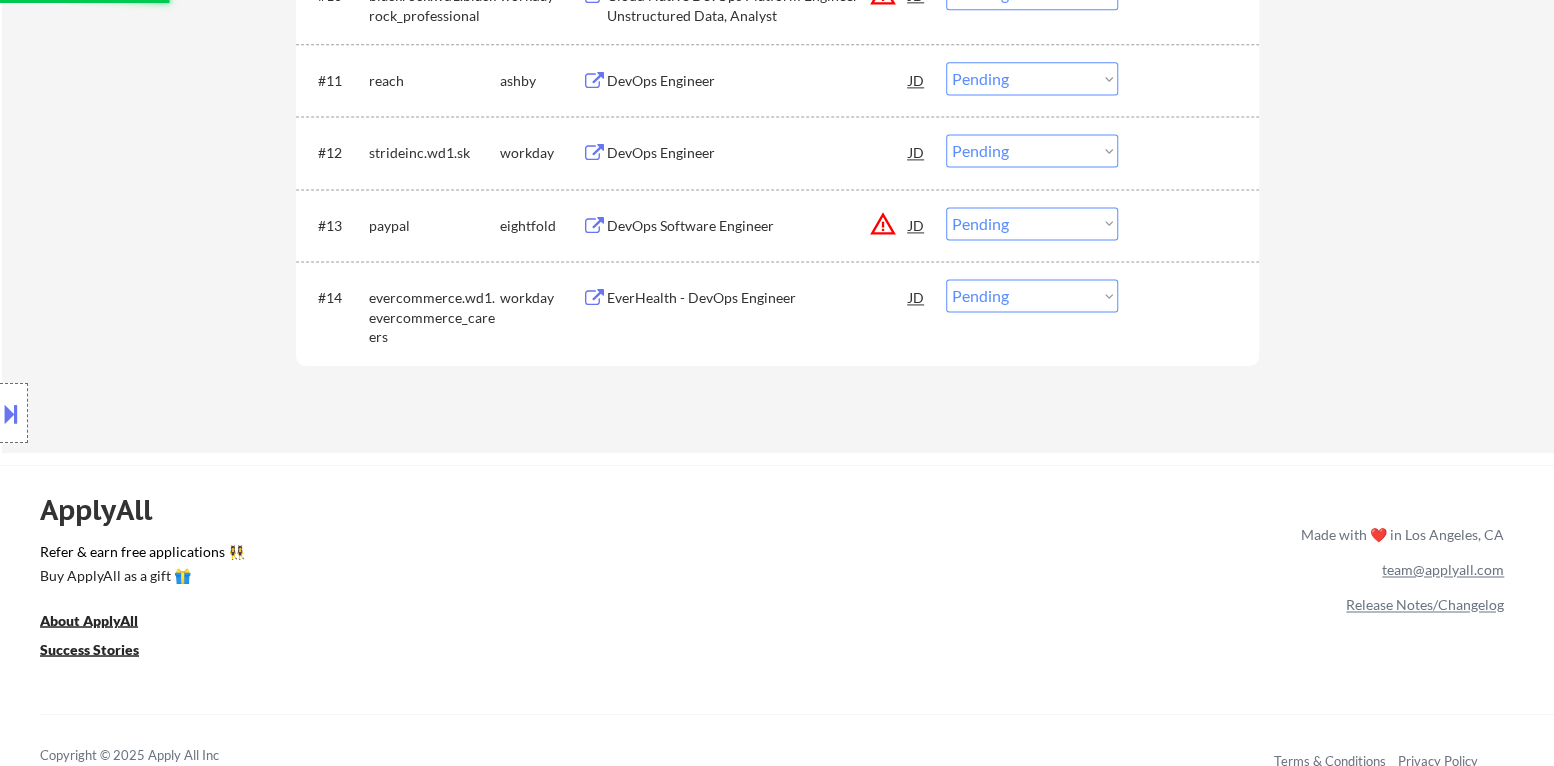 click on "EverHealth - DevOps Engineer" at bounding box center (758, 298) 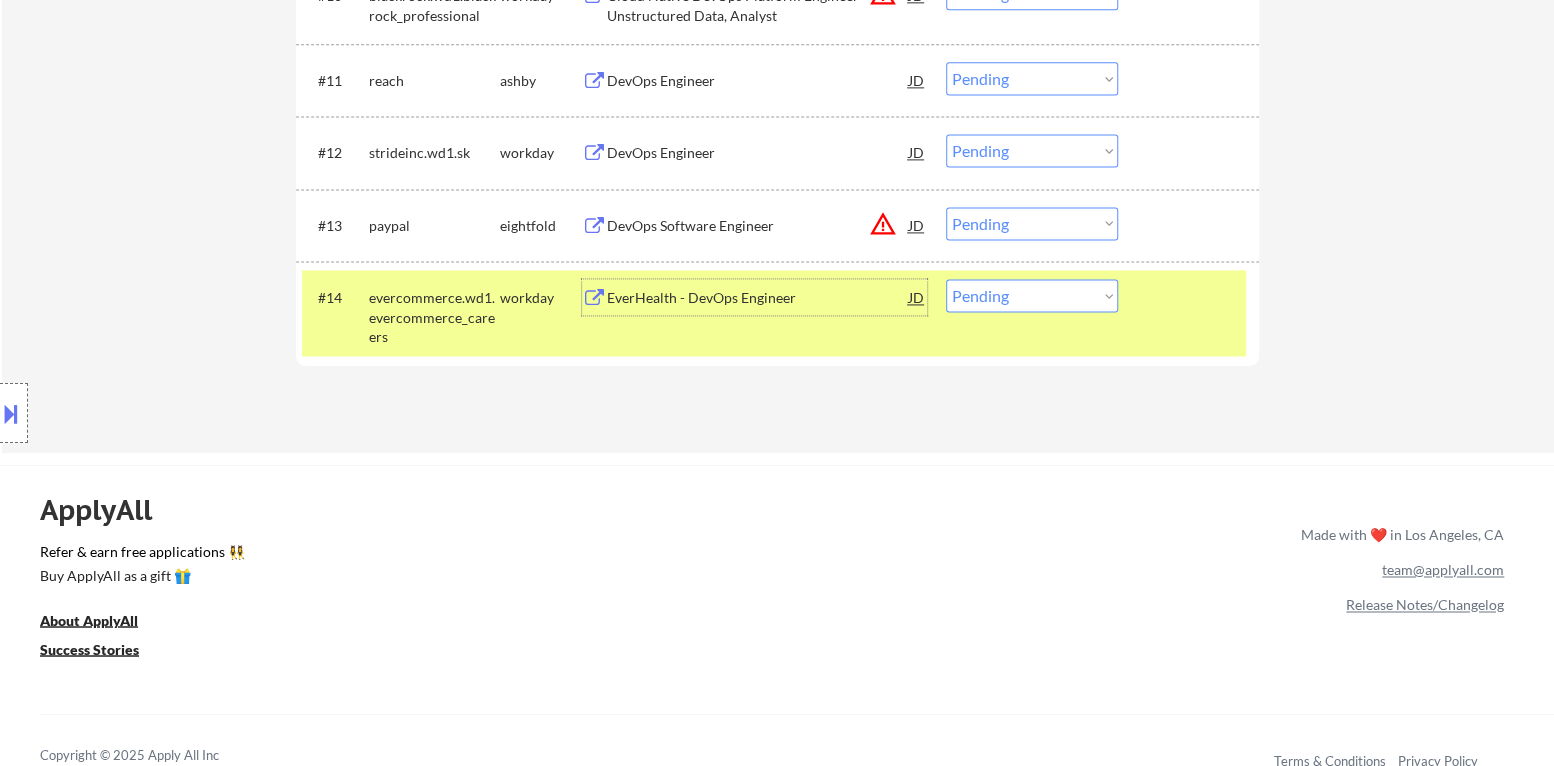 click on "Choose an option... Pending Applied Excluded (Questions) Excluded (Expired) Excluded (Location) Excluded (Bad Match) Excluded (Blocklist) Excluded (Salary) Excluded (Other)" at bounding box center [1032, 295] 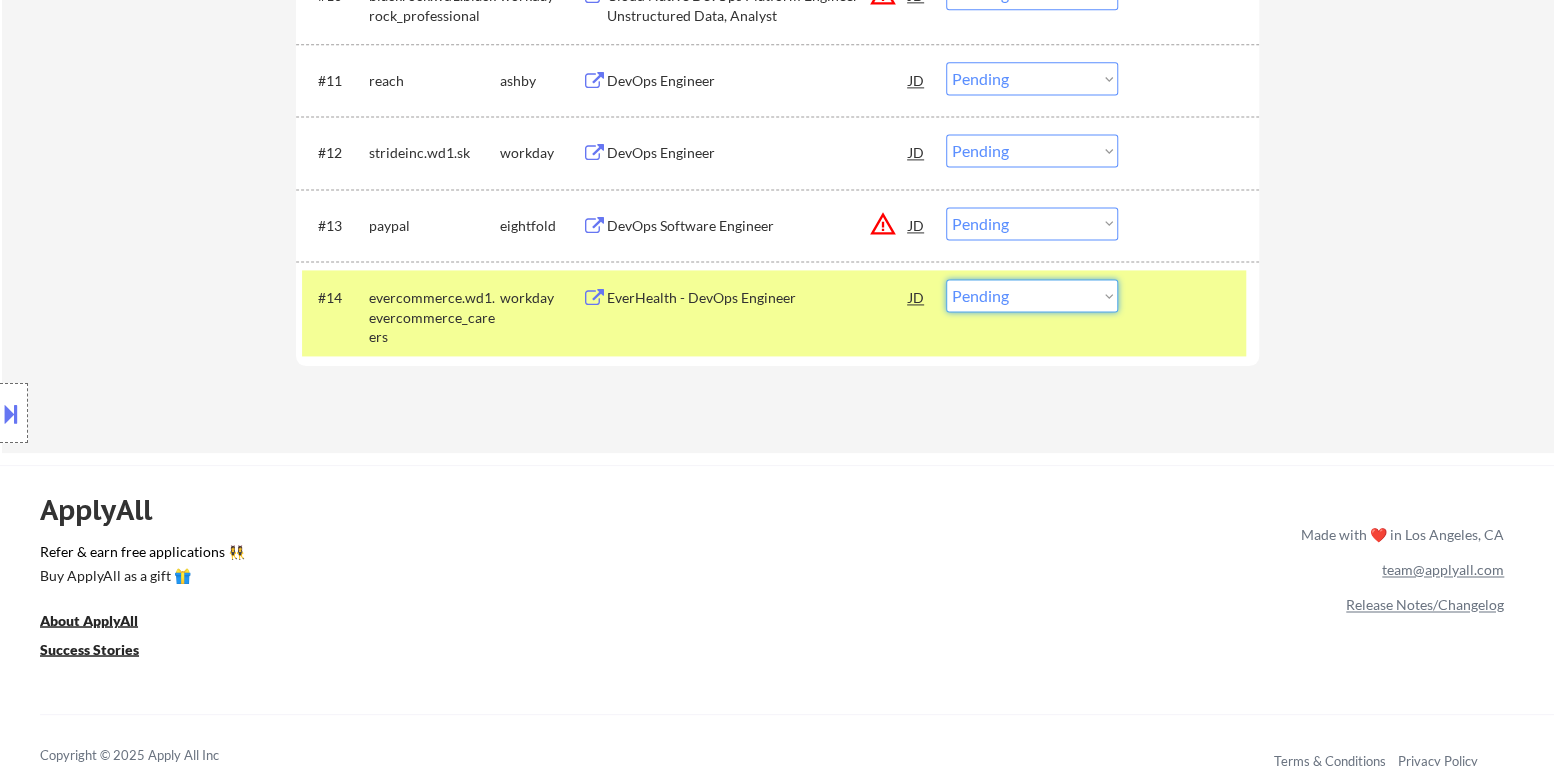 select on ""excluded__expired_"" 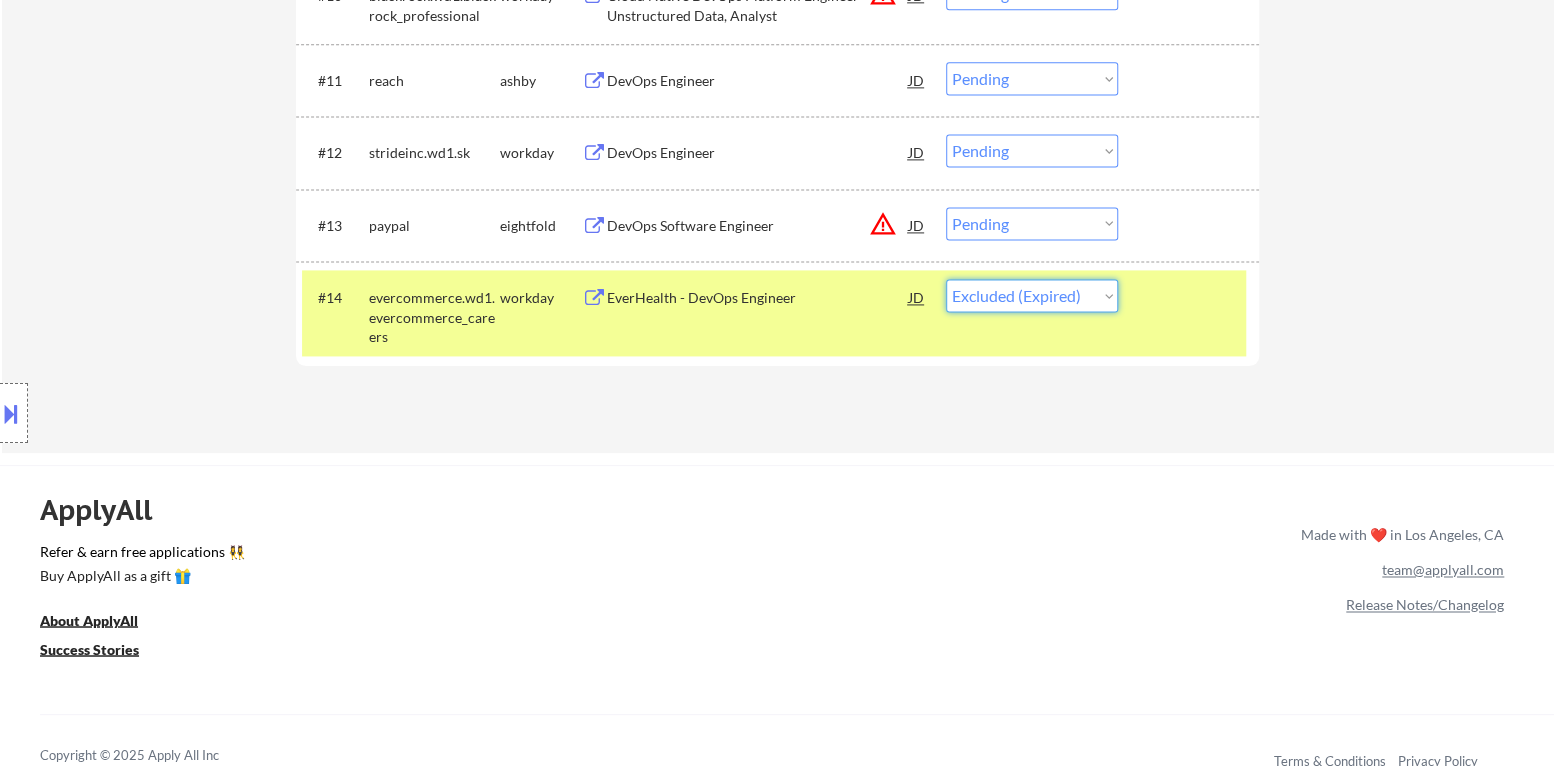 click on "Choose an option... Pending Applied Excluded (Questions) Excluded (Expired) Excluded (Location) Excluded (Bad Match) Excluded (Blocklist) Excluded (Salary) Excluded (Other)" at bounding box center (1032, 295) 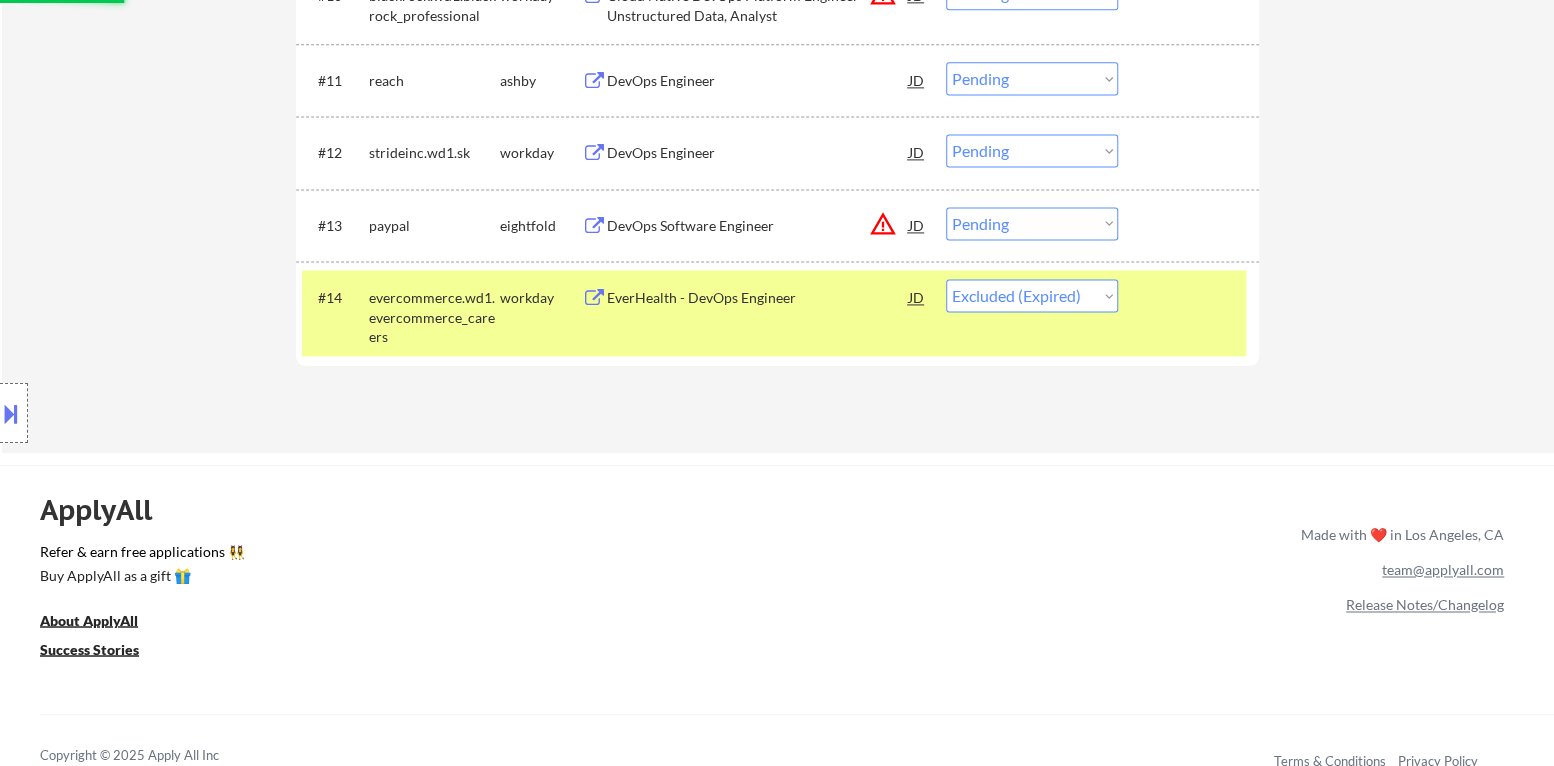 scroll, scrollTop: 1399, scrollLeft: 0, axis: vertical 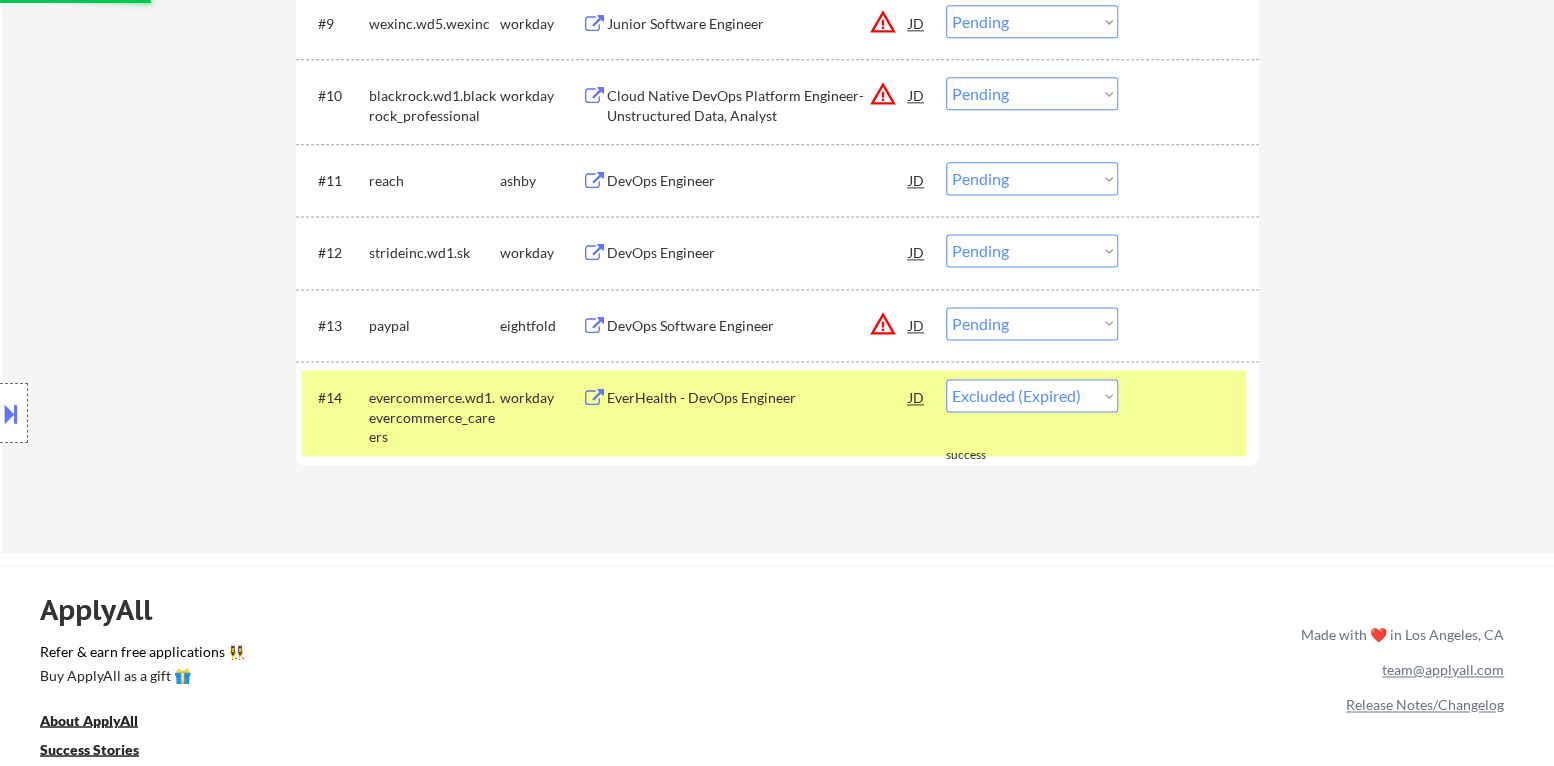 click on "warning_amber" at bounding box center [883, 324] 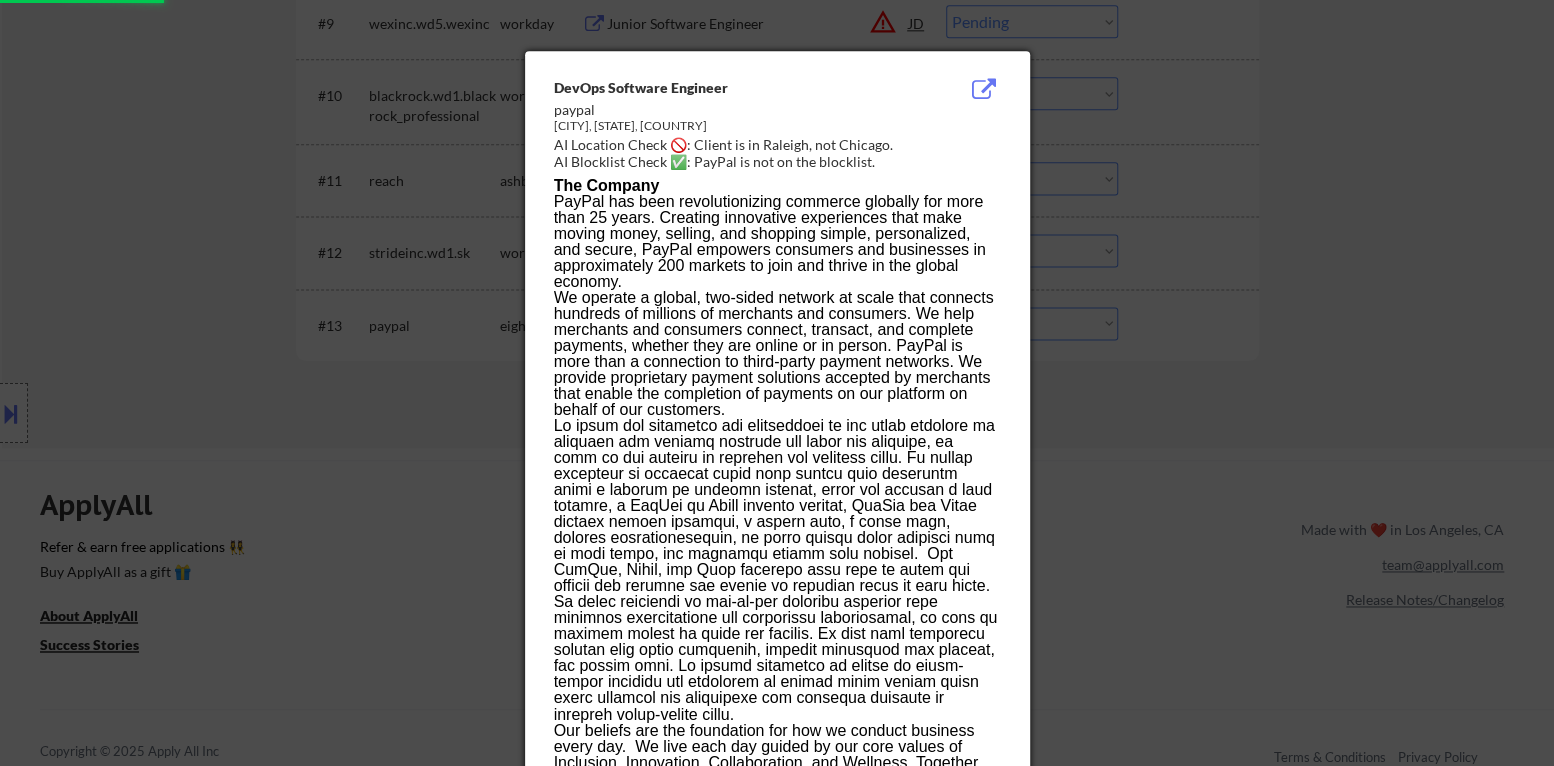 click at bounding box center (777, 383) 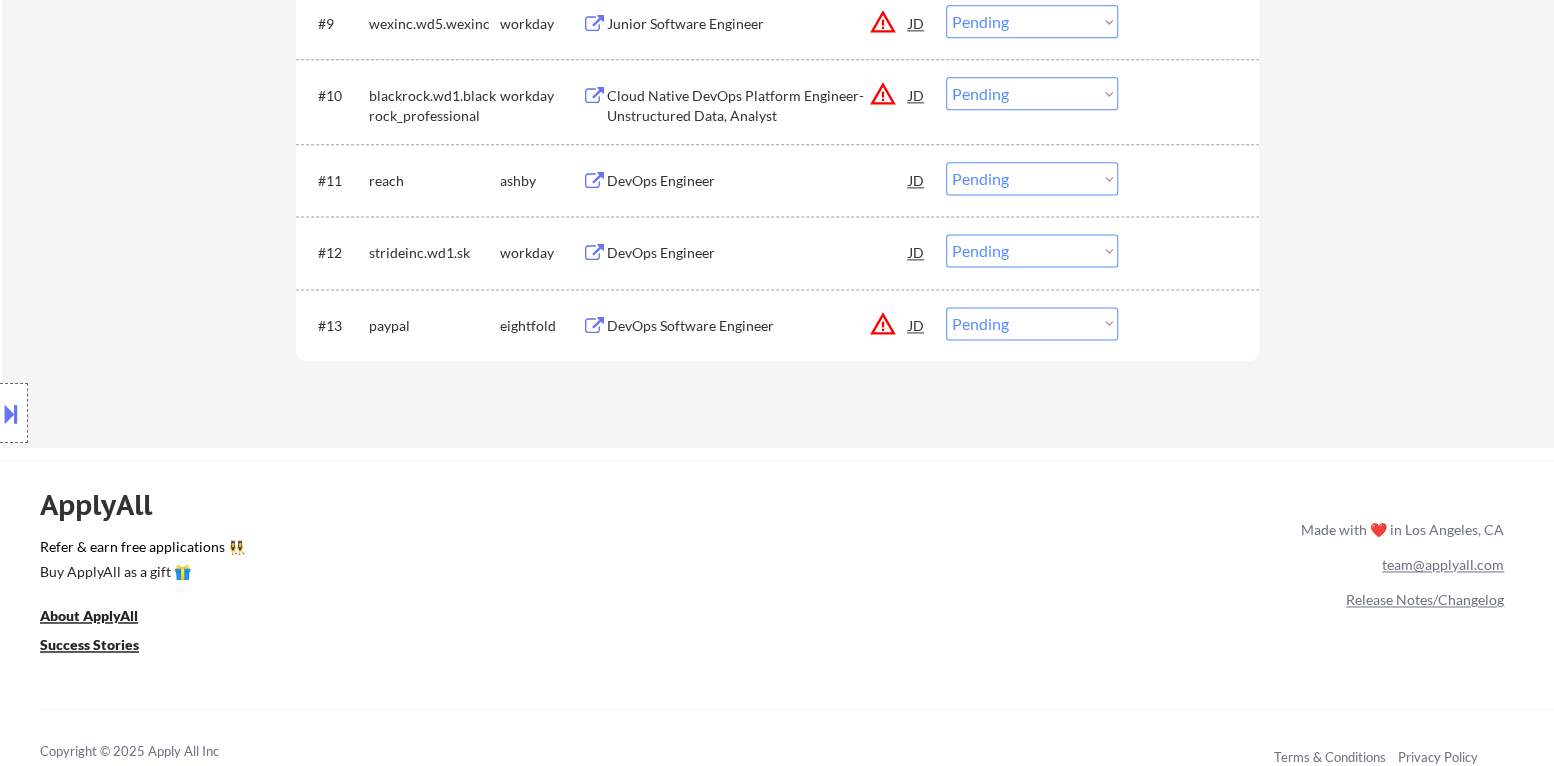 click at bounding box center [11, 413] 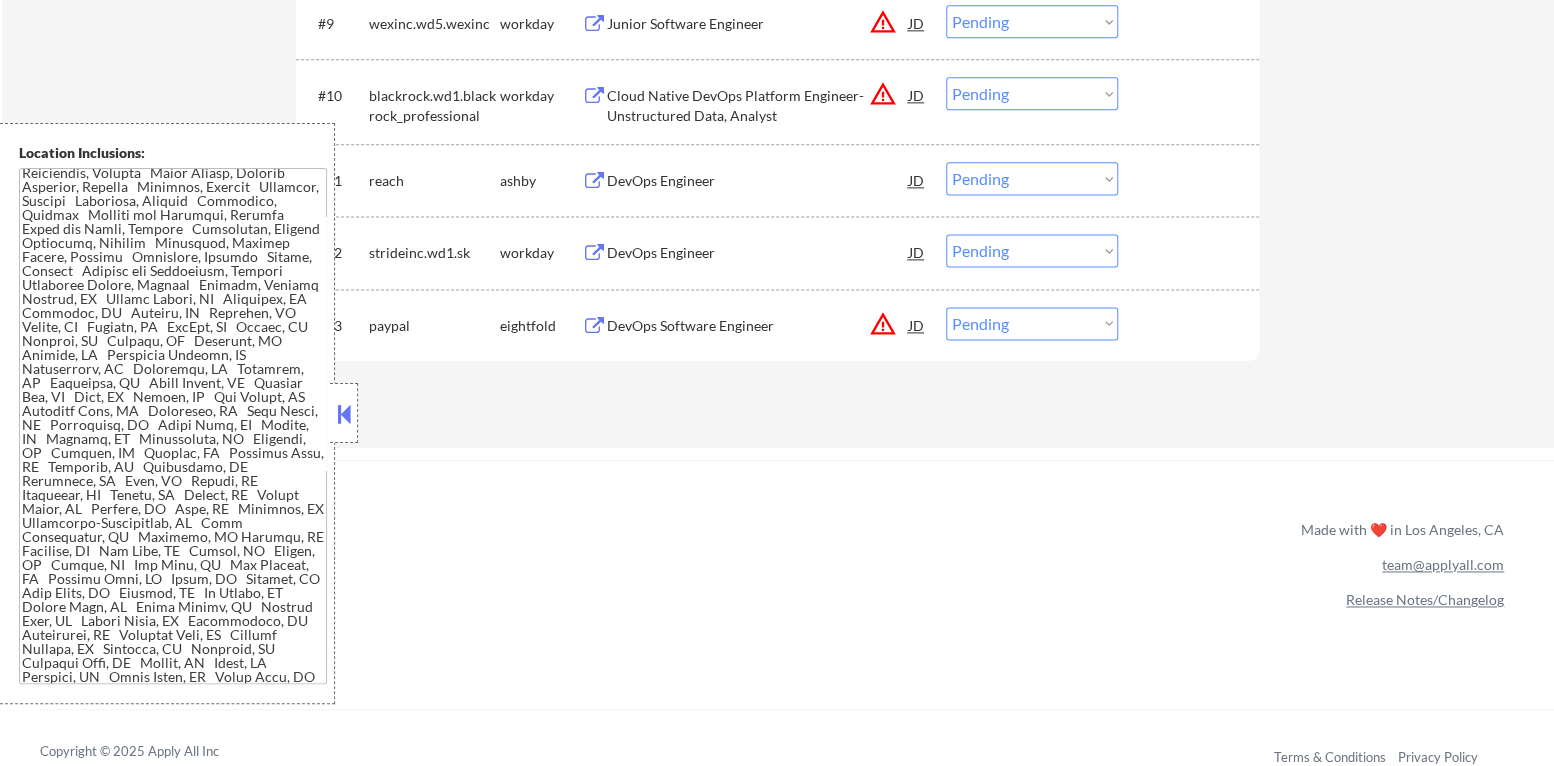 scroll, scrollTop: 1282, scrollLeft: 0, axis: vertical 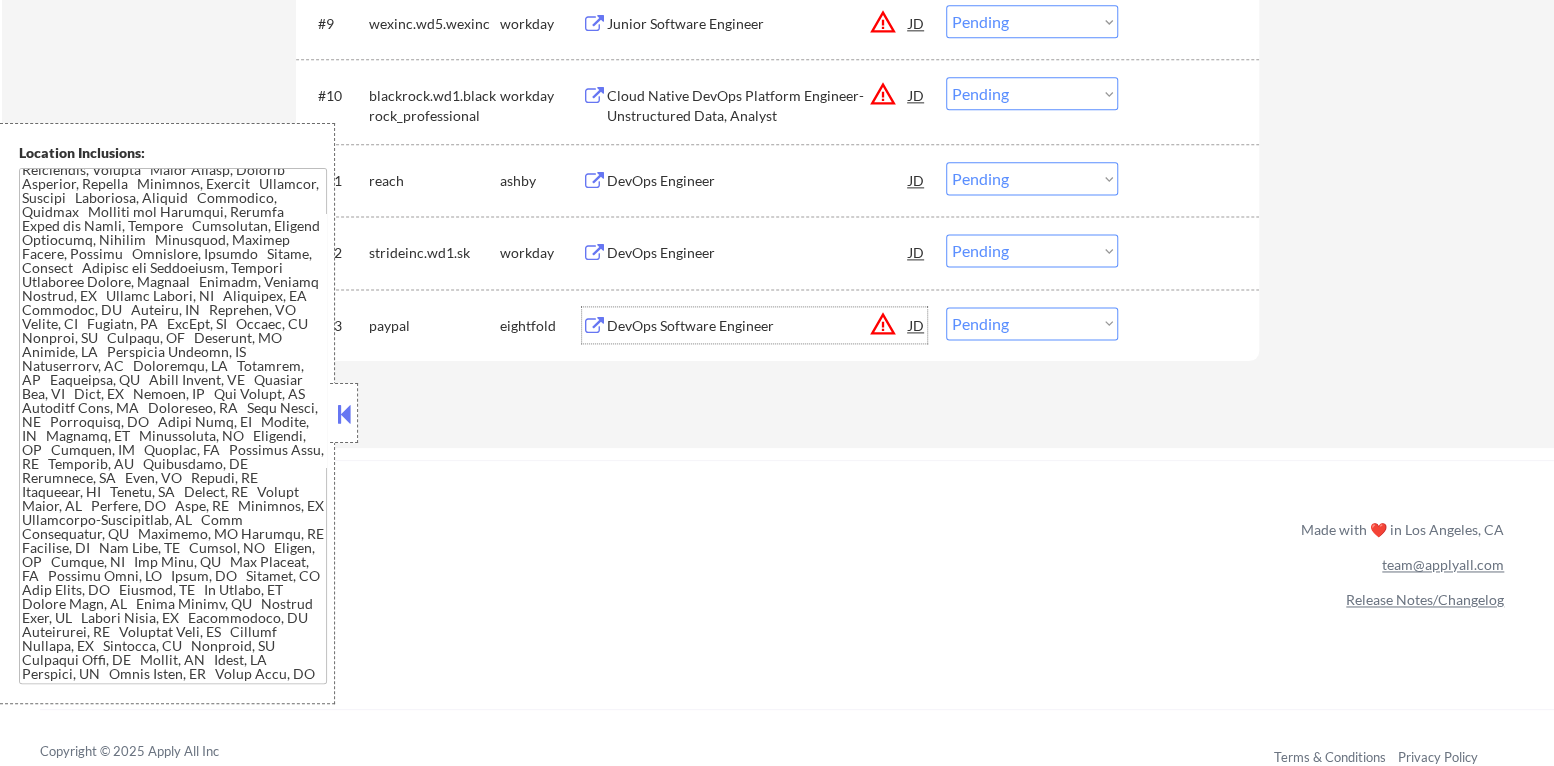 click on "DevOps Software Engineer" at bounding box center (758, 325) 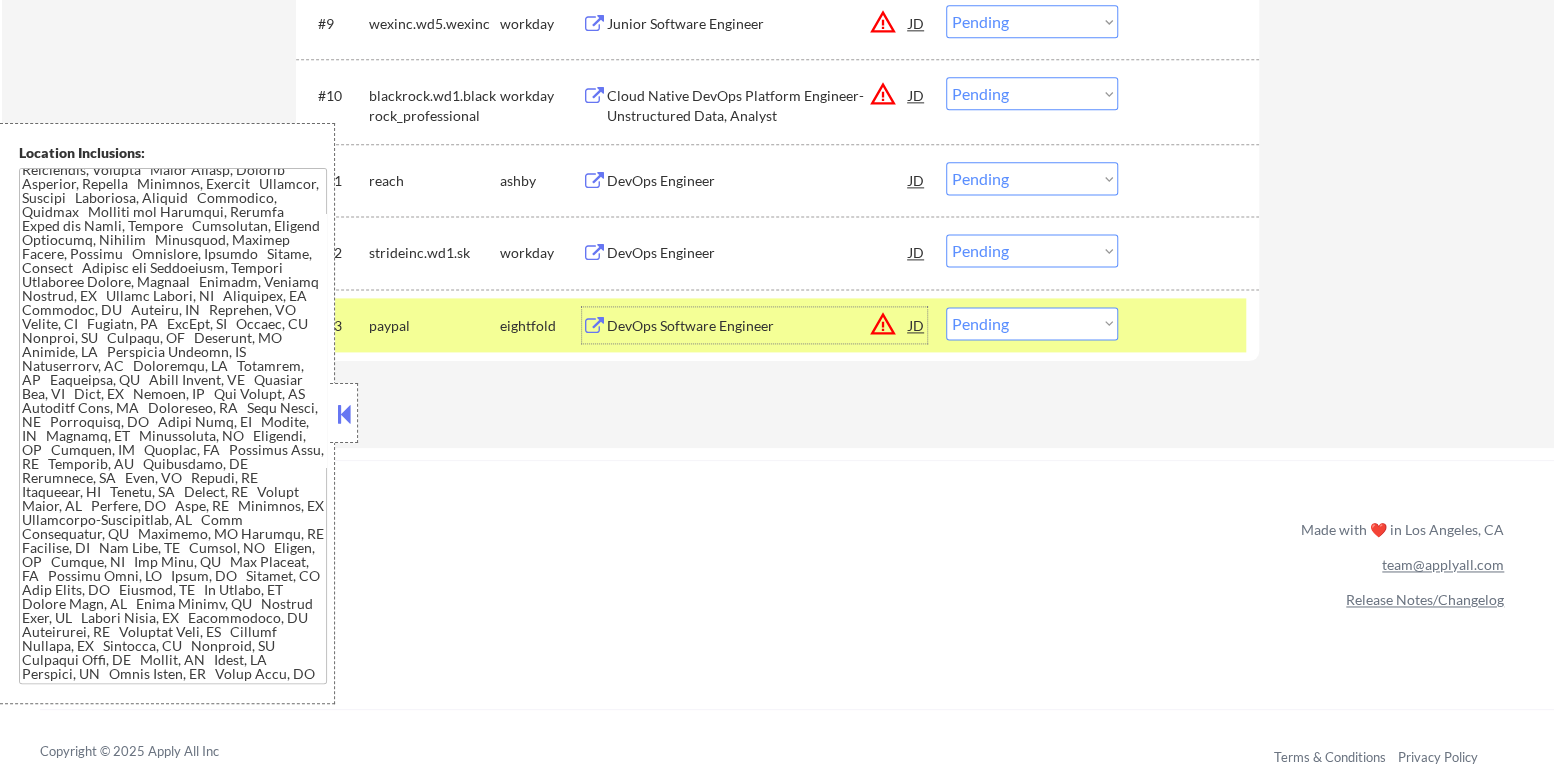 click on "DevOps Software Engineer" at bounding box center [758, 326] 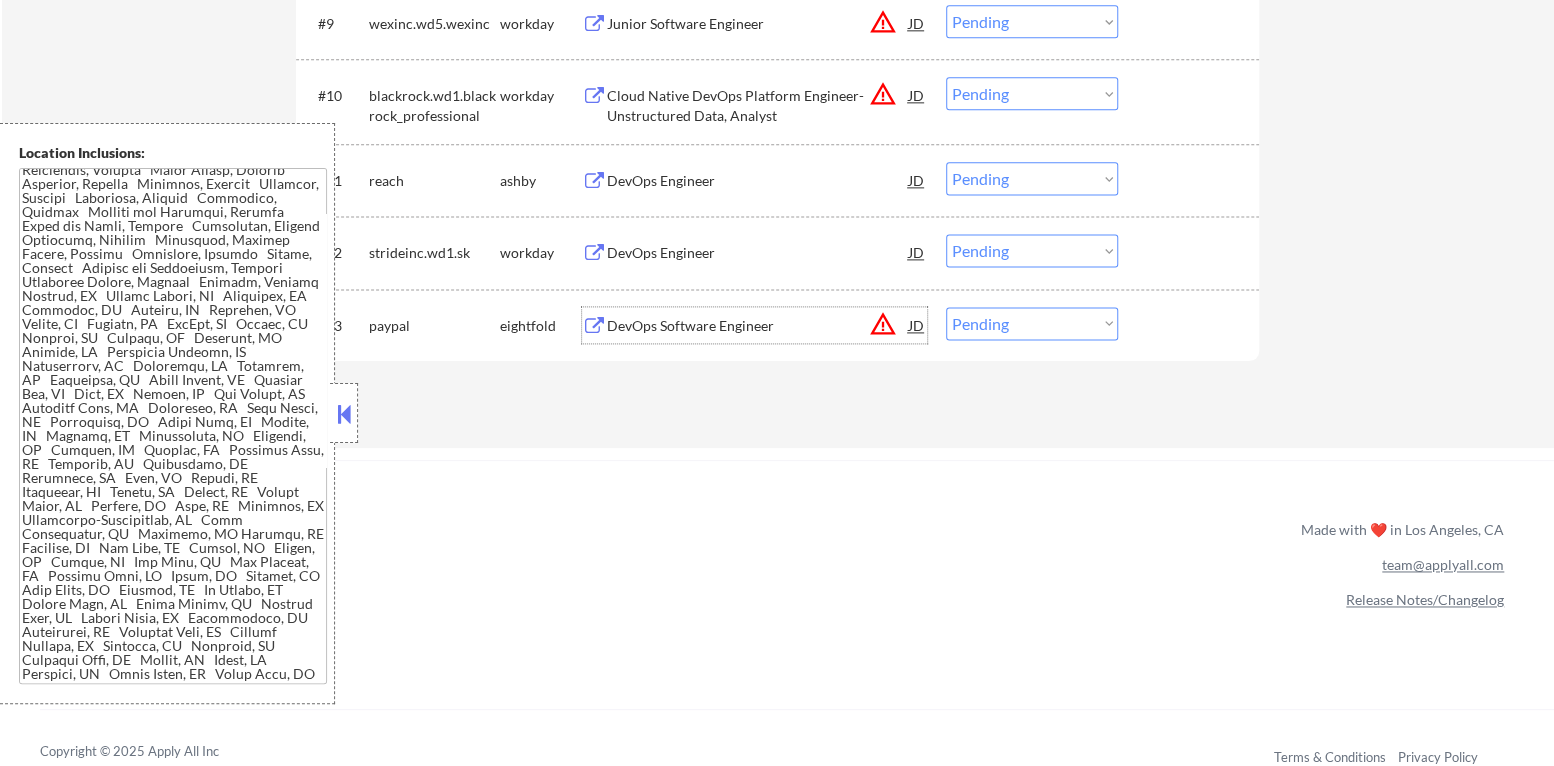 click at bounding box center [344, 414] 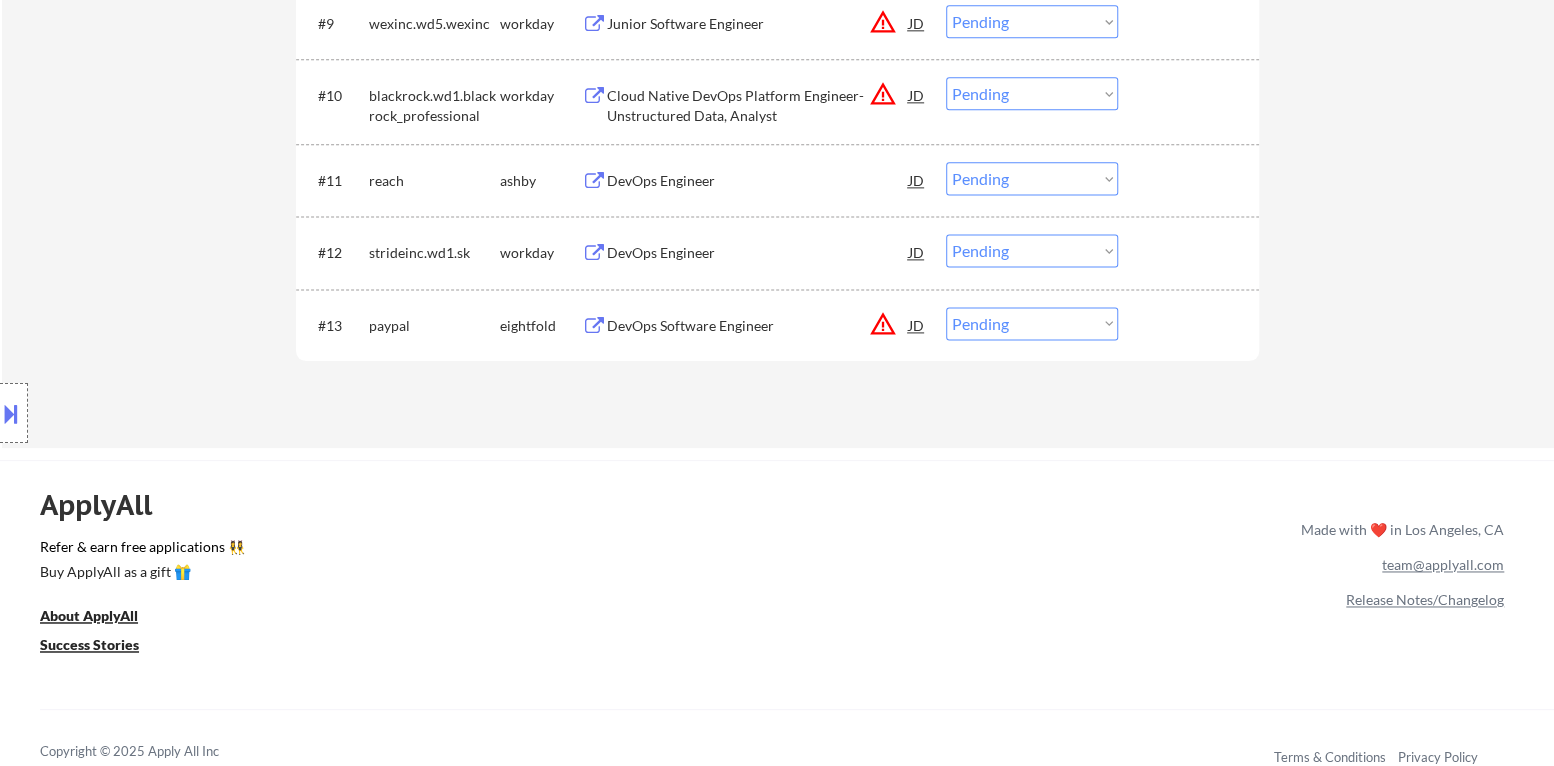click on "Choose an option... Pending Applied Excluded (Questions) Excluded (Expired) Excluded (Location) Excluded (Bad Match) Excluded (Blocklist) Excluded (Salary) Excluded (Other)" at bounding box center (1032, 323) 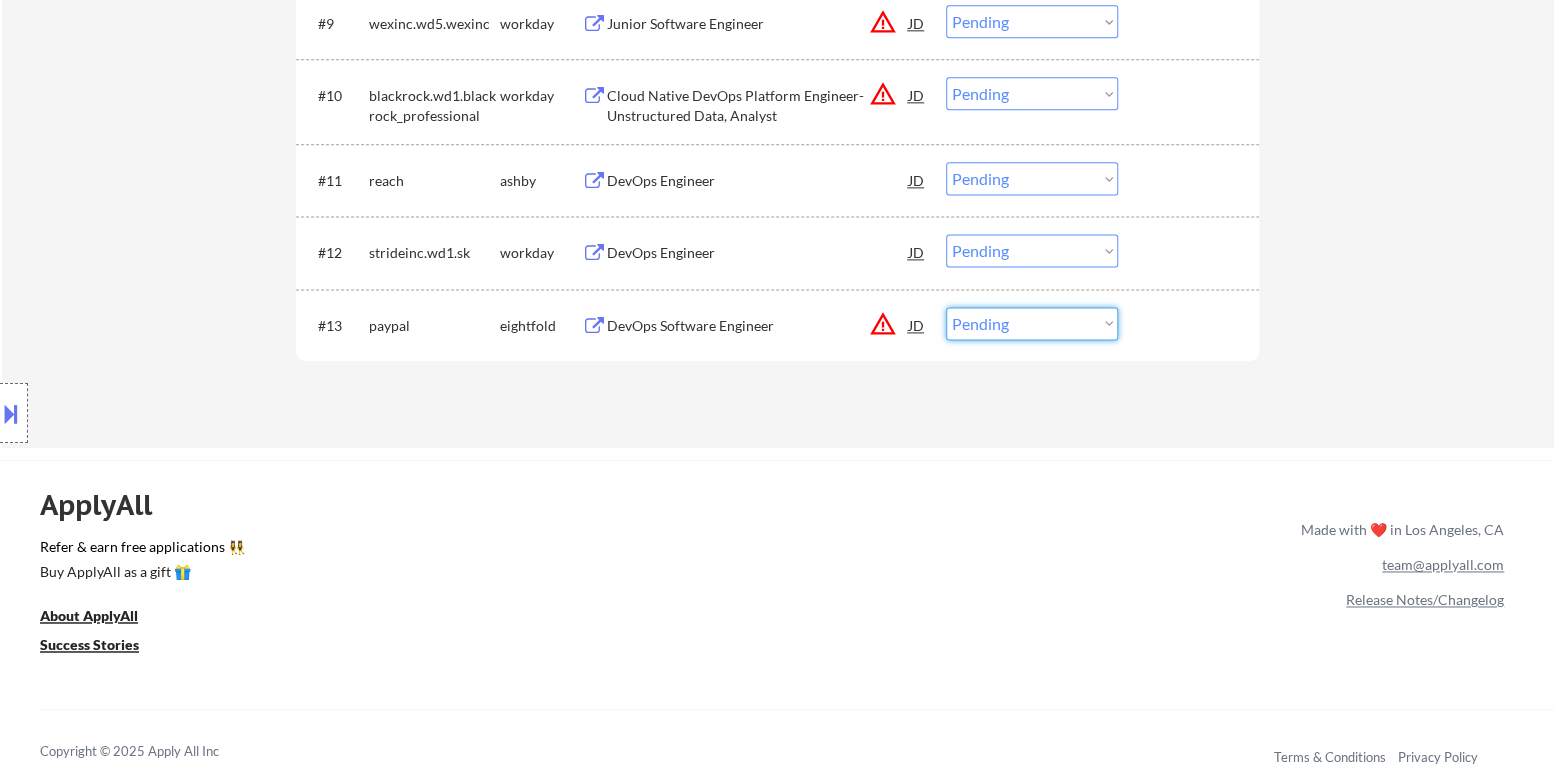 select on ""applied"" 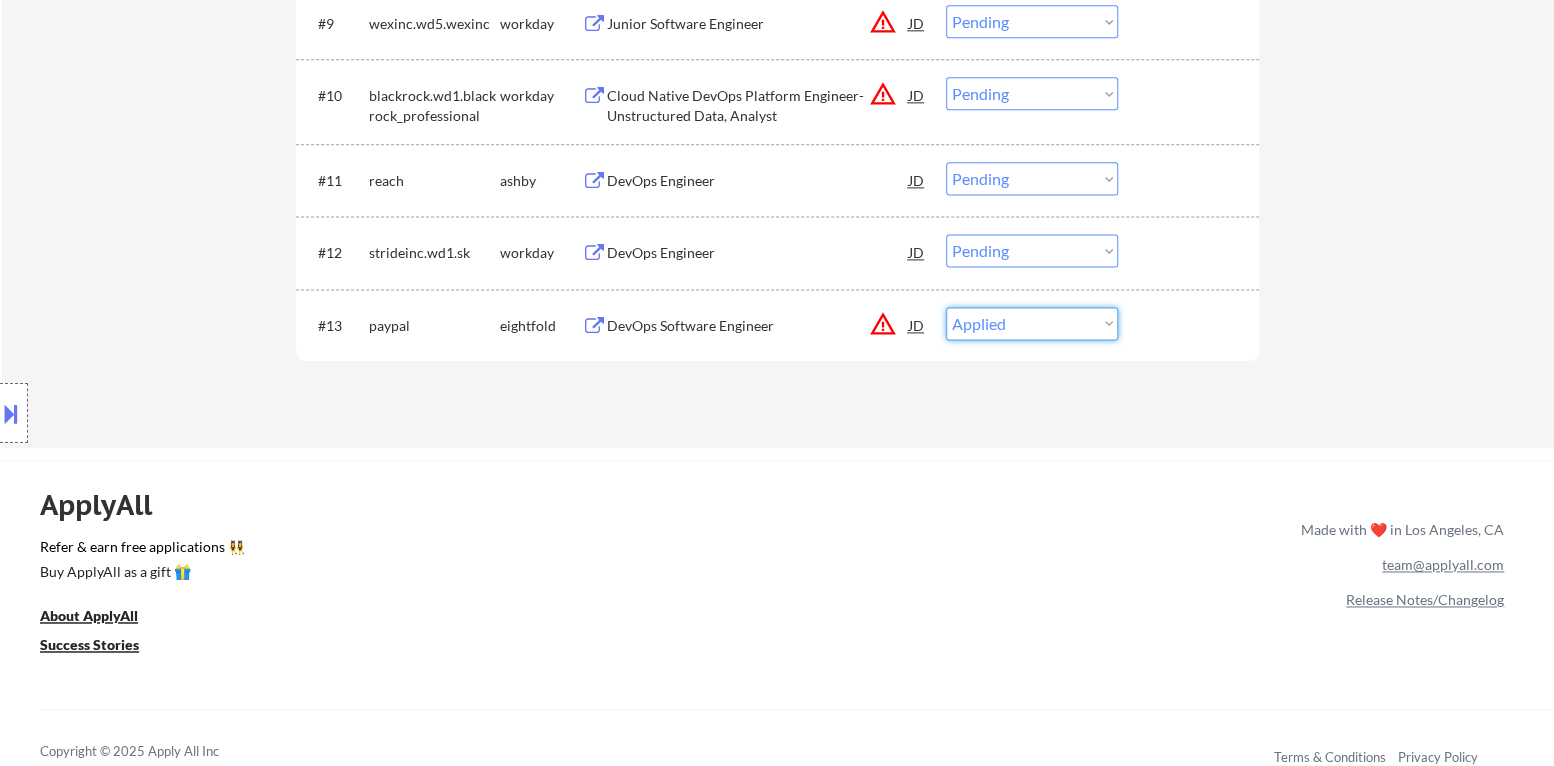 click on "Choose an option... Pending Applied Excluded (Questions) Excluded (Expired) Excluded (Location) Excluded (Bad Match) Excluded (Blocklist) Excluded (Salary) Excluded (Other)" at bounding box center (1032, 323) 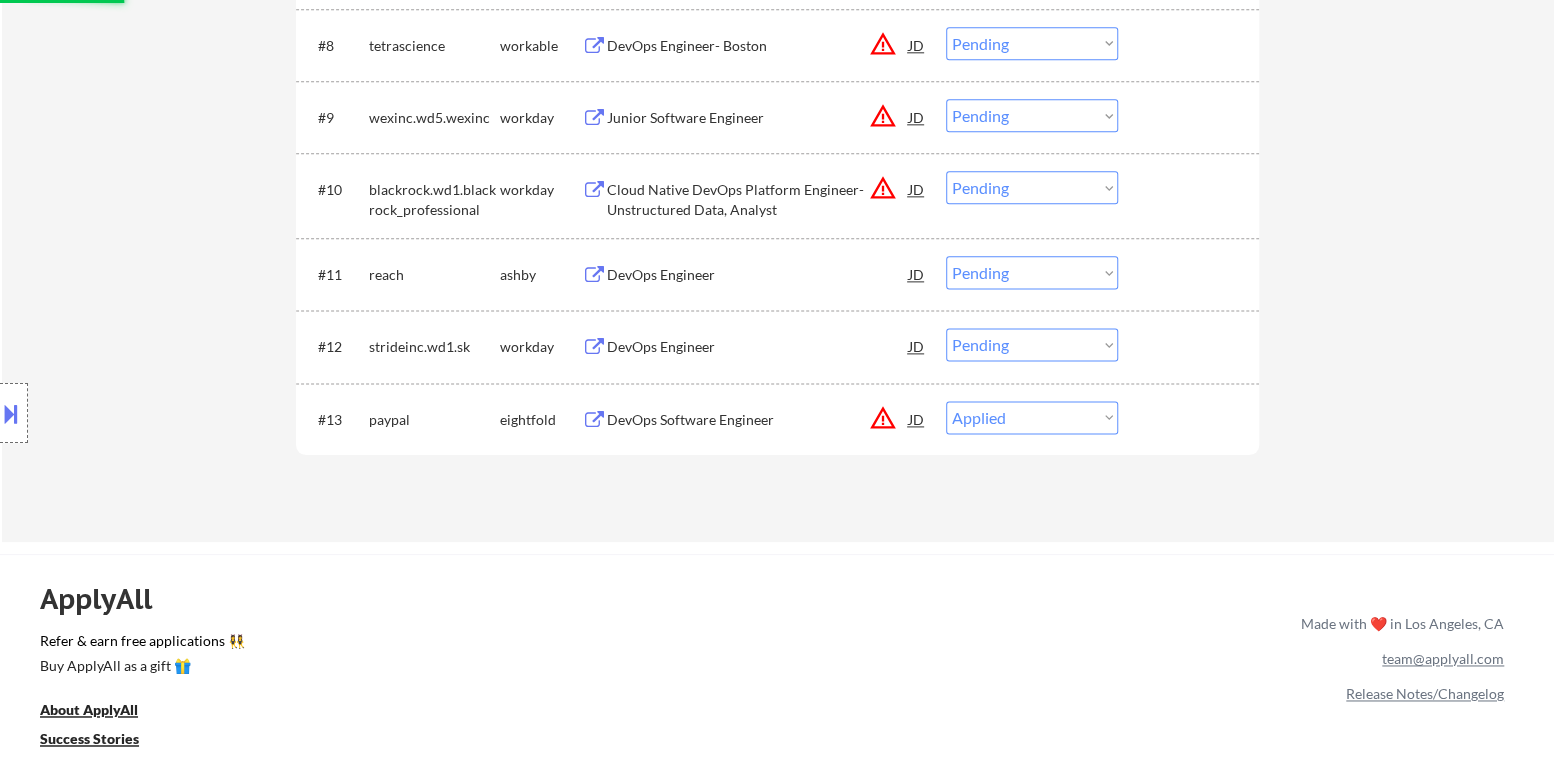 scroll, scrollTop: 1200, scrollLeft: 0, axis: vertical 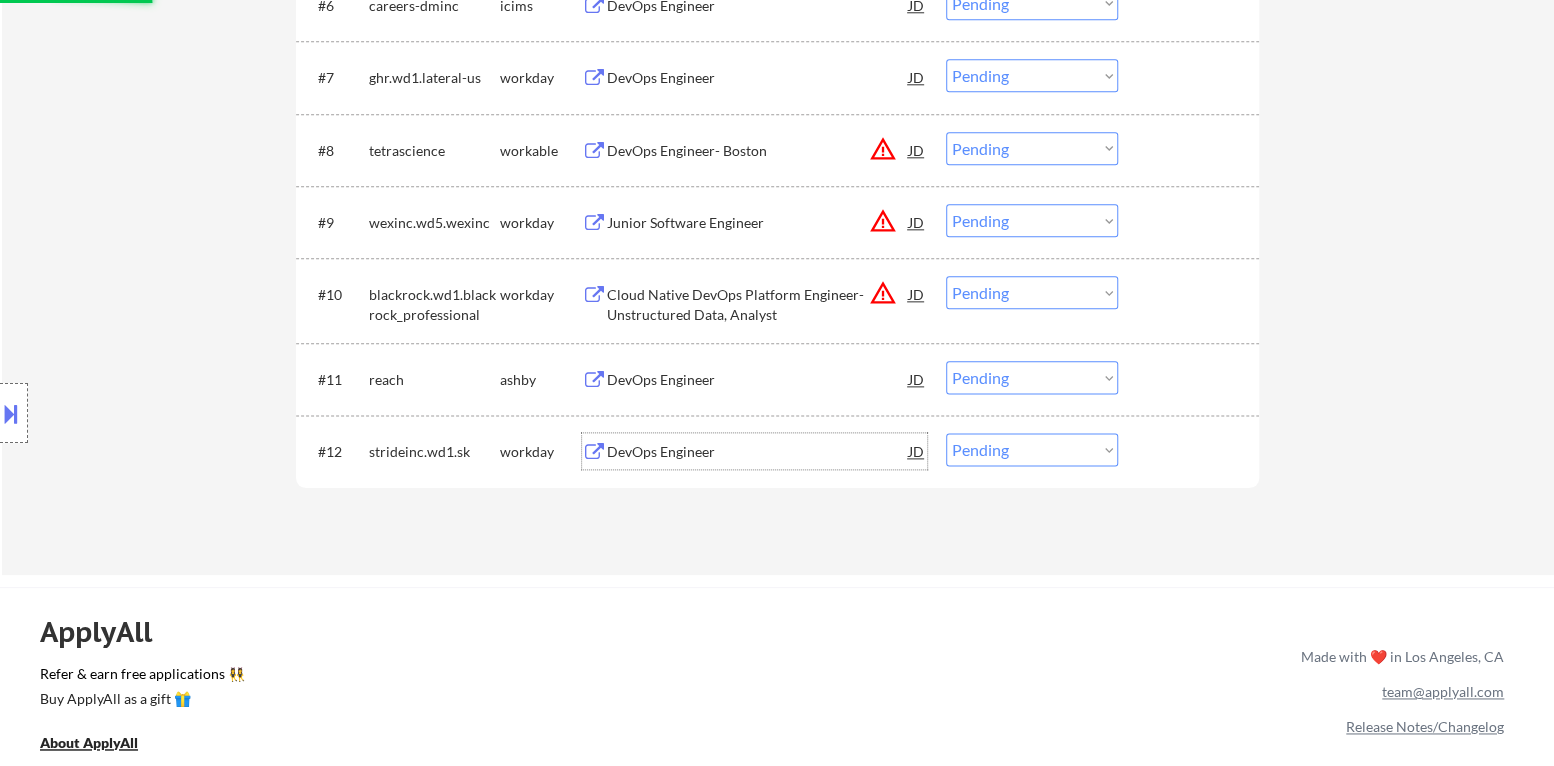click on "DevOps Engineer" at bounding box center [758, 452] 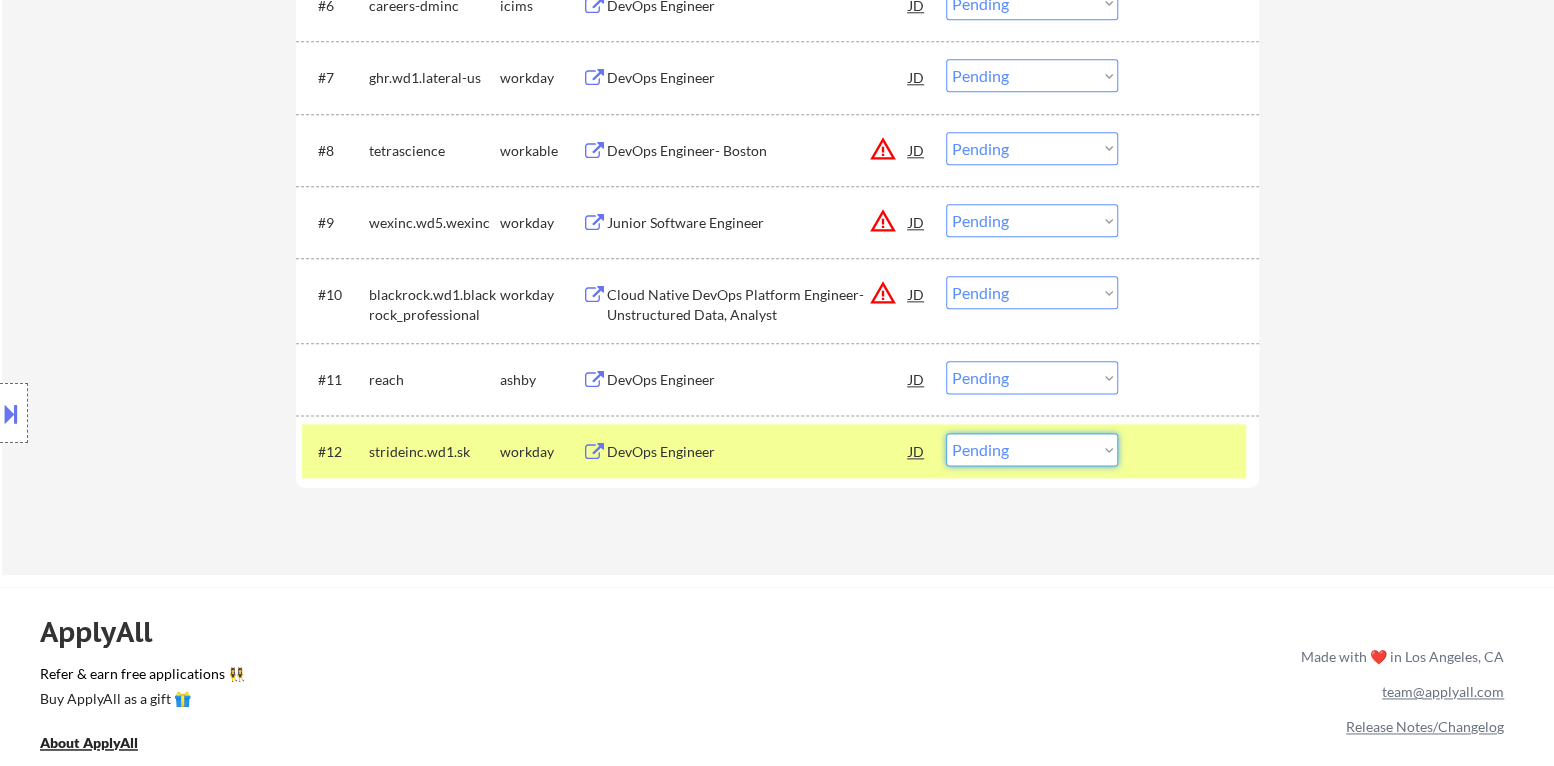 click on "Choose an option... Pending Applied Excluded (Questions) Excluded (Expired) Excluded (Location) Excluded (Bad Match) Excluded (Blocklist) Excluded (Salary) Excluded (Other)" at bounding box center (1032, 449) 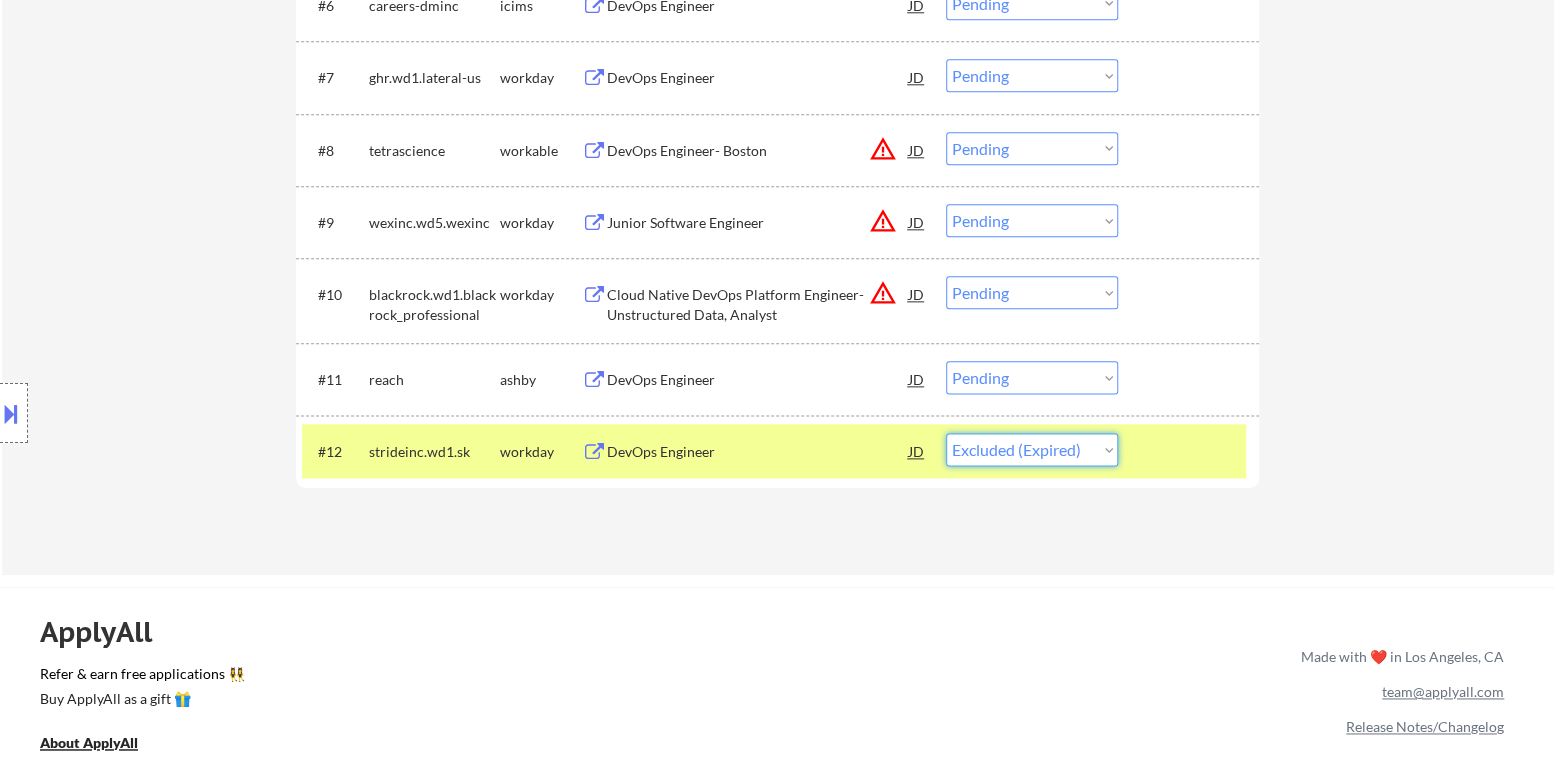 click on "Choose an option... Pending Applied Excluded (Questions) Excluded (Expired) Excluded (Location) Excluded (Bad Match) Excluded (Blocklist) Excluded (Salary) Excluded (Other)" at bounding box center (1032, 449) 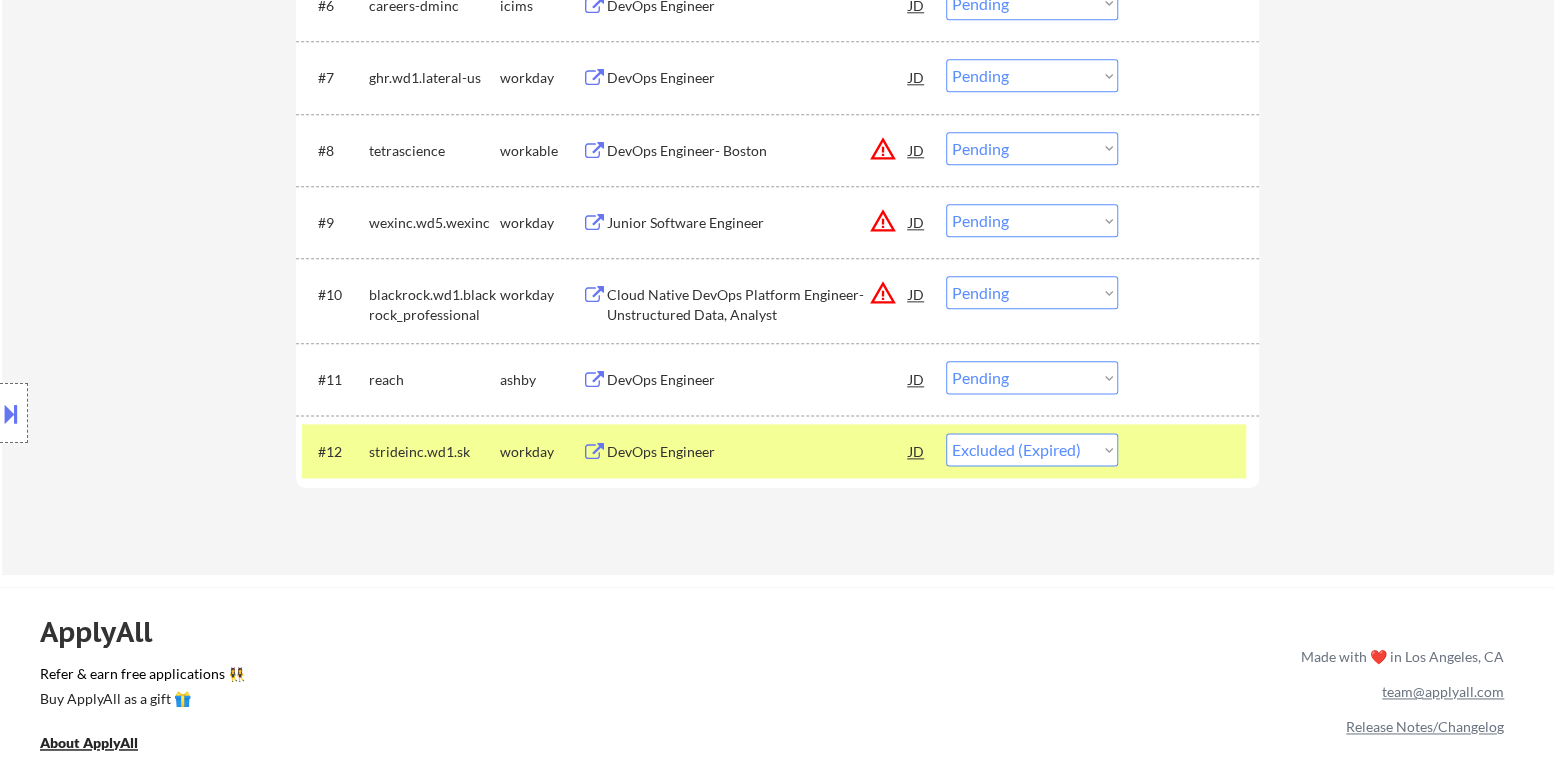 click at bounding box center [1191, 451] 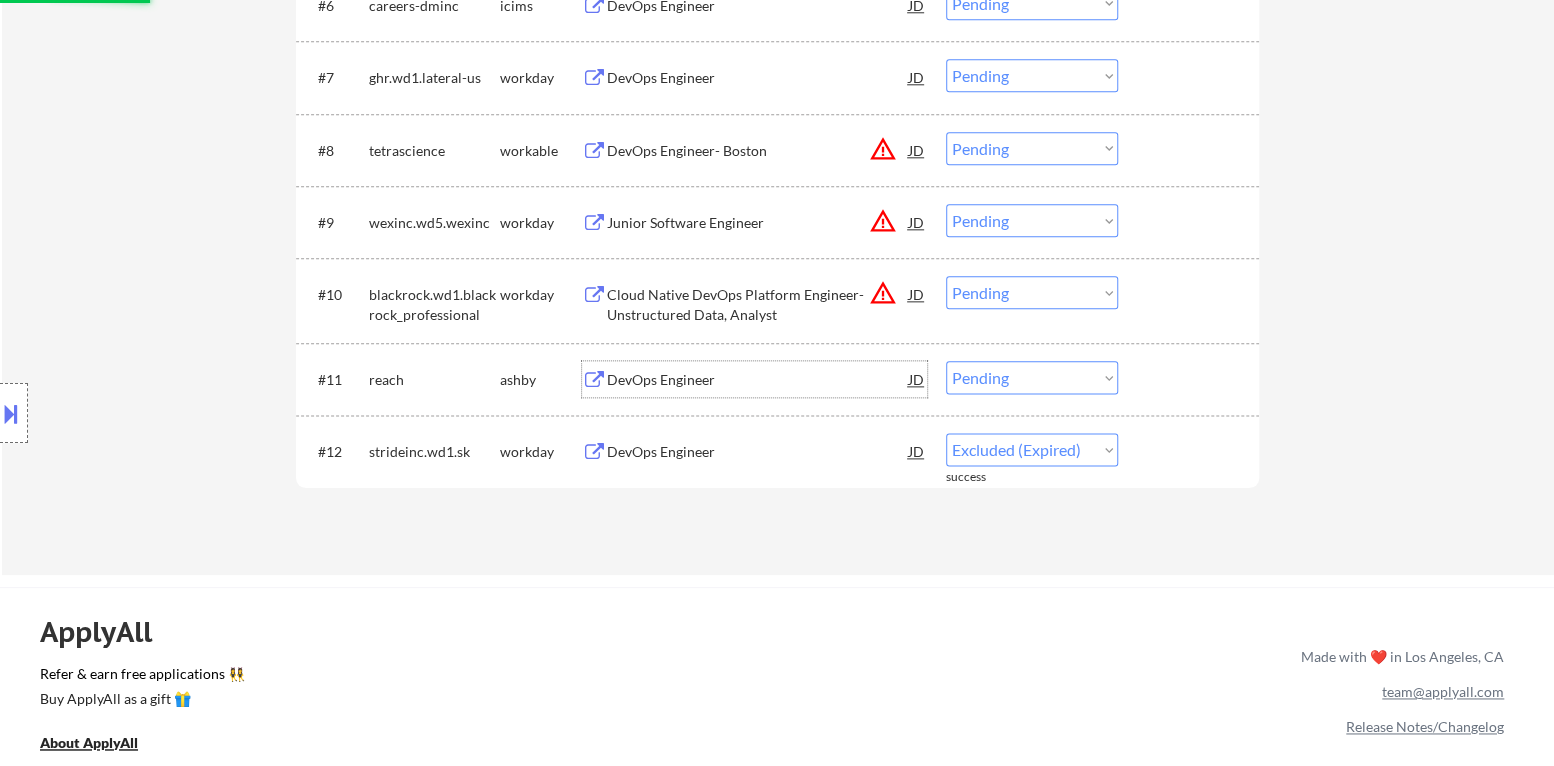 click on "DevOps Engineer" at bounding box center (758, 380) 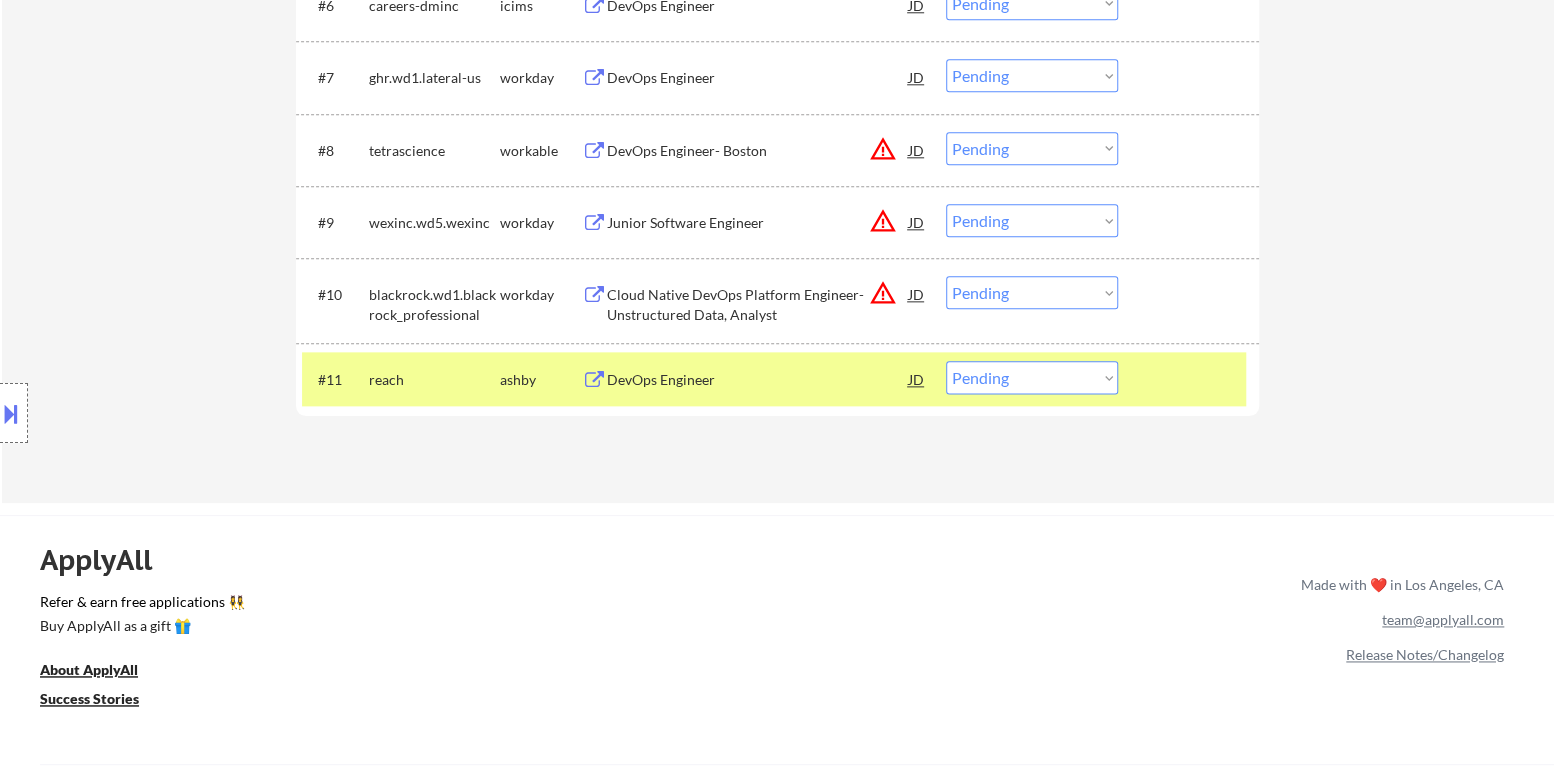 click on "Choose an option... Pending Applied Excluded (Questions) Excluded (Expired) Excluded (Location) Excluded (Bad Match) Excluded (Blocklist) Excluded (Salary) Excluded (Other)" at bounding box center [1032, 377] 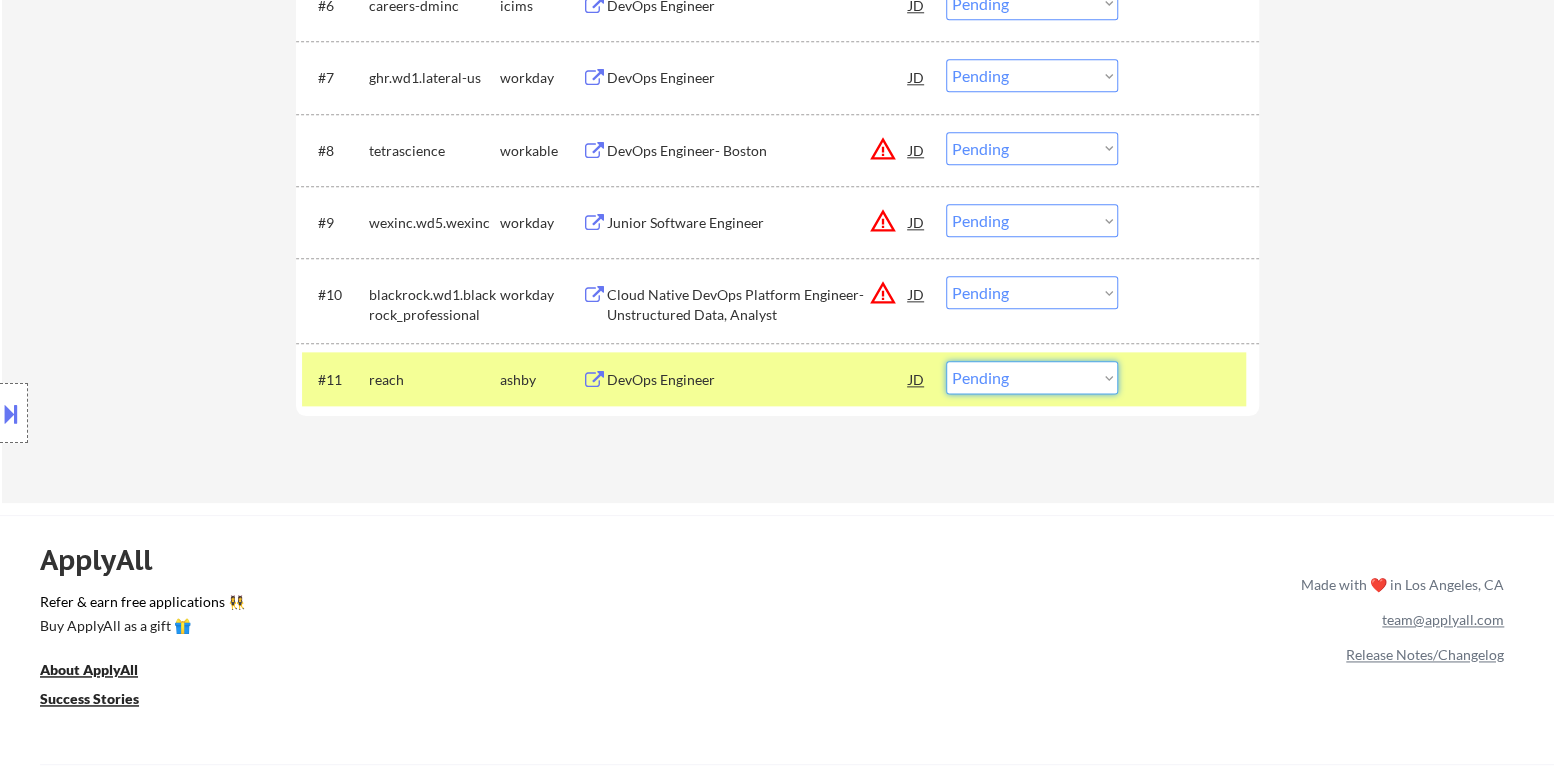 select on ""applied"" 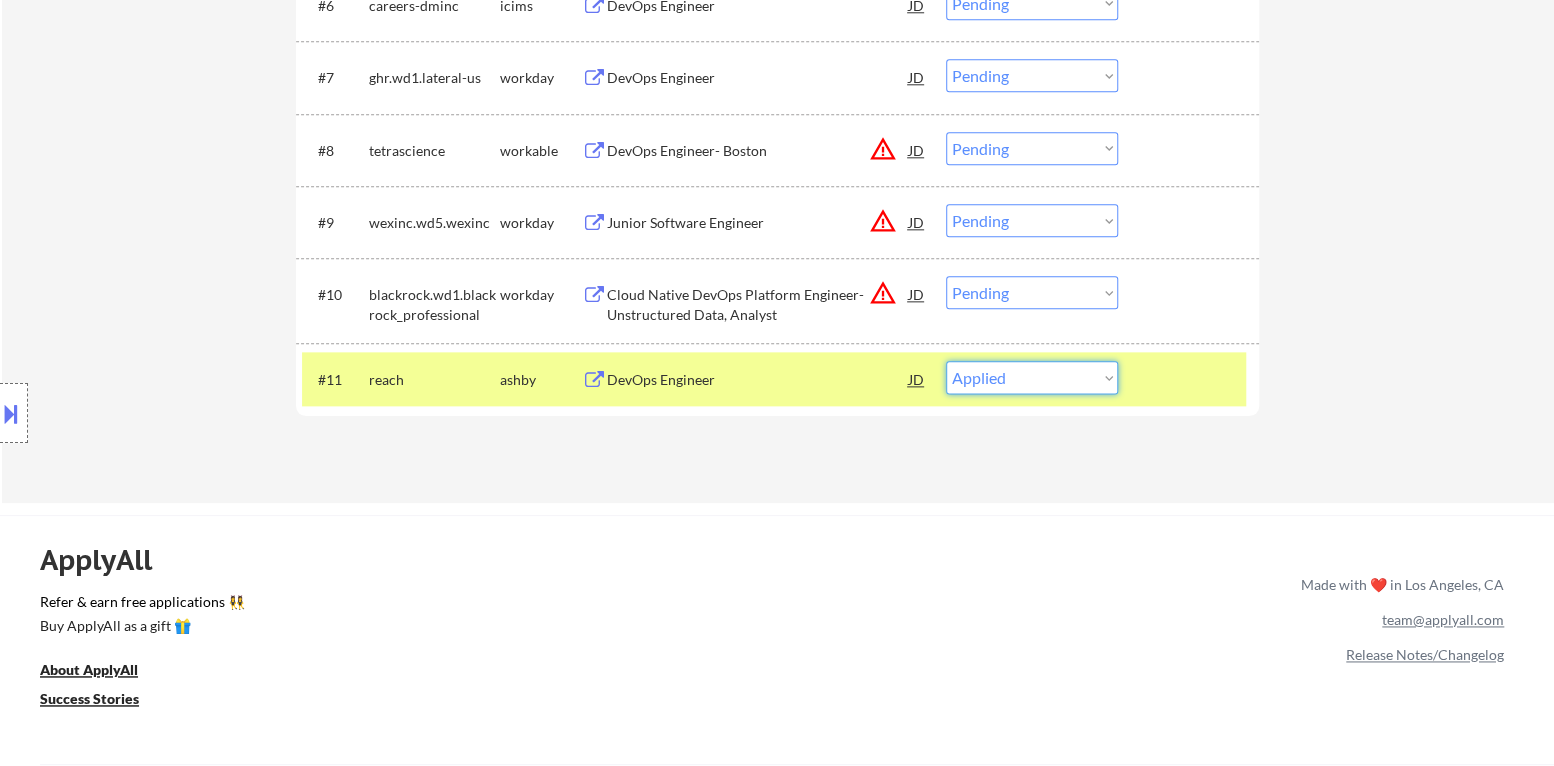 click on "Choose an option... Pending Applied Excluded (Questions) Excluded (Expired) Excluded (Location) Excluded (Bad Match) Excluded (Blocklist) Excluded (Salary) Excluded (Other)" at bounding box center (1032, 377) 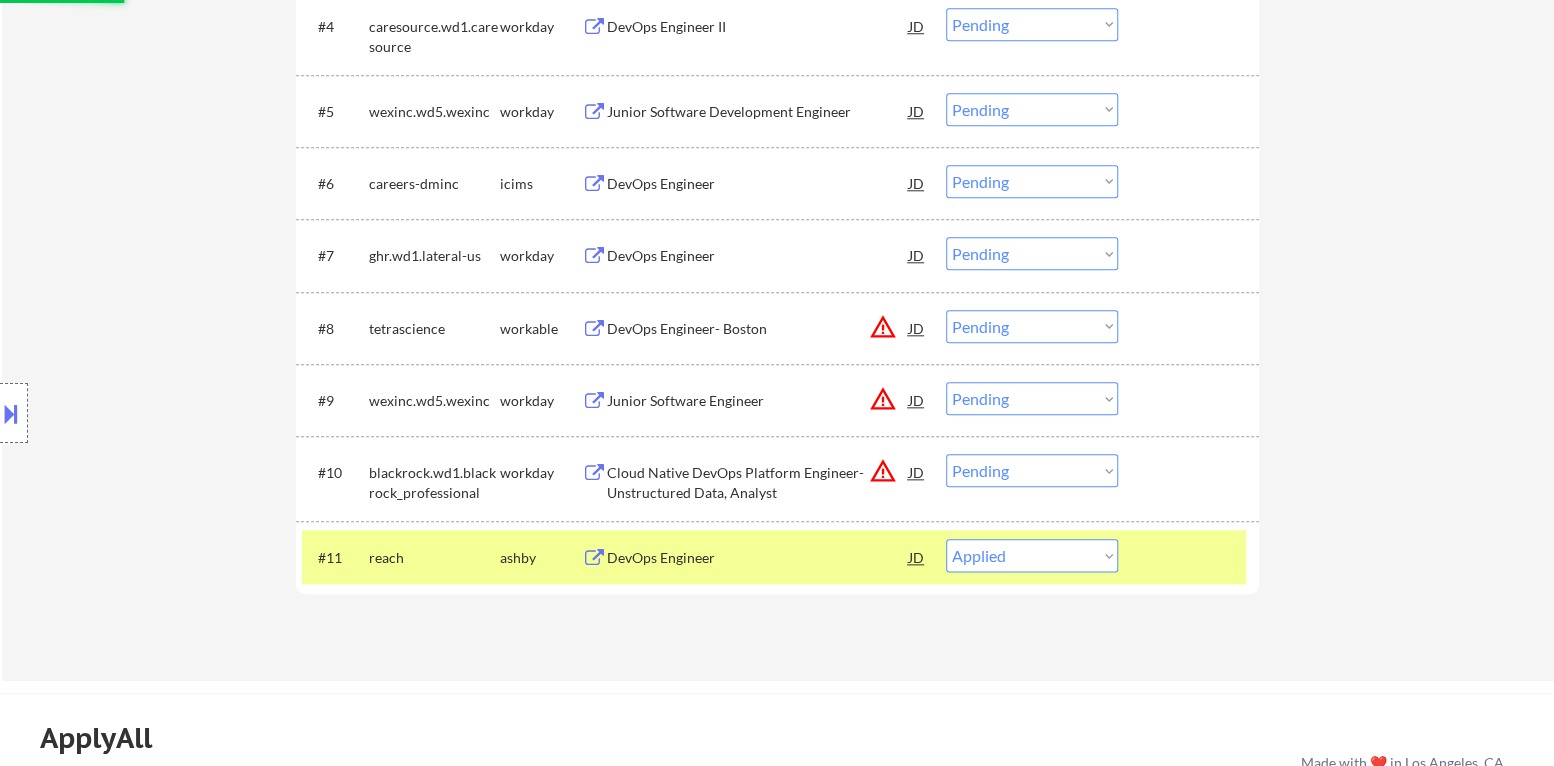 scroll, scrollTop: 1000, scrollLeft: 0, axis: vertical 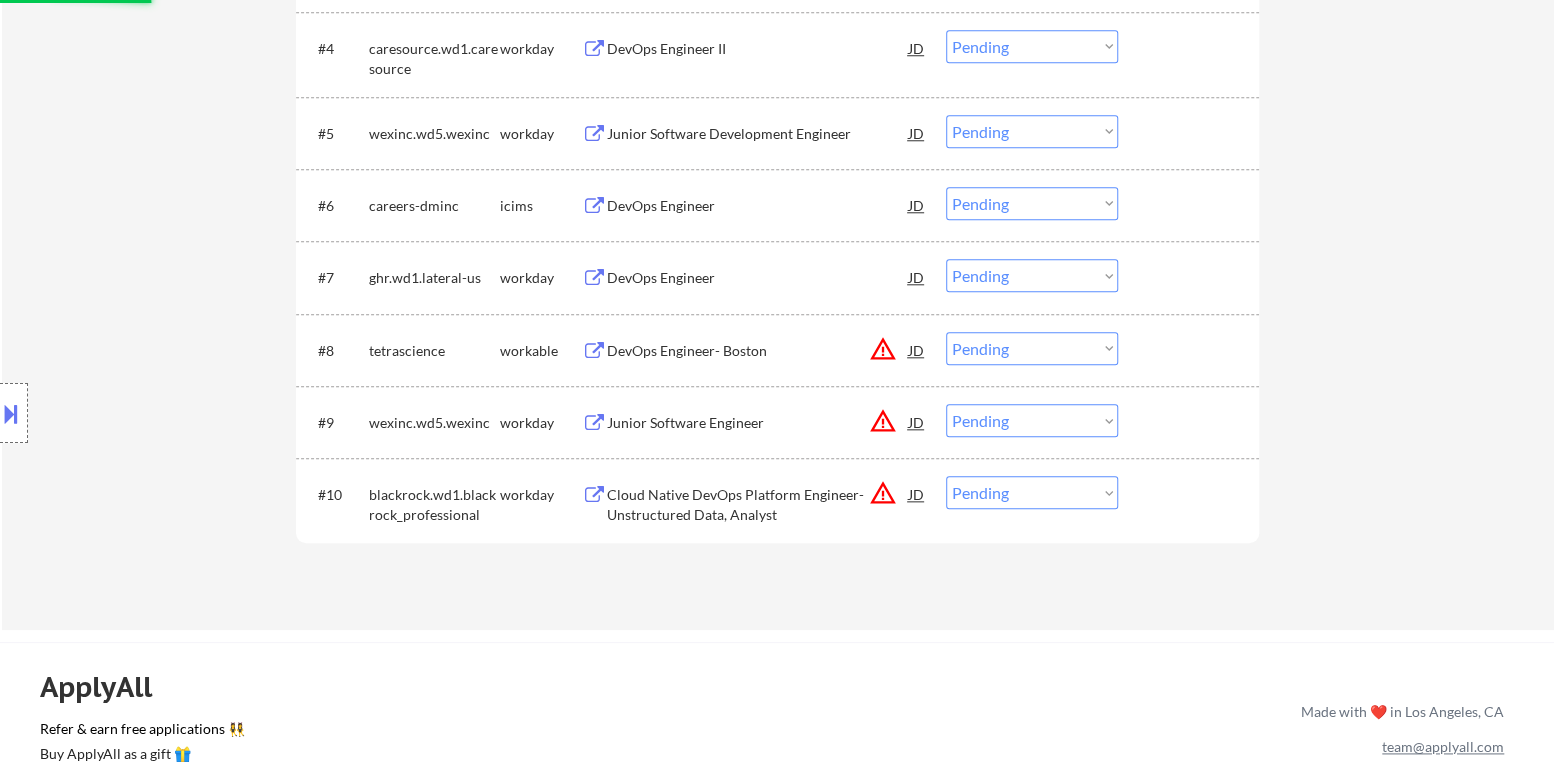 drag, startPoint x: 0, startPoint y: 419, endPoint x: 22, endPoint y: 422, distance: 22.203604 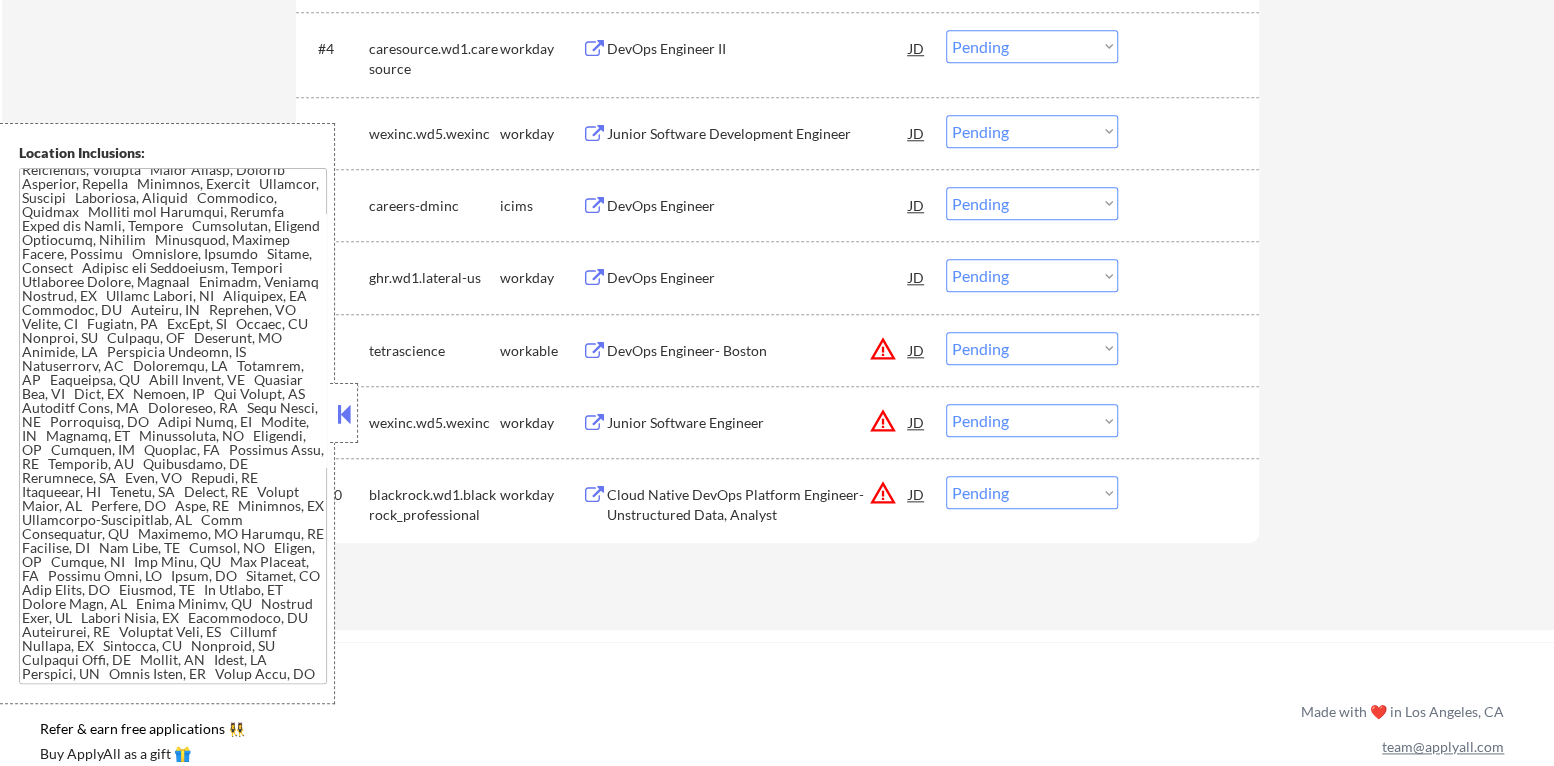 click at bounding box center [344, 414] 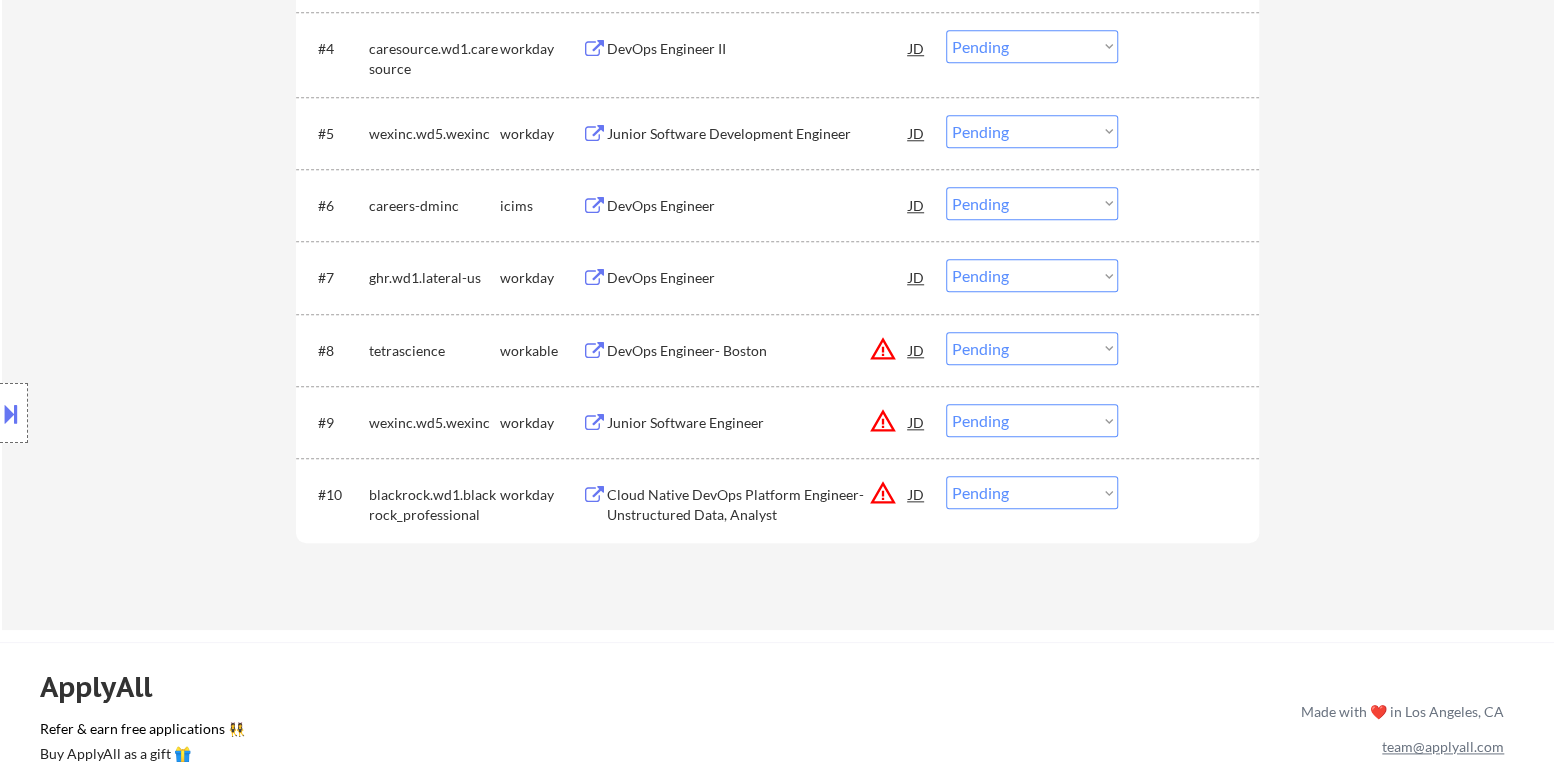 click at bounding box center [11, 413] 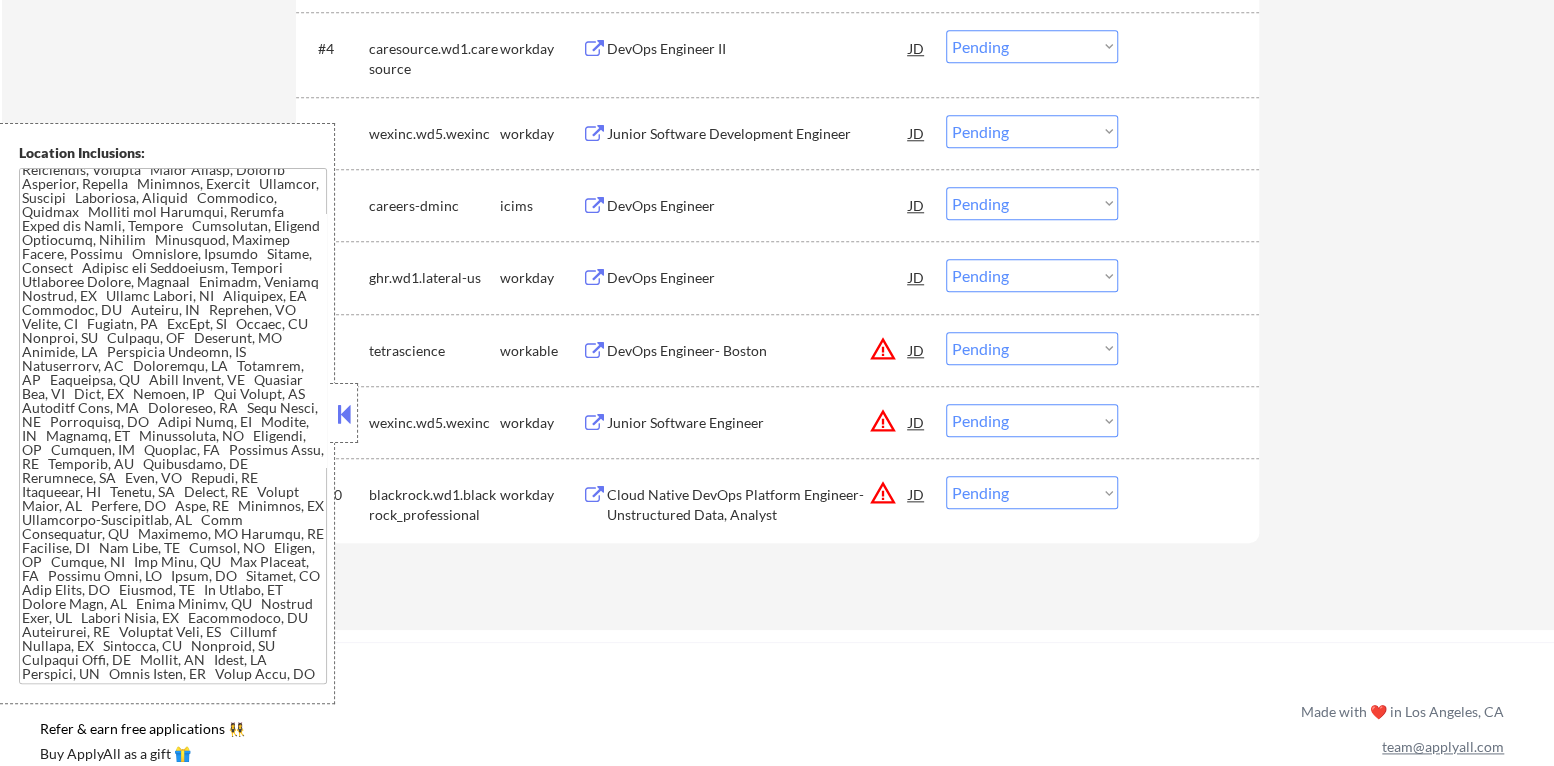 click at bounding box center [344, 414] 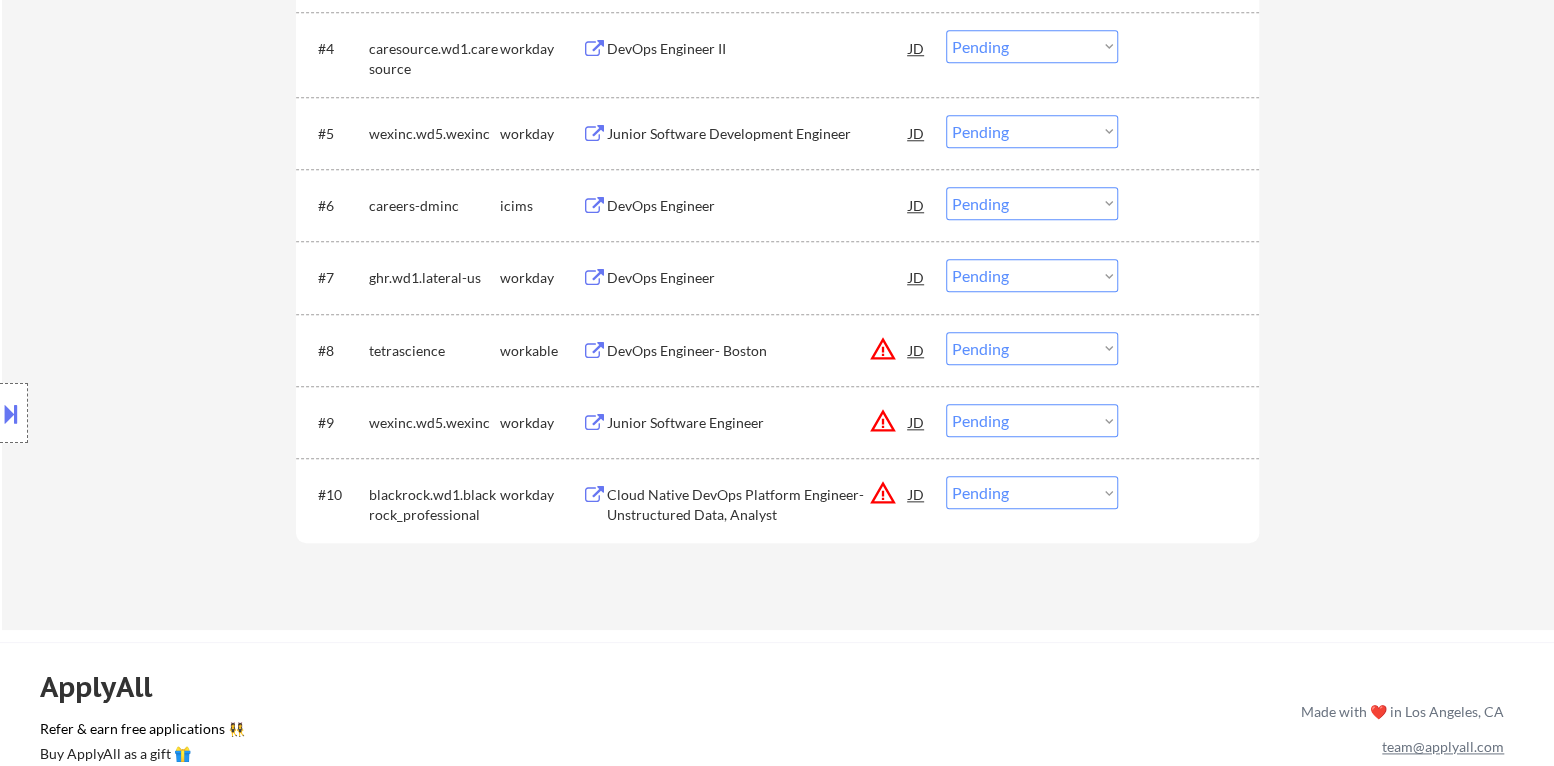 click on "DevOps Engineer- Boston" at bounding box center [758, 350] 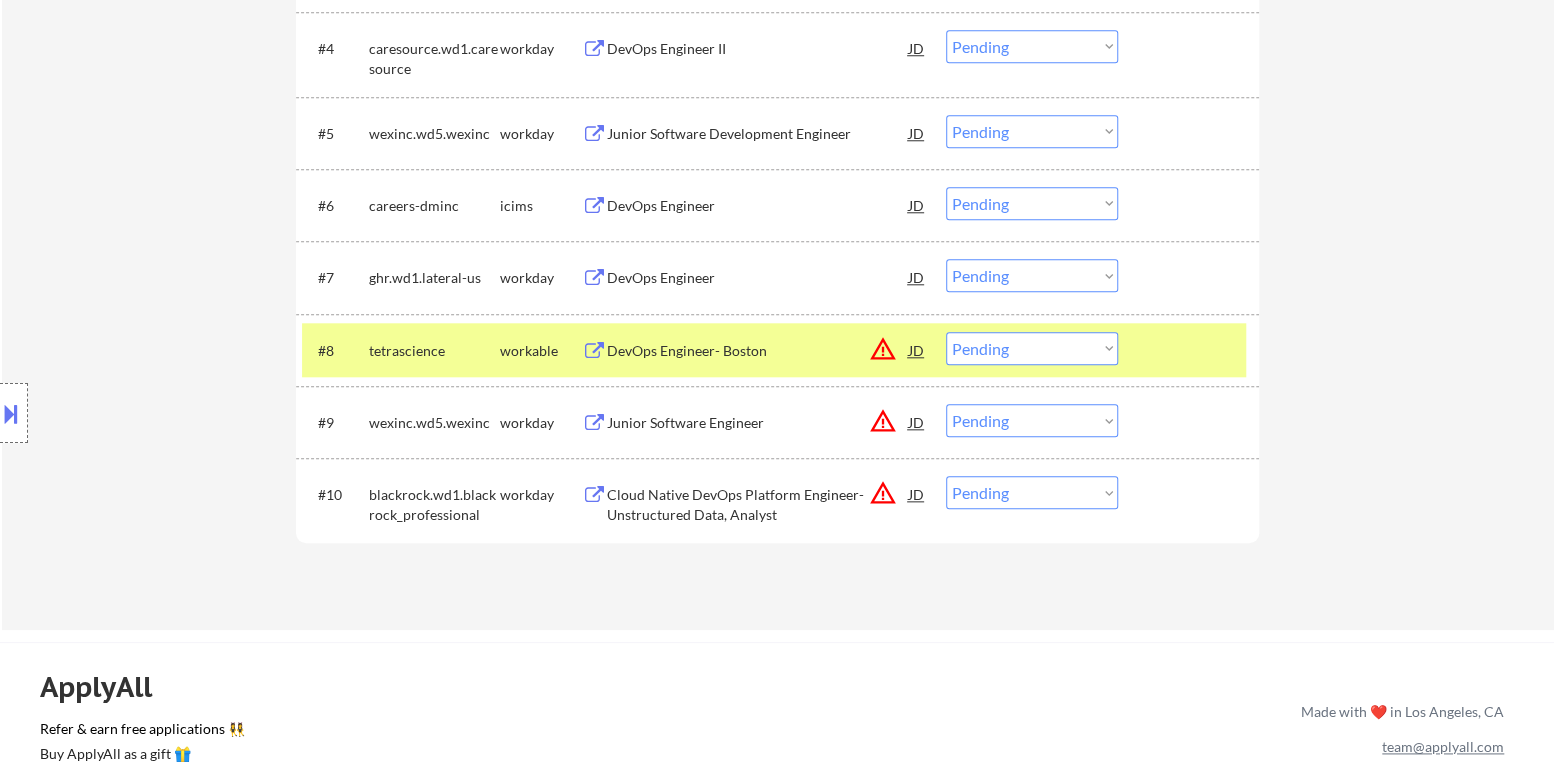 click at bounding box center [11, 413] 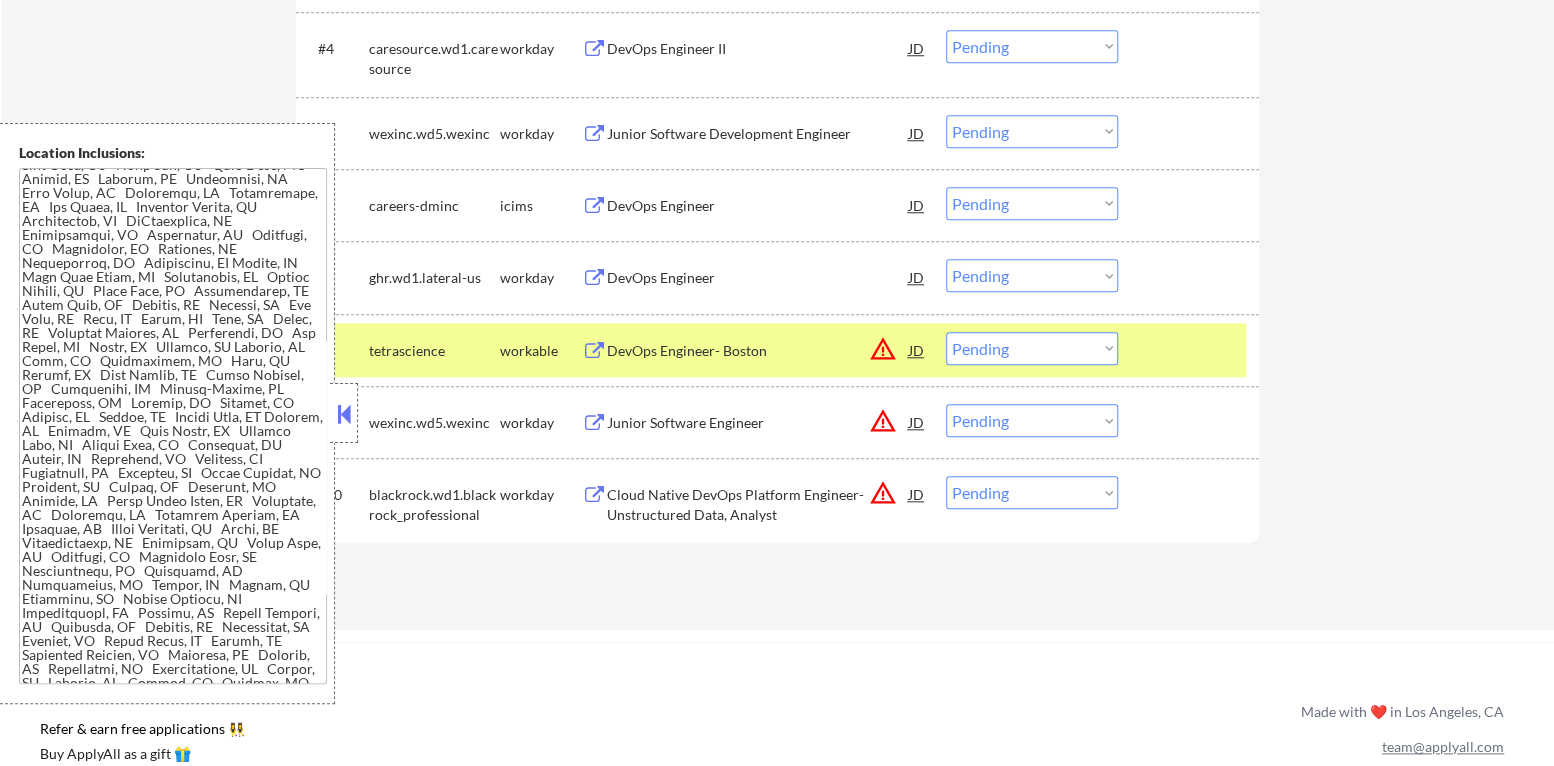 scroll, scrollTop: 0, scrollLeft: 0, axis: both 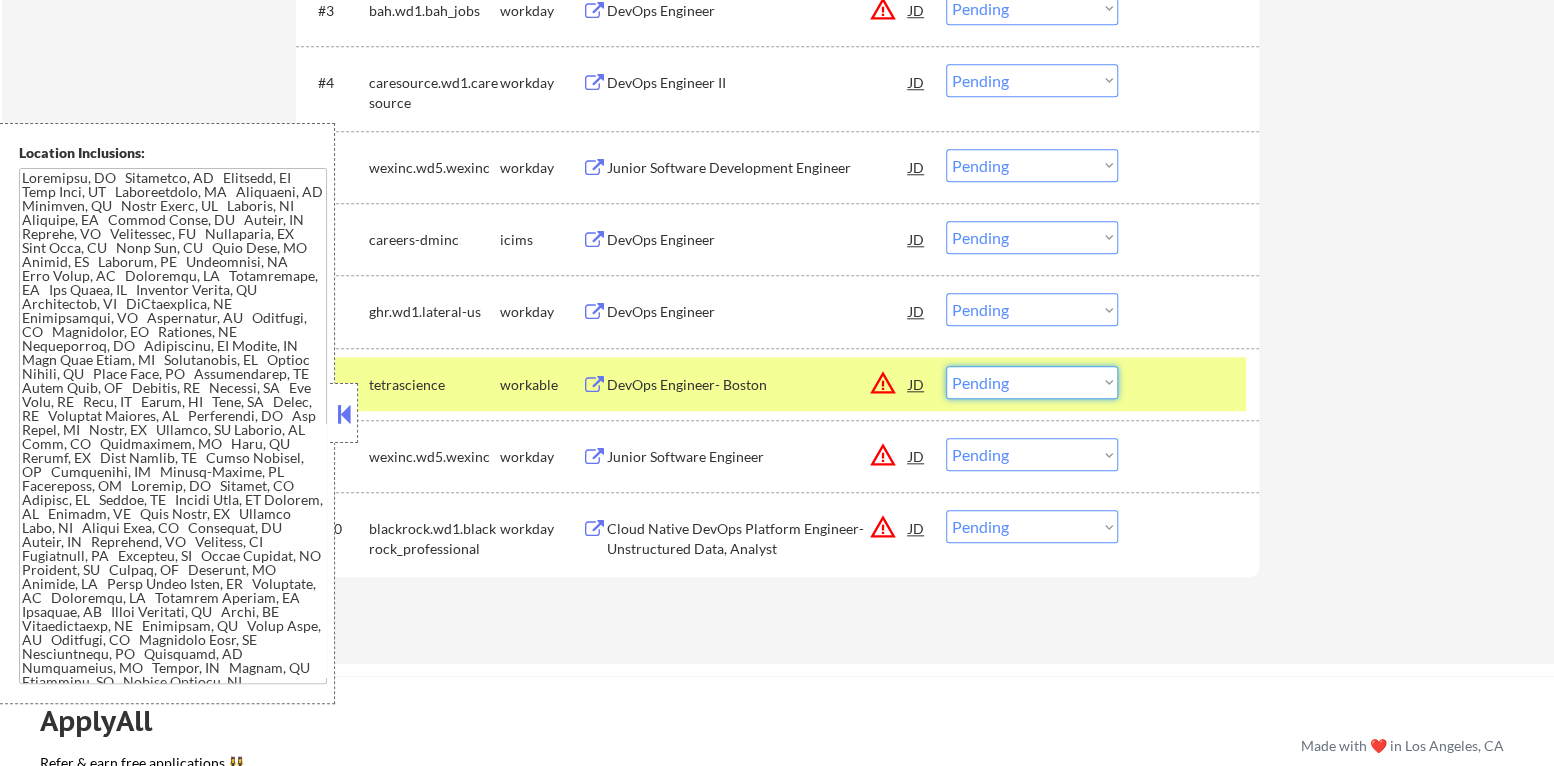 click on "Choose an option... Pending Applied Excluded (Questions) Excluded (Expired) Excluded (Location) Excluded (Bad Match) Excluded (Blocklist) Excluded (Salary) Excluded (Other)" at bounding box center (1032, 382) 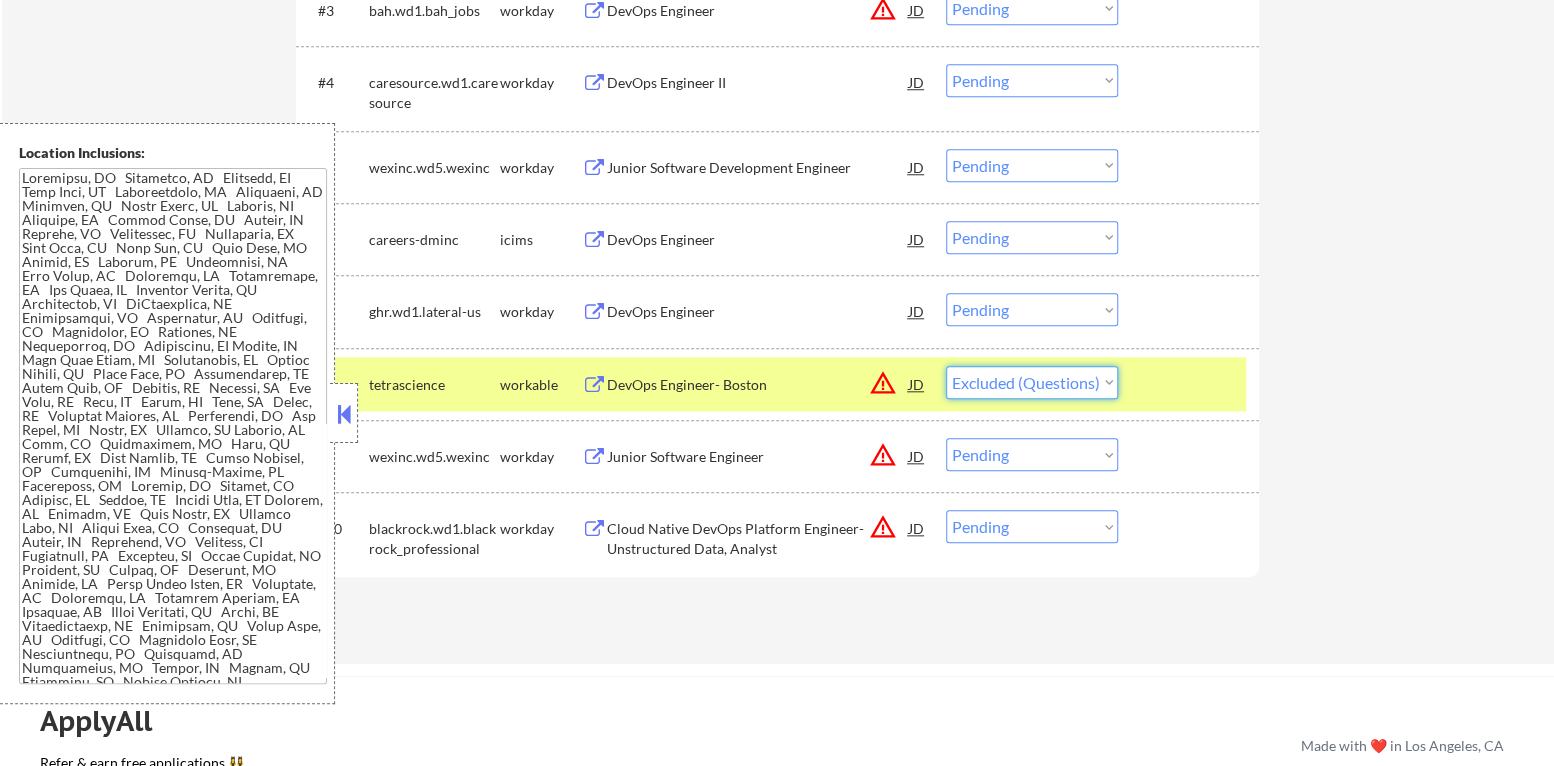 click on "Choose an option... Pending Applied Excluded (Questions) Excluded (Expired) Excluded (Location) Excluded (Bad Match) Excluded (Blocklist) Excluded (Salary) Excluded (Other)" at bounding box center (1032, 382) 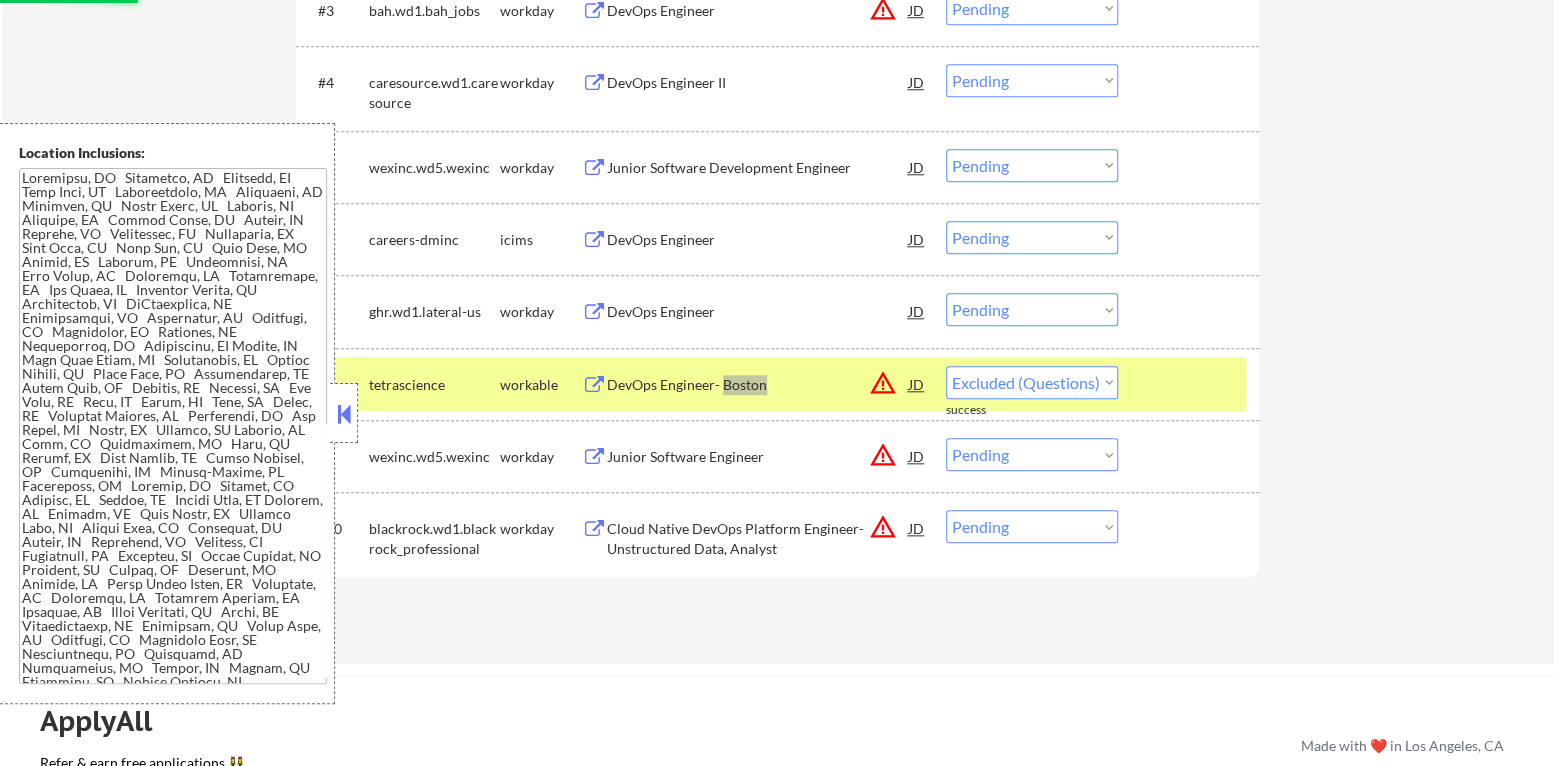 select on ""pending"" 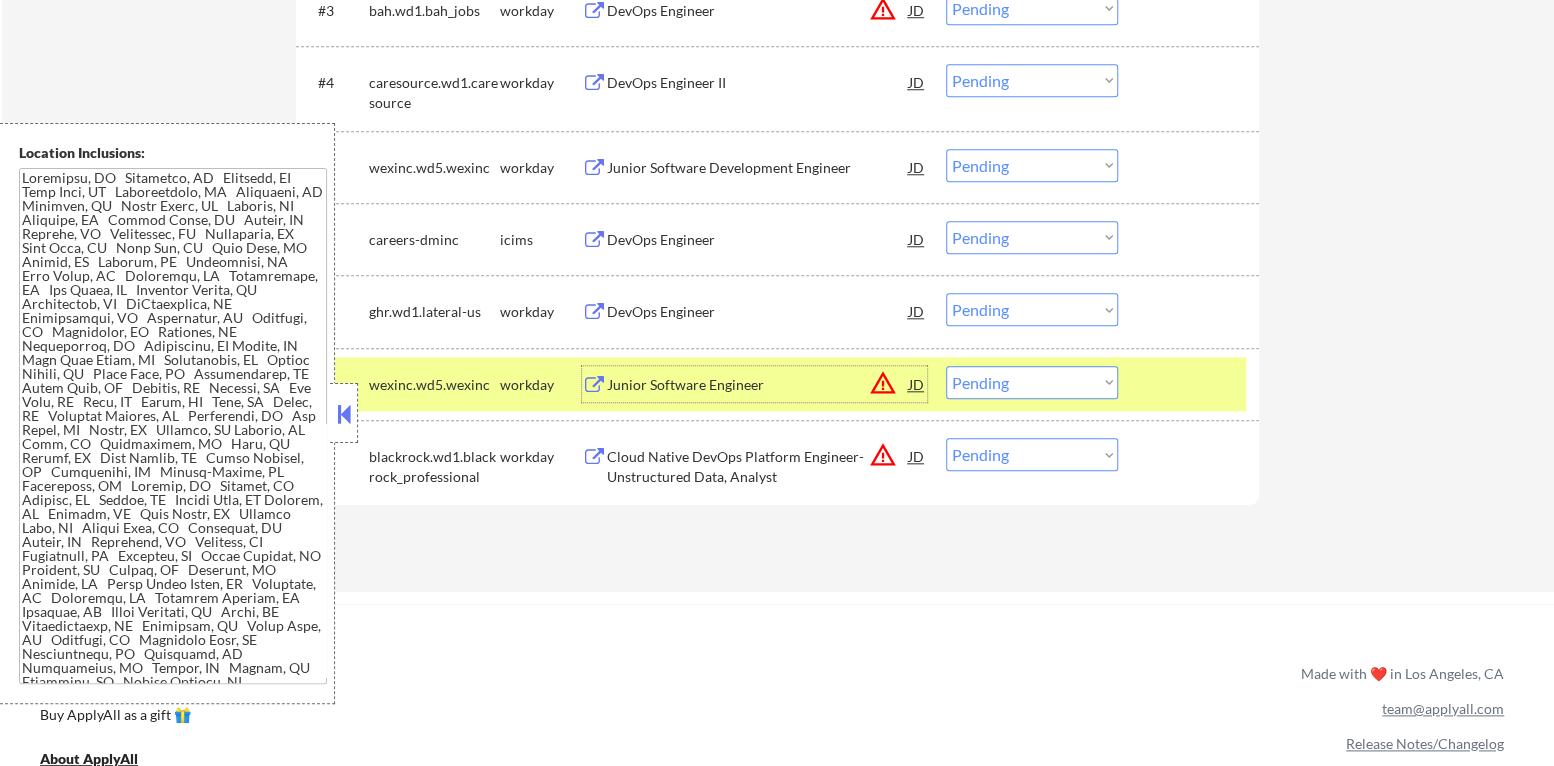 click at bounding box center [344, 414] 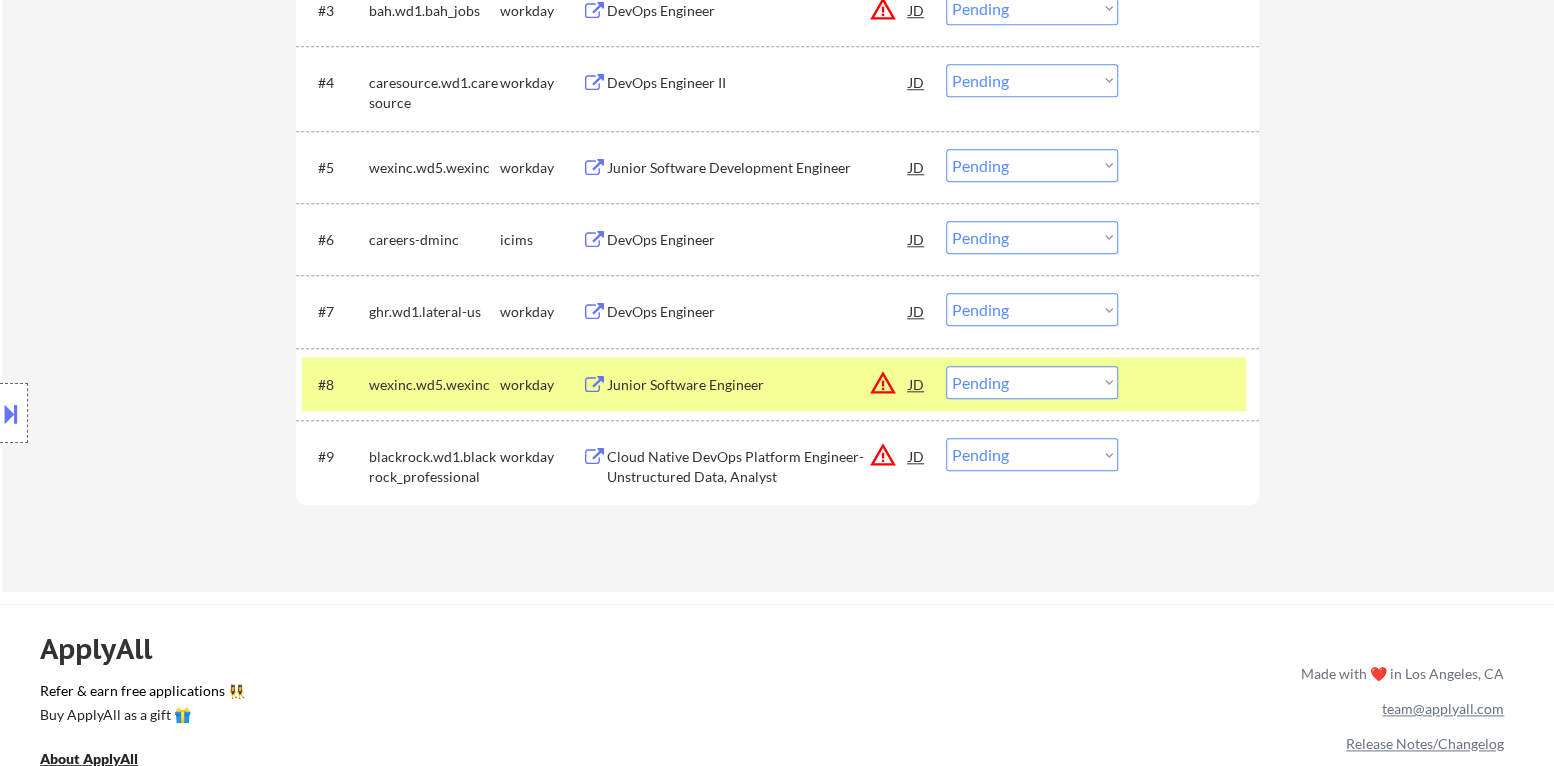 click at bounding box center [1191, 384] 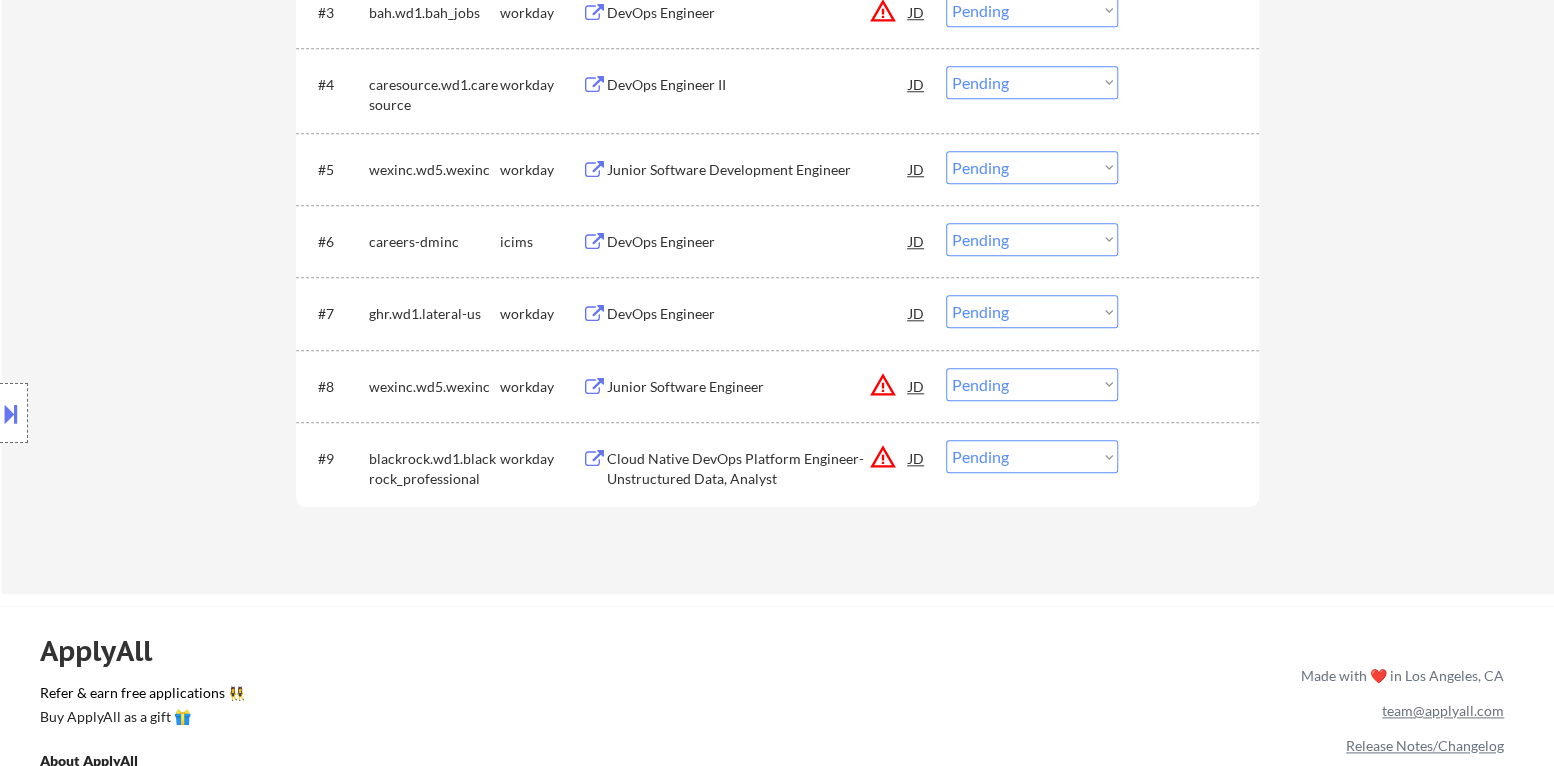 scroll, scrollTop: 966, scrollLeft: 0, axis: vertical 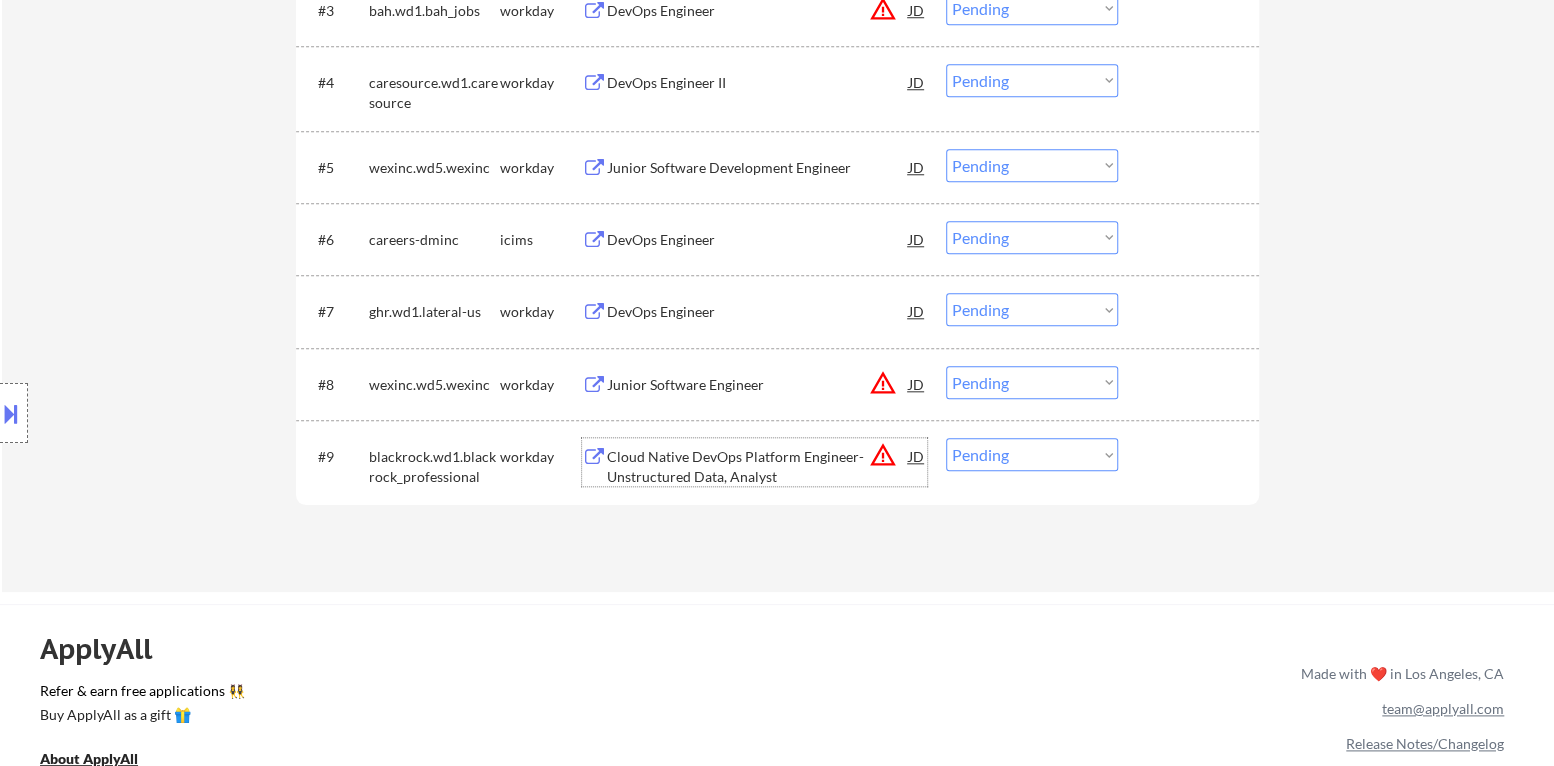 click on "Cloud Native DevOps Platform Engineer-Unstructured Data, Analyst" at bounding box center (758, 466) 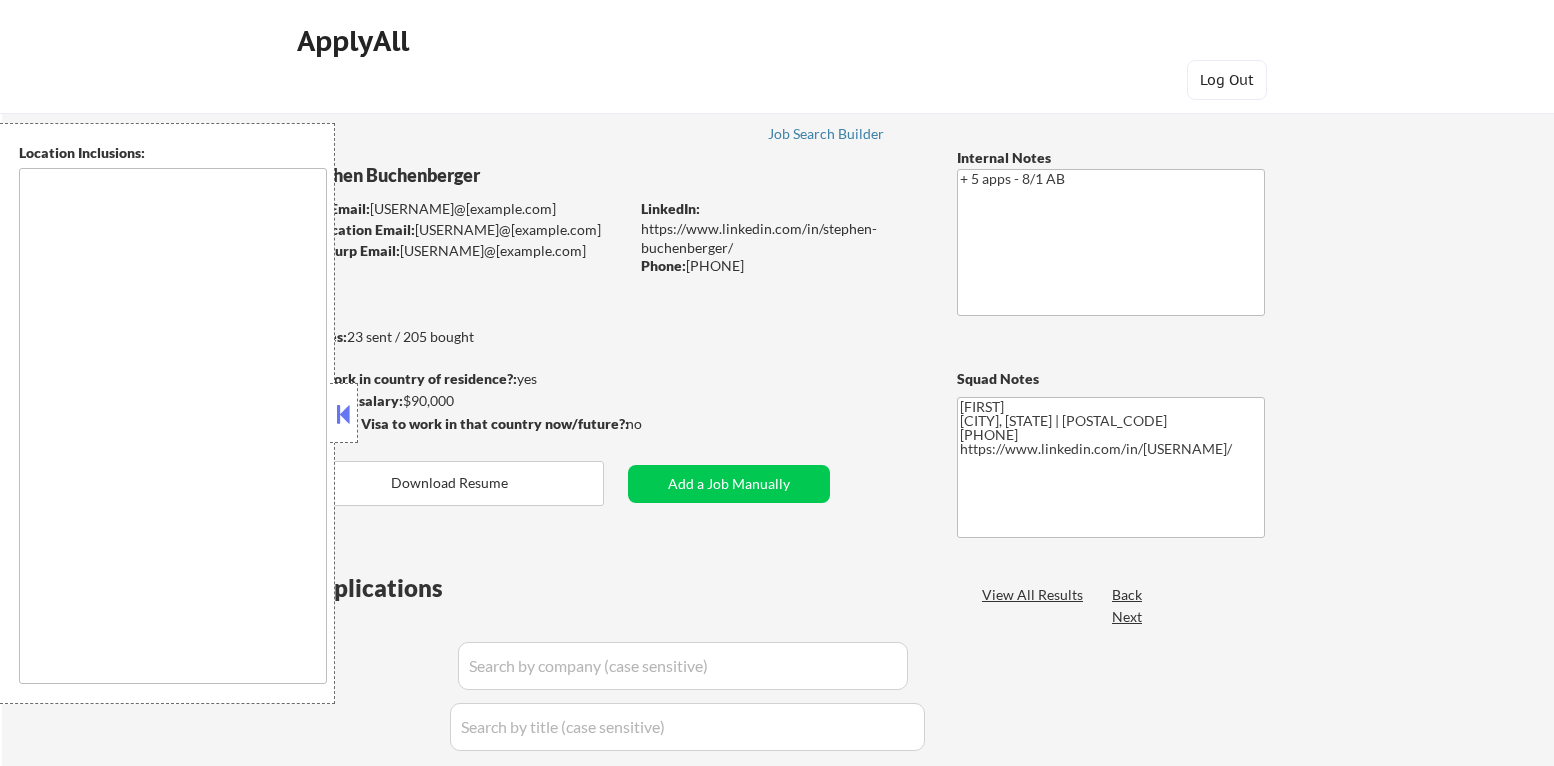 scroll, scrollTop: 0, scrollLeft: 0, axis: both 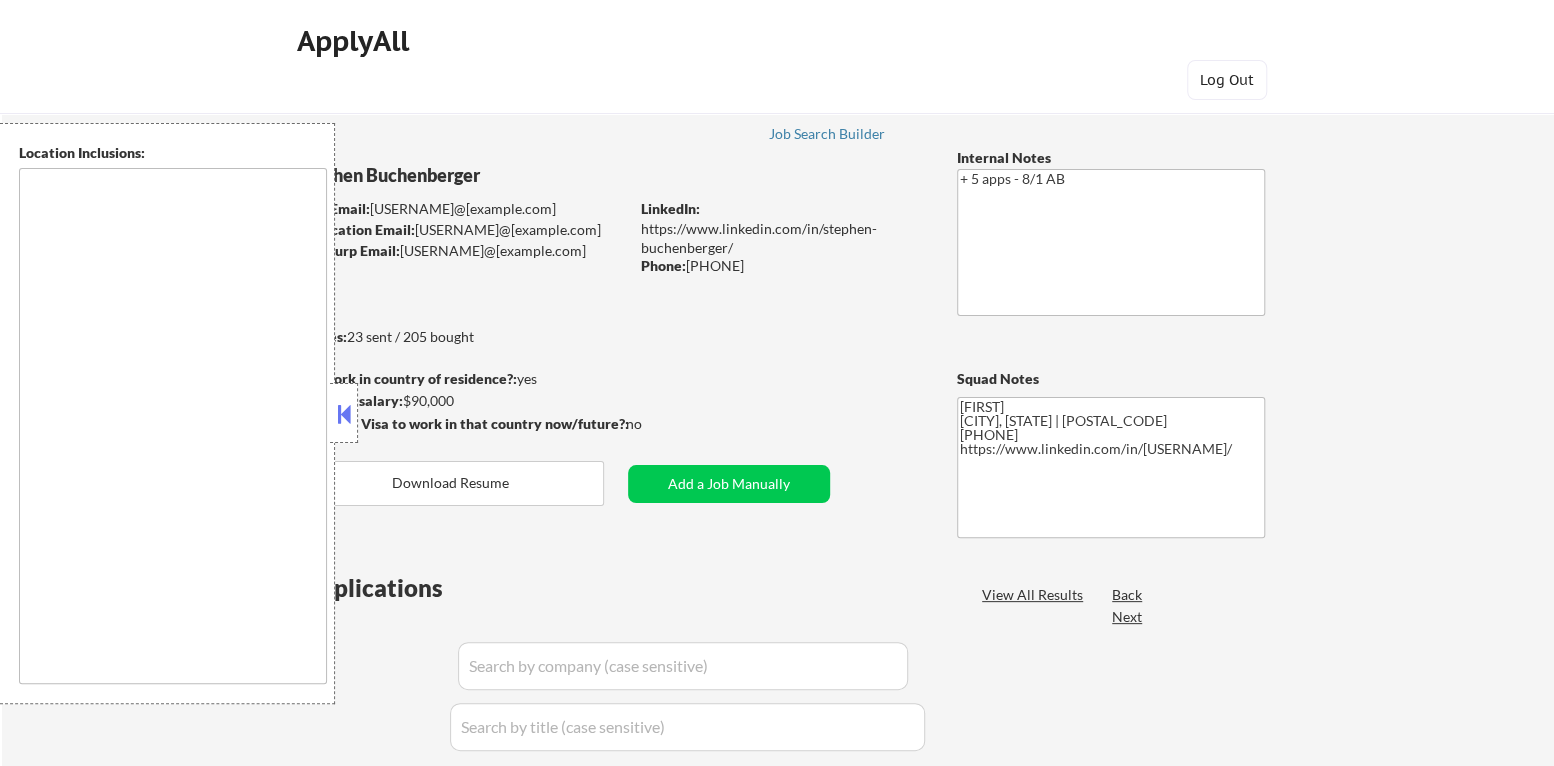 type on "Charlotte, NC   Pineville, NC   Matthews, NC   Mint Hill, NC   Huntersville, NC   Cornelius, NC   Davidson, NC   Mount Holly, NC   Belmont, NC   Gastonia, NC   Indian Trail, NC   Monroe, NC   Concord, NC   Kannapolis, NC   Harrisburg, NC   Fort Mill, SC   Tega Cay, SC   Rock Hill, SC   Clover, SC   Stanley, NC   Greensboro, NC   High Point, NC   Jamestown, NC   Summerfield, NC   Oak Ridge, NC   Pleasant Garden, NC   Gibsonville, NC   McLeansville, NC   Kernersville, NC   Burlington, NC   Whitsett, NC   Stokesdale, NC   Archdale, NC   Thomasville, NC   Reidsville, NC Austin, TX   West Lake Hills, TX   Rollingwood, TX   Sunset Valley, TX   Cedar Park, TX   Pflugerville, TX   Round Rock, TX   Leander, TX   Lakeway, TX   Bee Cave, TX   Buda, TX   Manor, TX   Kyle, TX   Hutto, TX   Dripping Springs, TX   Georgetown, TX   Del Valle, TX   Elgin, TX   Bastrop, TX Raleigh, NC   Cary, NC   Morrisville, NC   Apex, NC   Garner, NC   Wake Forest, NC   Holly Springs, NC   Knightdale, NC   Fuquay-Varina, NC   Rolesville,..." 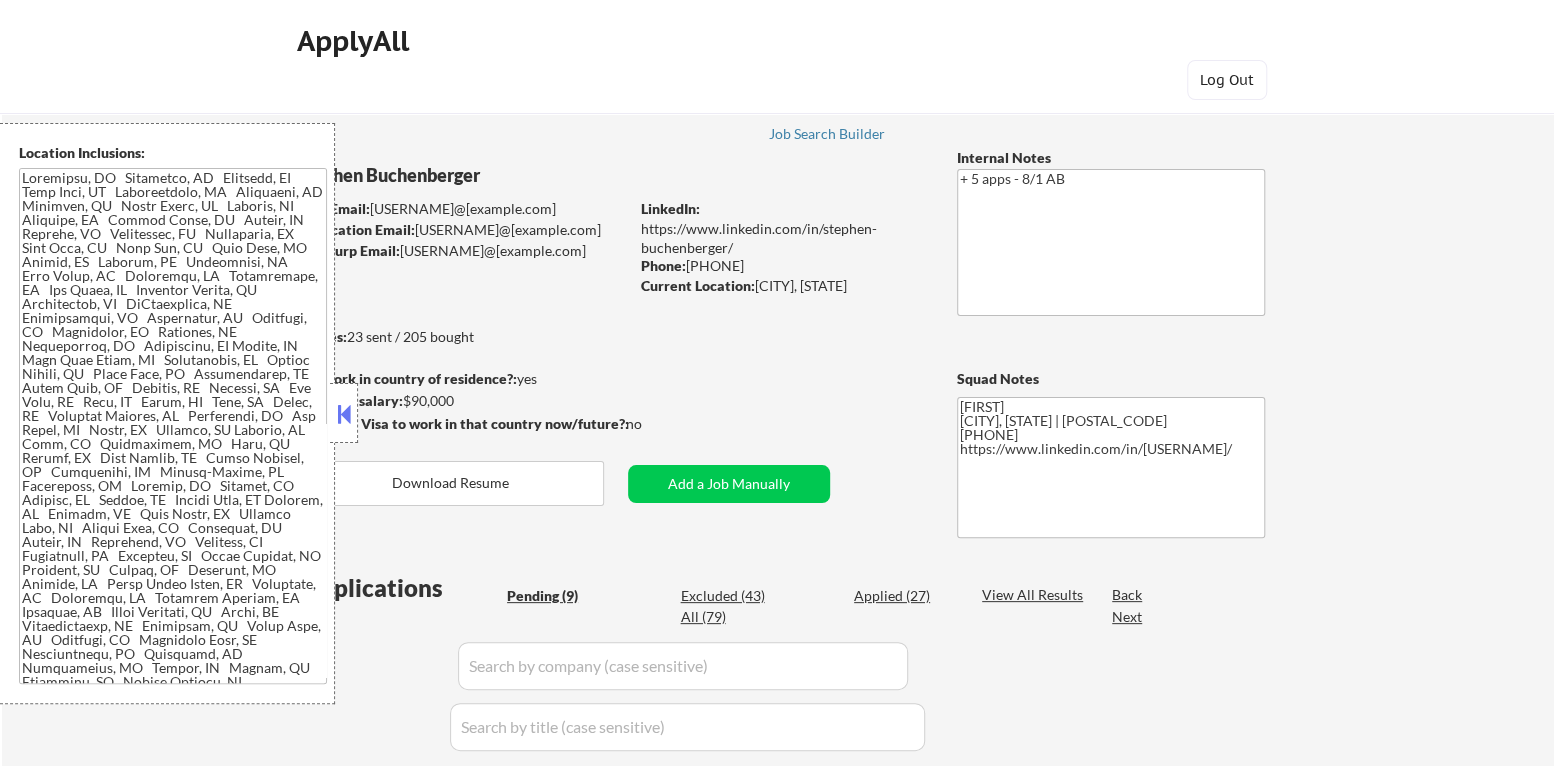 select on ""pending"" 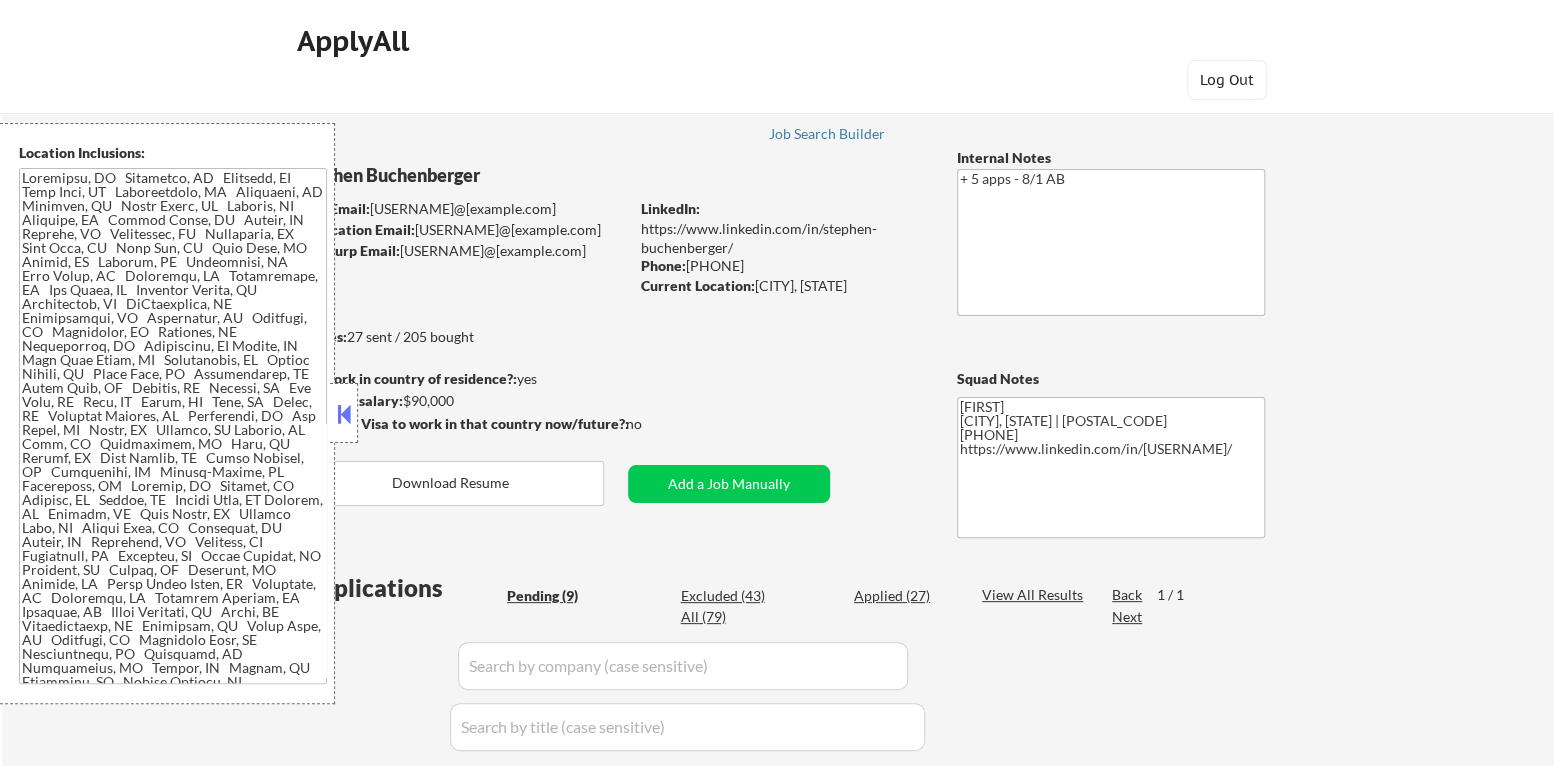click at bounding box center (344, 414) 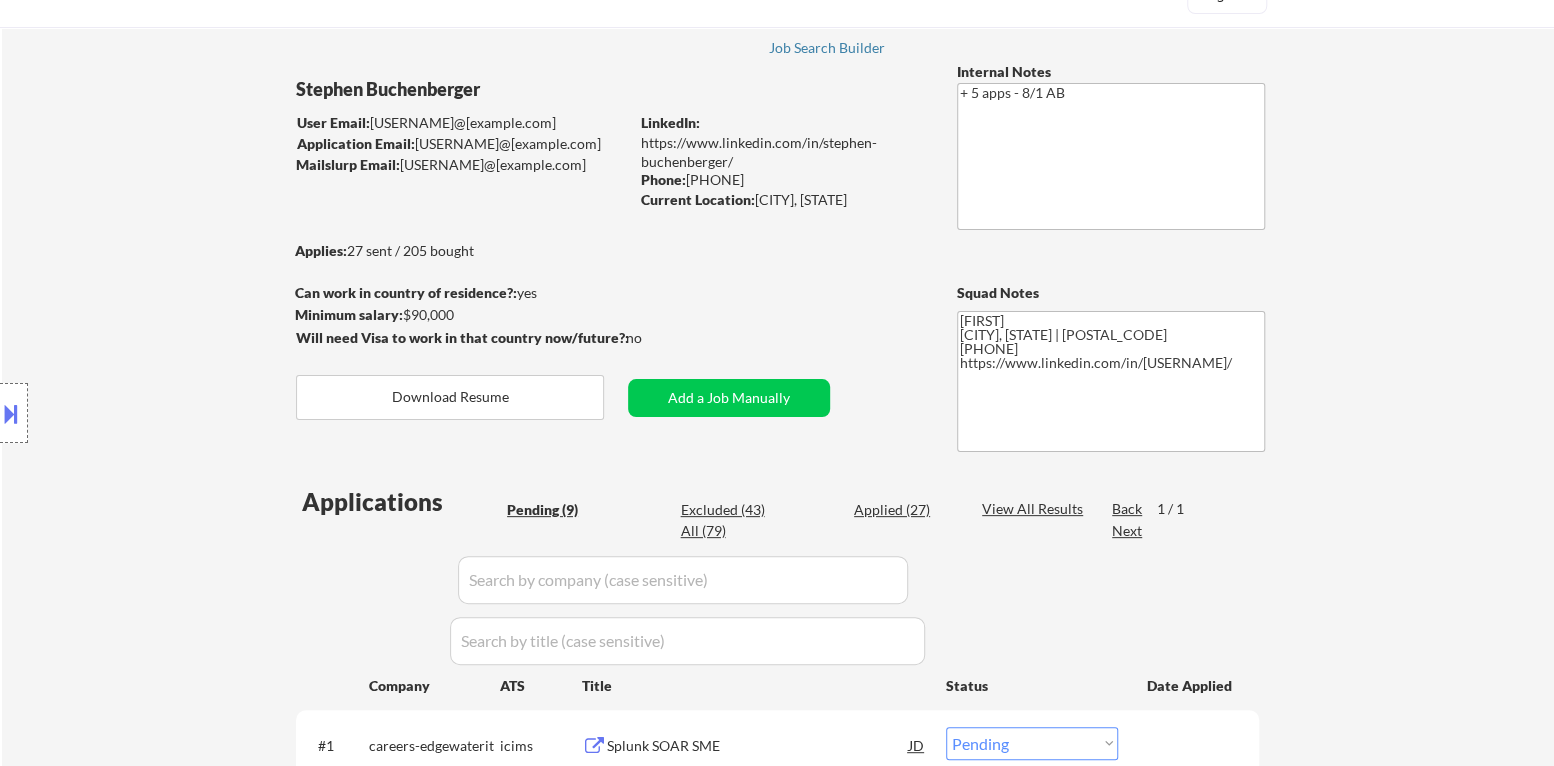 scroll, scrollTop: 0, scrollLeft: 0, axis: both 